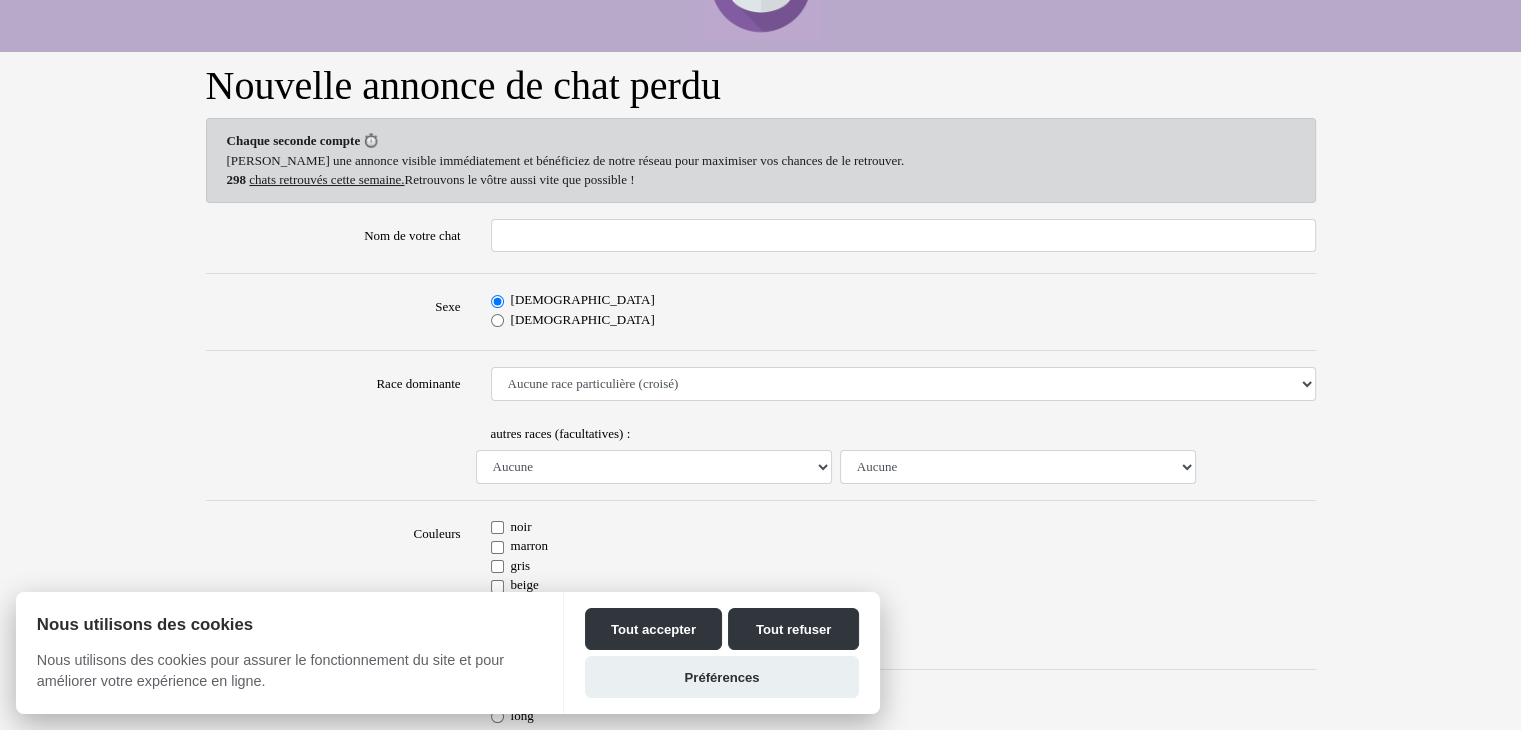 scroll, scrollTop: 80, scrollLeft: 0, axis: vertical 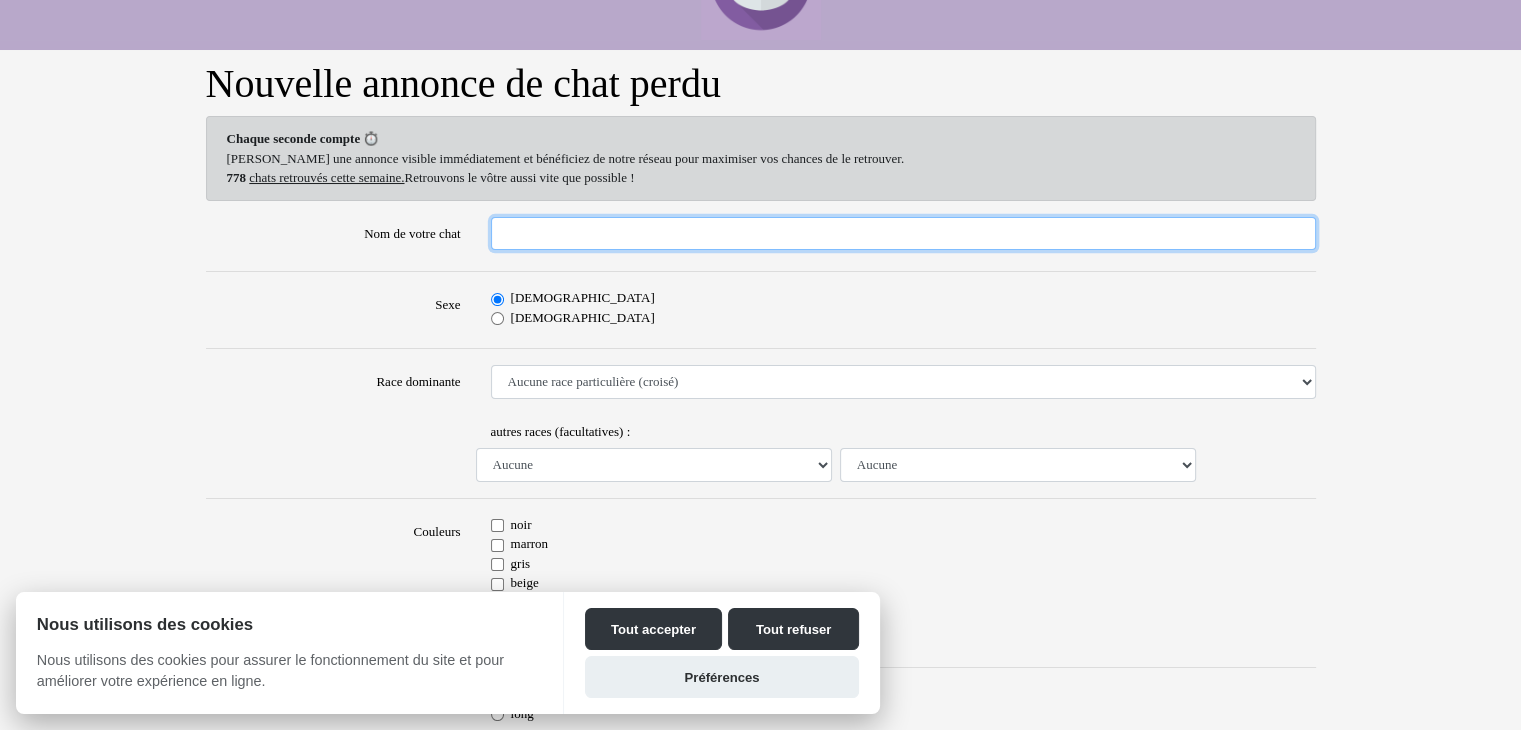 click on "Nom de votre chat" at bounding box center (903, 234) 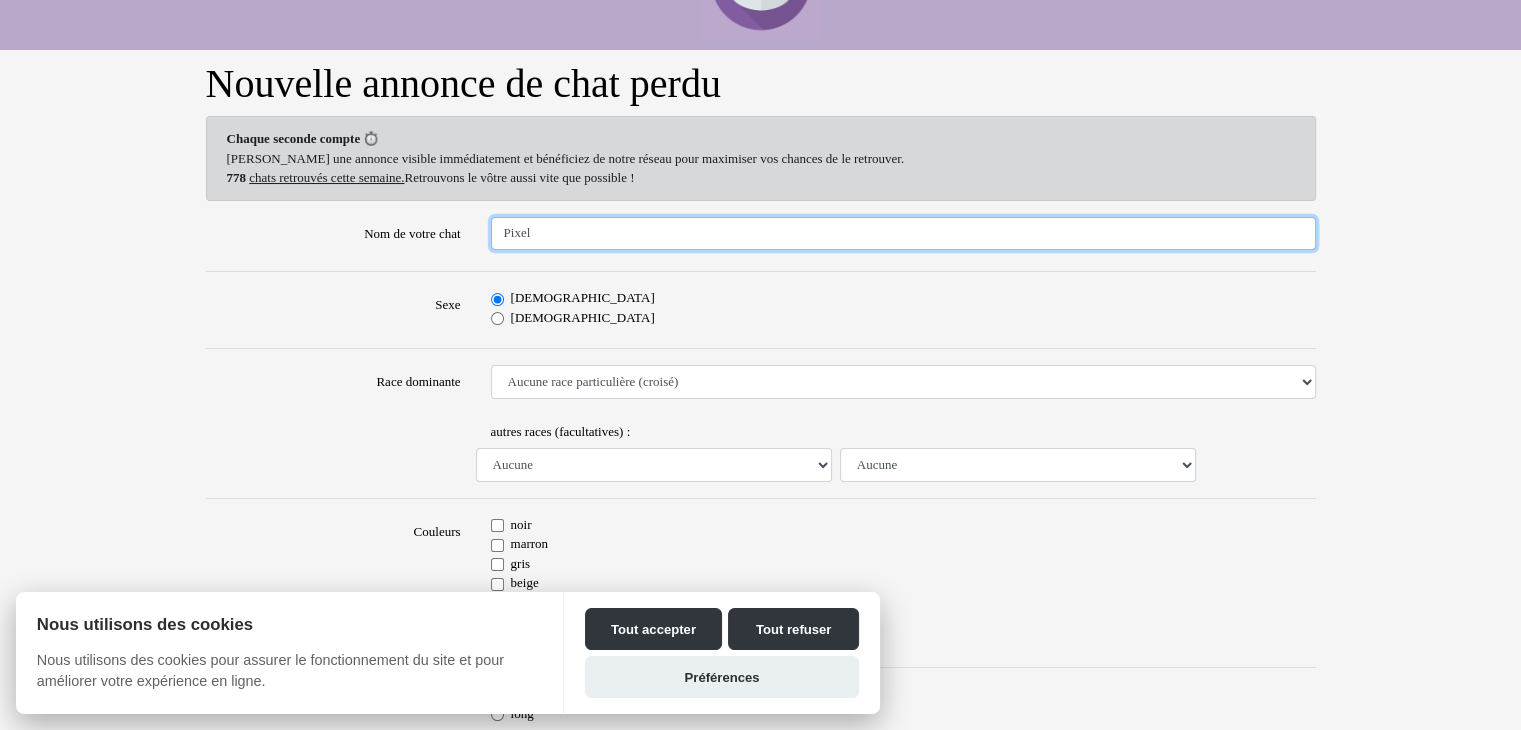 type on "Pixel" 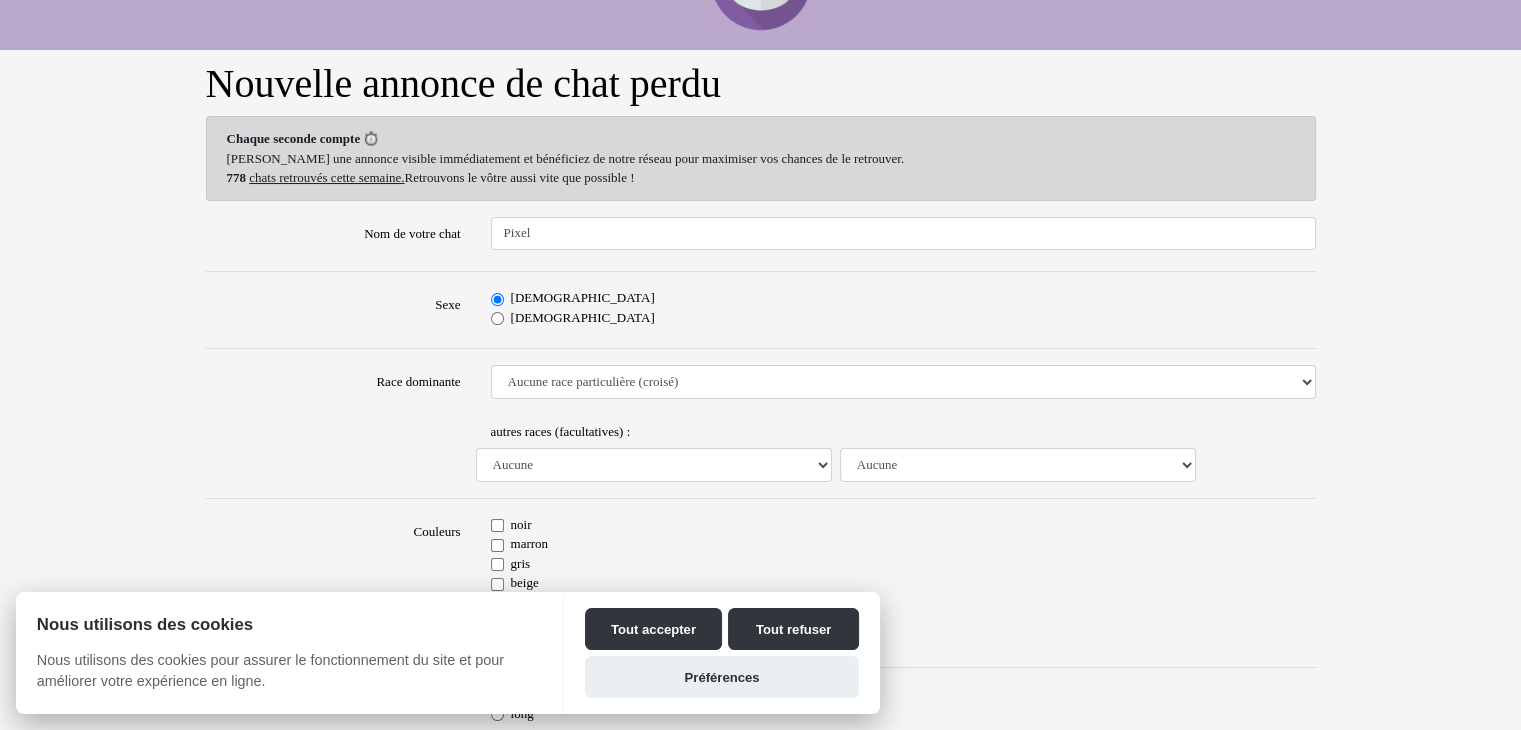 click on "Nom de votre chat
Pixel
Sexe
Mâle
Femelle
Race dominante
Aucune race particulière (croisé)
Abyssin Américain à poil dur American Bobtail American Shorthair Angora Turc Balinais Bengal Bleu Russe Bombay British Shorthair Burmese Chartreux Chat de gouttière Chat des bois Norvégiens Chat du Sri Lanka Chat sacré de Birmanie Commun Cornish rex Devon rex Européen Exotic Shorthair Himalayan Korat Maine Coon Mandarin Norvégien Ocicat Oriental Persan Ragdoll Rex Selkirk Scottish Fold Siamois Sibérien Somali Sphynx
autres races (facultatives) :
Aucune
Abyssin Américain à poil dur American Bobtail American Shorthair Angora Turc Balinais Bengal Bleu Russe Bombay British Shorthair Burmese Chartreux Chat de gouttière Chat des bois Norvégiens Chat du Sri Lanka Chat sacré de Birmanie Commun Cornish rex Devon rex Européen Exotic Shorthair Himalayan" at bounding box center (761, 1068) 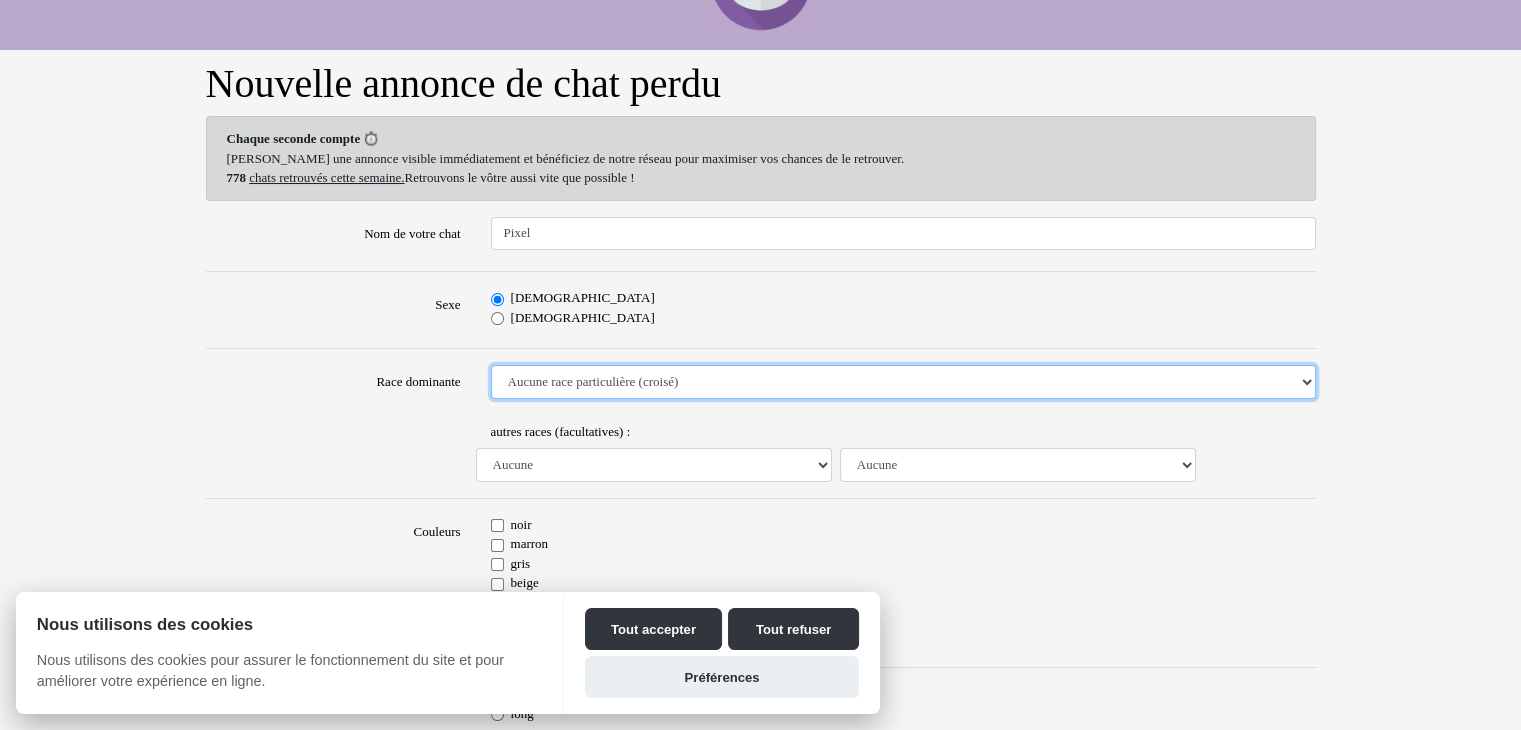 click on "Aucune race particulière (croisé)
Abyssin Américain à poil dur American Bobtail American Shorthair Angora Turc Balinais Bengal Bleu Russe Bombay British Shorthair Burmese Chartreux Chat de gouttière Chat des bois Norvégiens Chat du Sri Lanka Chat sacré de Birmanie Commun Cornish rex Devon rex Européen Exotic Shorthair Himalayan Korat Maine Coon Mandarin Norvégien Ocicat Oriental Persan Ragdoll Rex Selkirk Scottish Fold Siamois Sibérien Somali Sphynx" at bounding box center [903, 382] 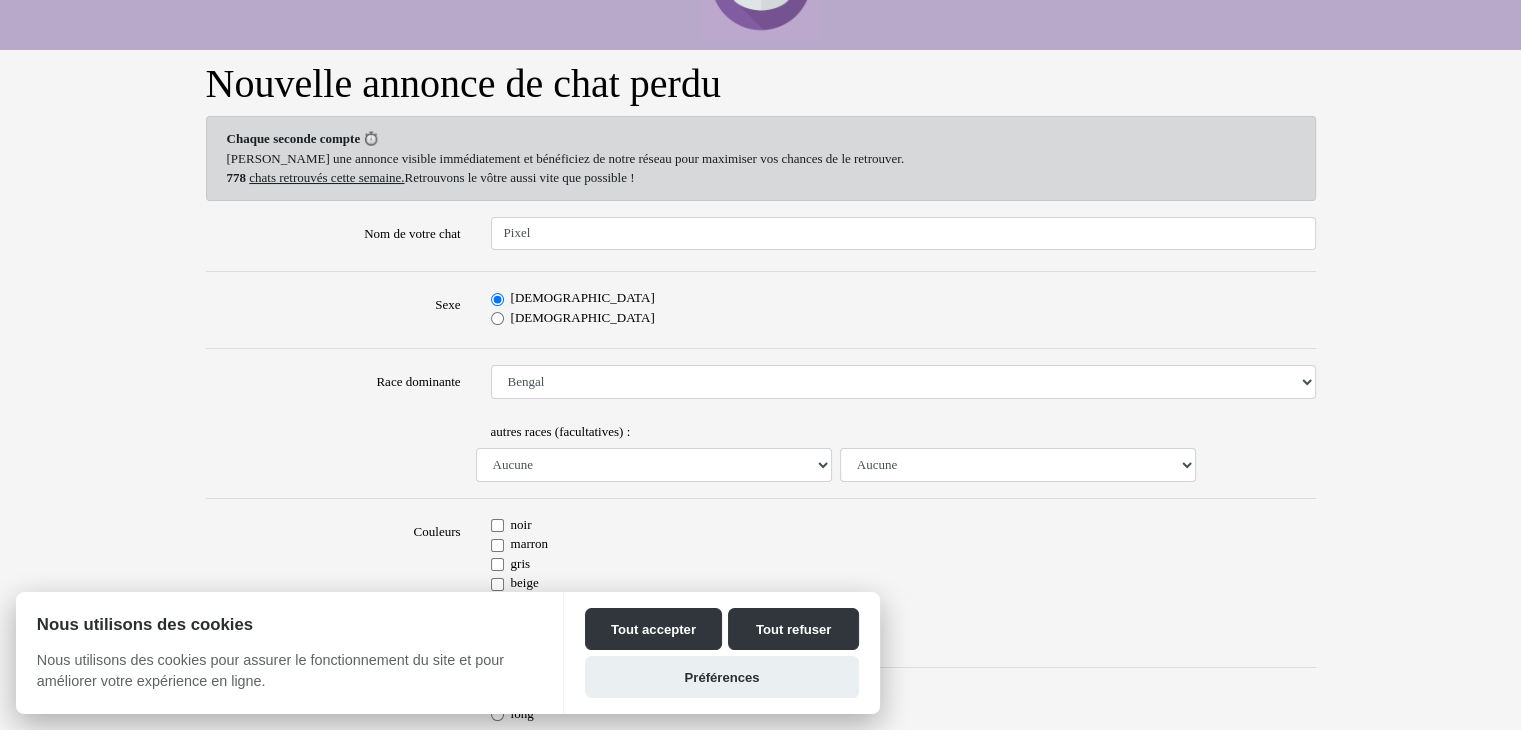 click at bounding box center (333, 448) 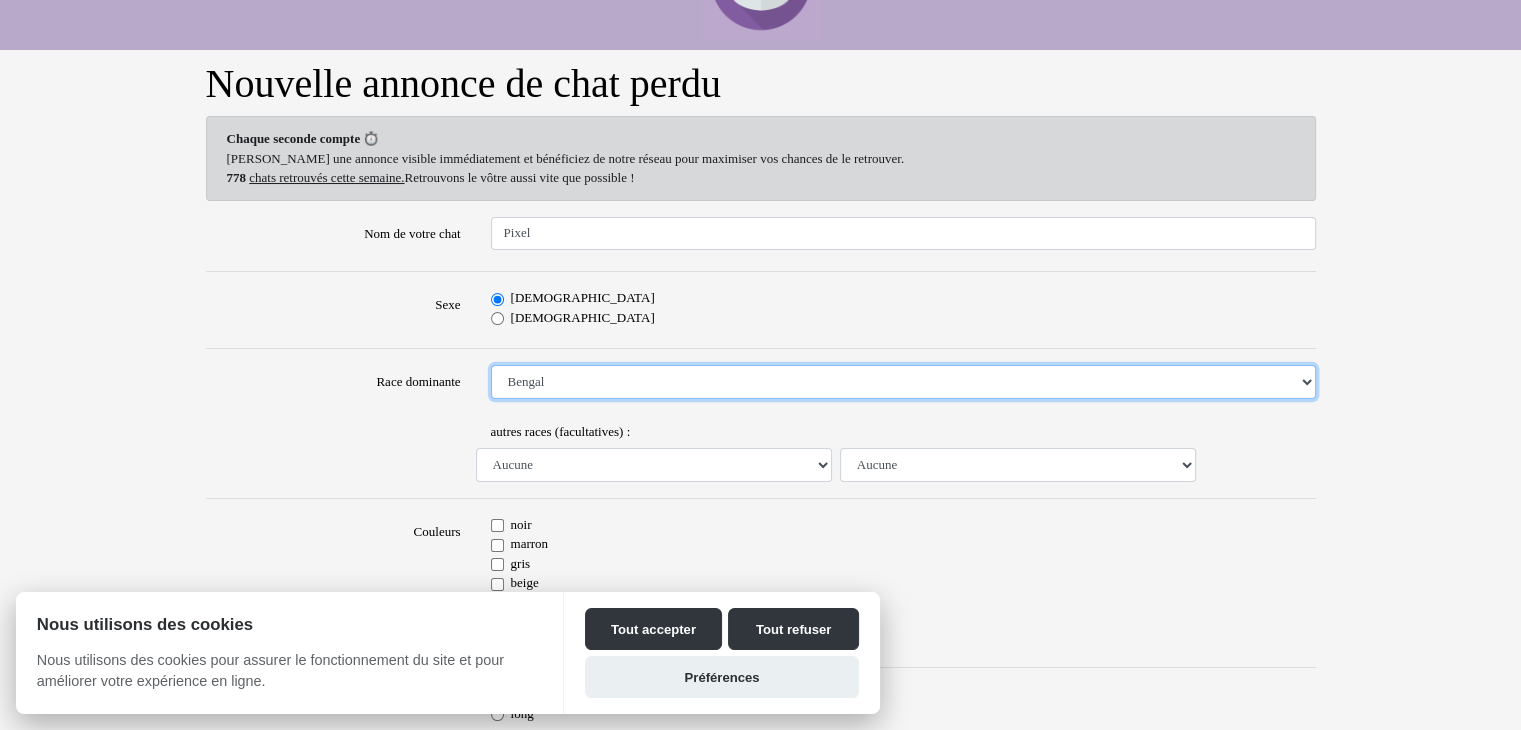 click on "Aucune race particulière (croisé)
Abyssin Américain à poil dur American Bobtail American Shorthair Angora Turc Balinais Bengal Bleu Russe Bombay British Shorthair Burmese Chartreux Chat de gouttière Chat des bois Norvégiens Chat du Sri Lanka Chat sacré de Birmanie Commun Cornish rex Devon rex Européen Exotic Shorthair Himalayan Korat Maine Coon Mandarin Norvégien Ocicat Oriental Persan Ragdoll Rex Selkirk Scottish Fold Siamois Sibérien Somali Sphynx" at bounding box center [903, 382] 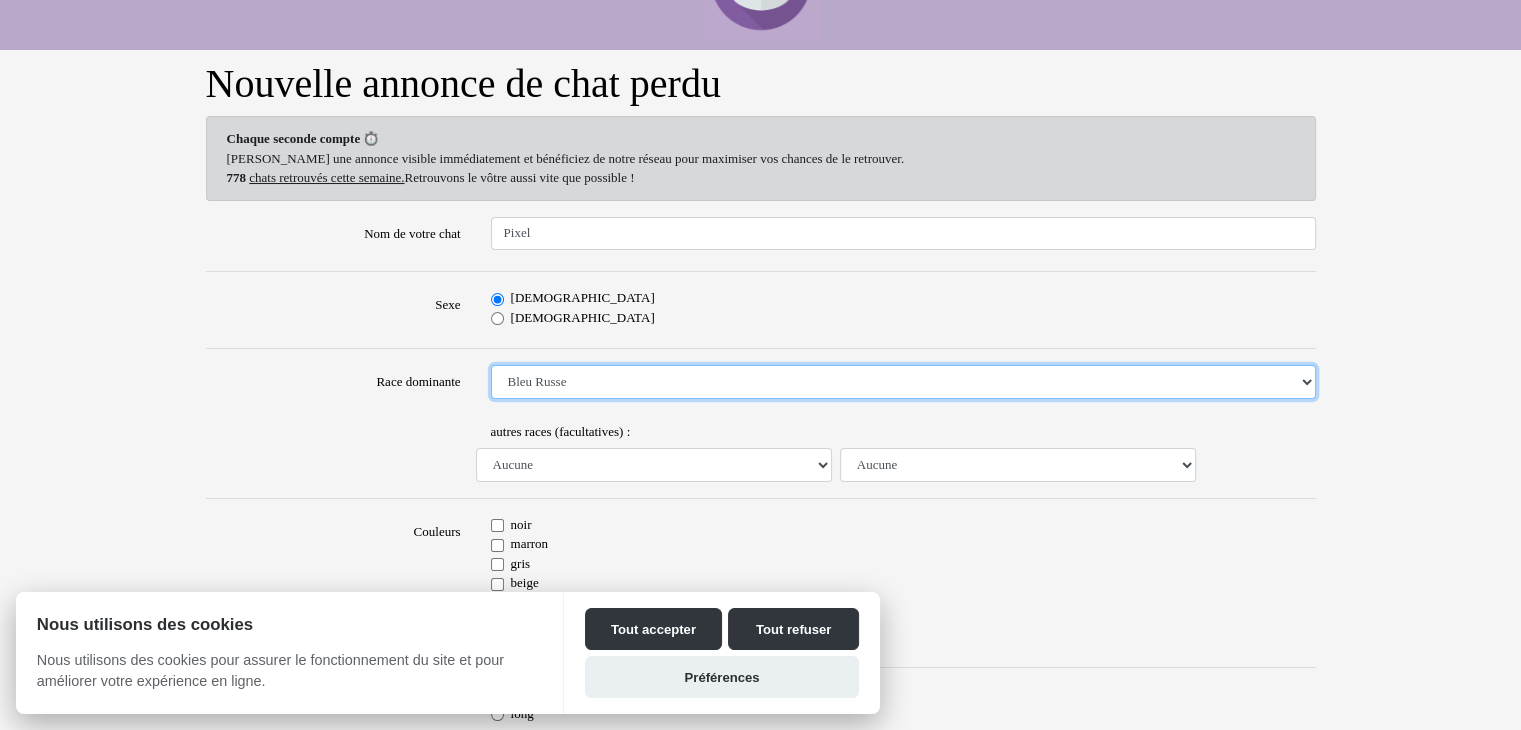 select on "7" 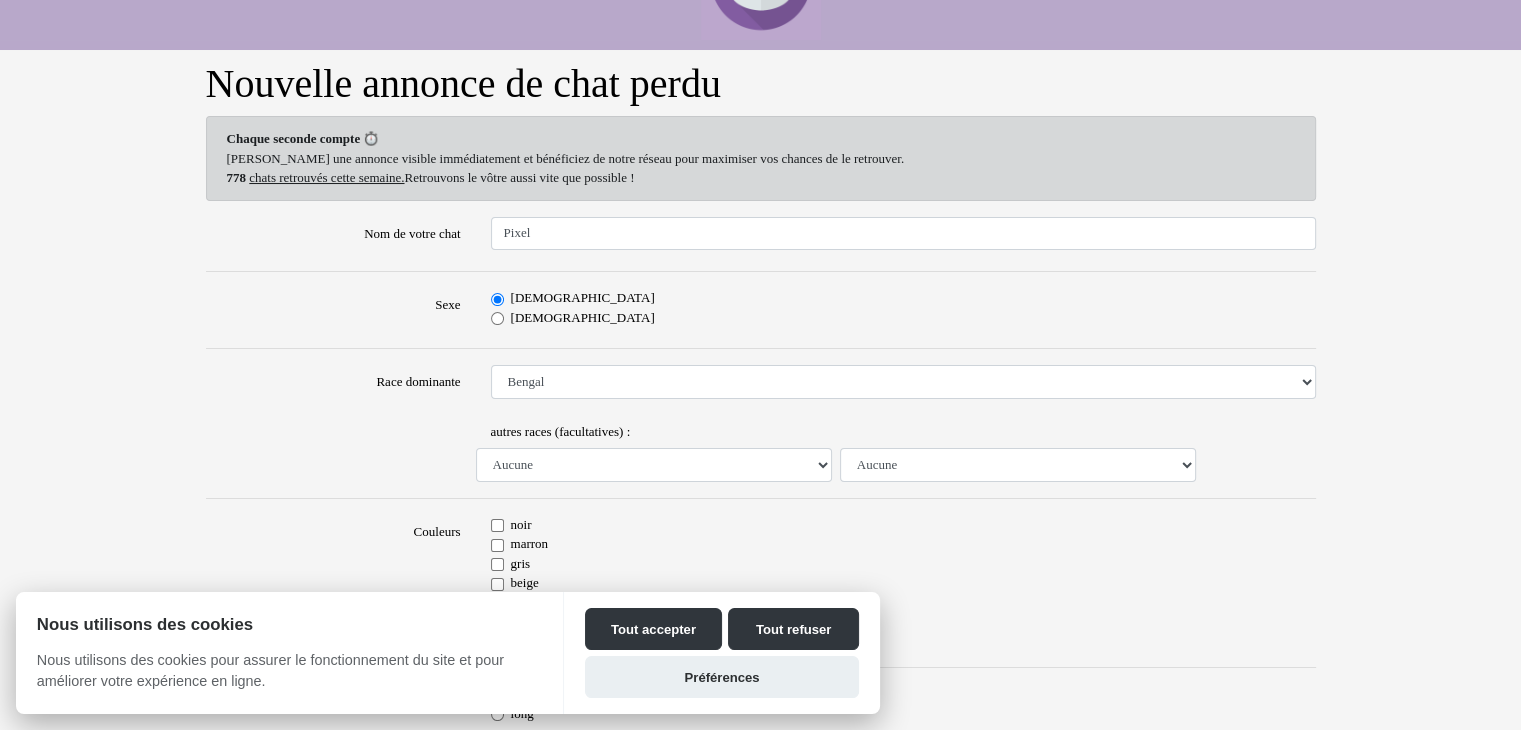 click on "Nouvelle annonce de chat perdu
Chaque seconde compte ⏱️
Déposez une annonce visible immédiatement et bénéficiez de notre réseau pour maximiser vos chances de le retrouver.
778
chats retrouvés cette semaine.  Retrouvons le vôtre aussi vite que possible !
Nom de votre chat
Pixel
Sexe
Mâle
Femelle
Race dominante
Aucune race particulière (croisé)
Abyssin Américain à poil dur American Bobtail American Shorthair Angora Turc Balinais Bengal Bleu Russe Bombay British Shorthair Burmese Chartreux Chat de gouttière Chat des bois Norvégiens Chat du Sri Lanka Chat sacré de Birmanie Commun Cornish rex Devon rex Européen Exotic Shorthair Himalayan Korat Maine Coon Mandarin Norvégien Ocicat Oriental Persan Ragdoll Rex Selkirk Scottish Fold Siamois Sibérien Somali Sphynx" at bounding box center [760, 989] 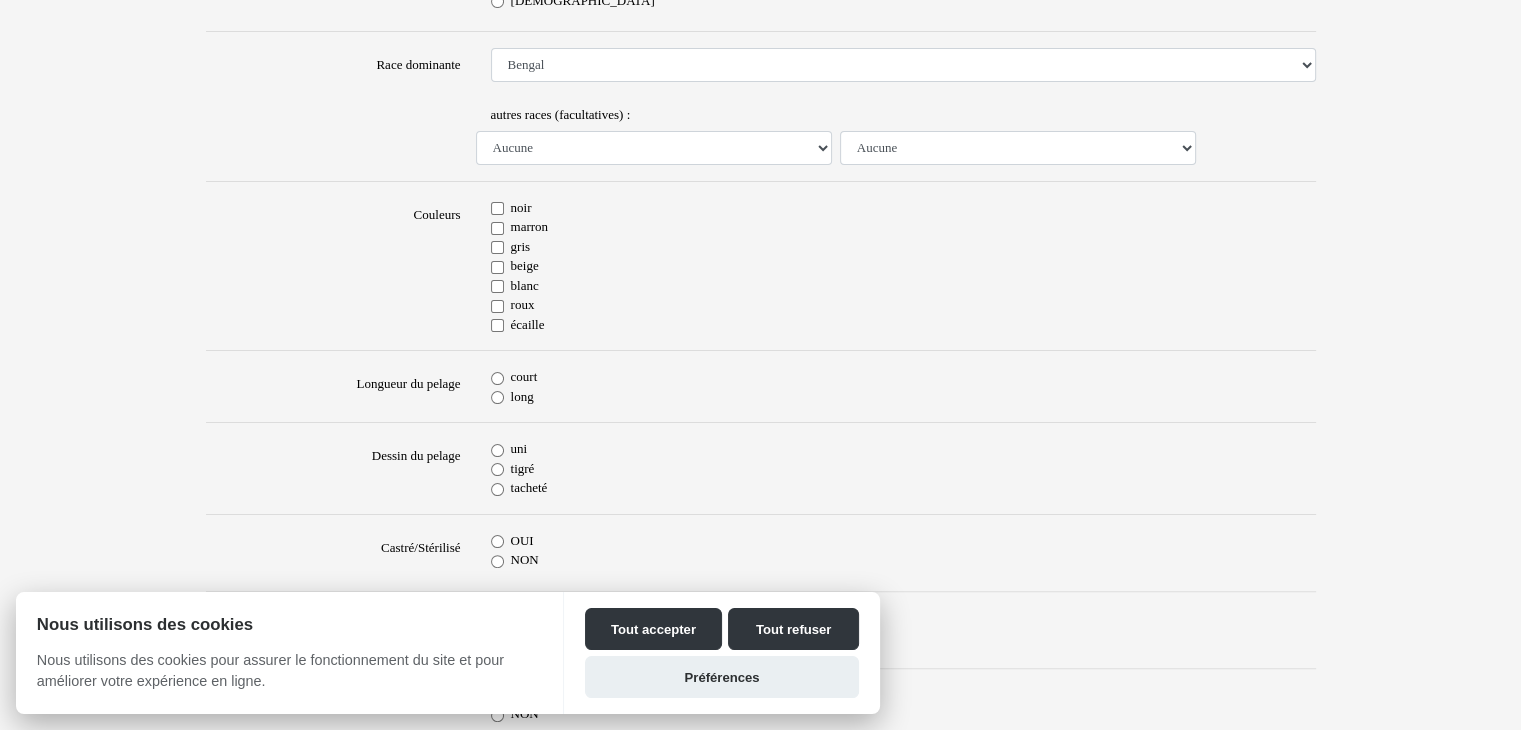 scroll, scrollTop: 400, scrollLeft: 0, axis: vertical 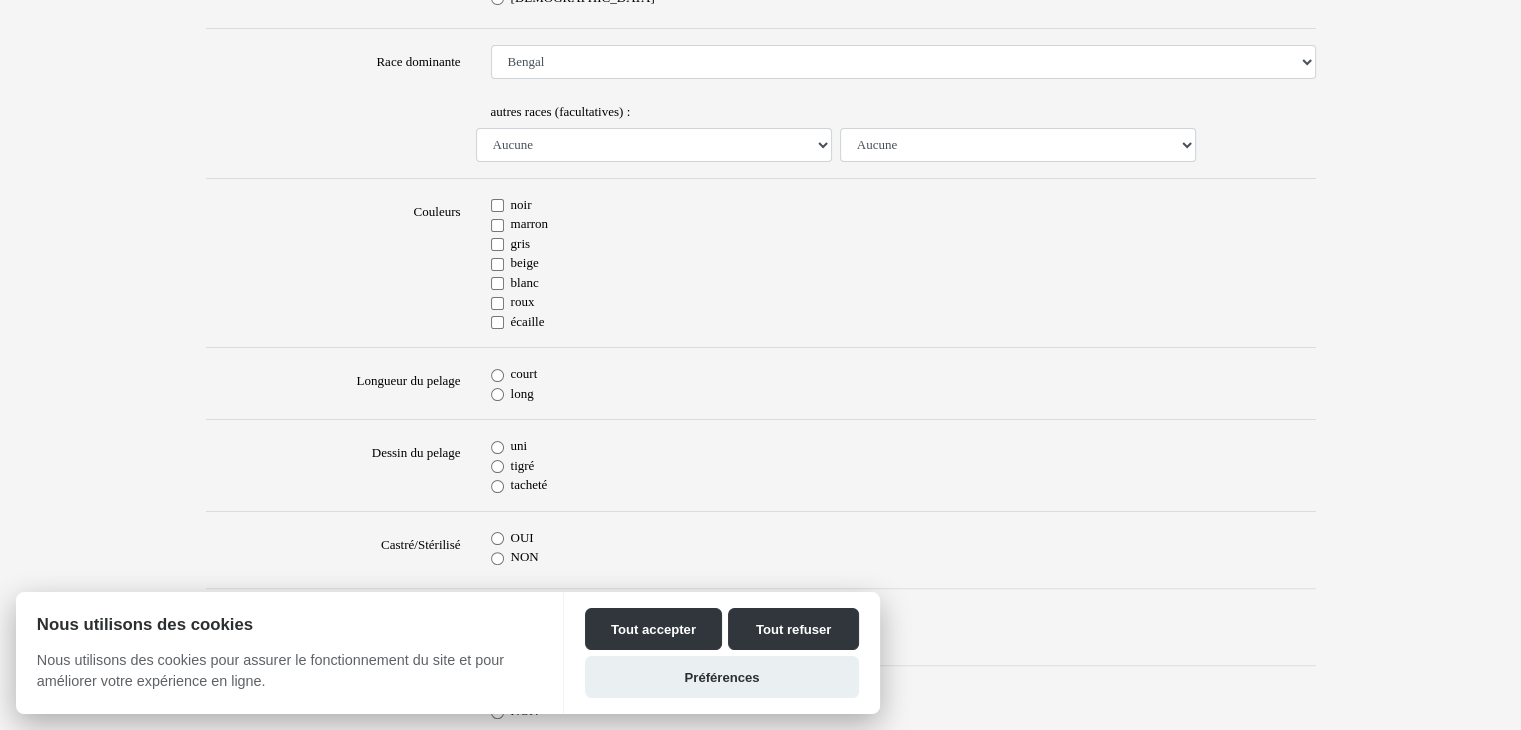 click on "gris" at bounding box center (497, 244) 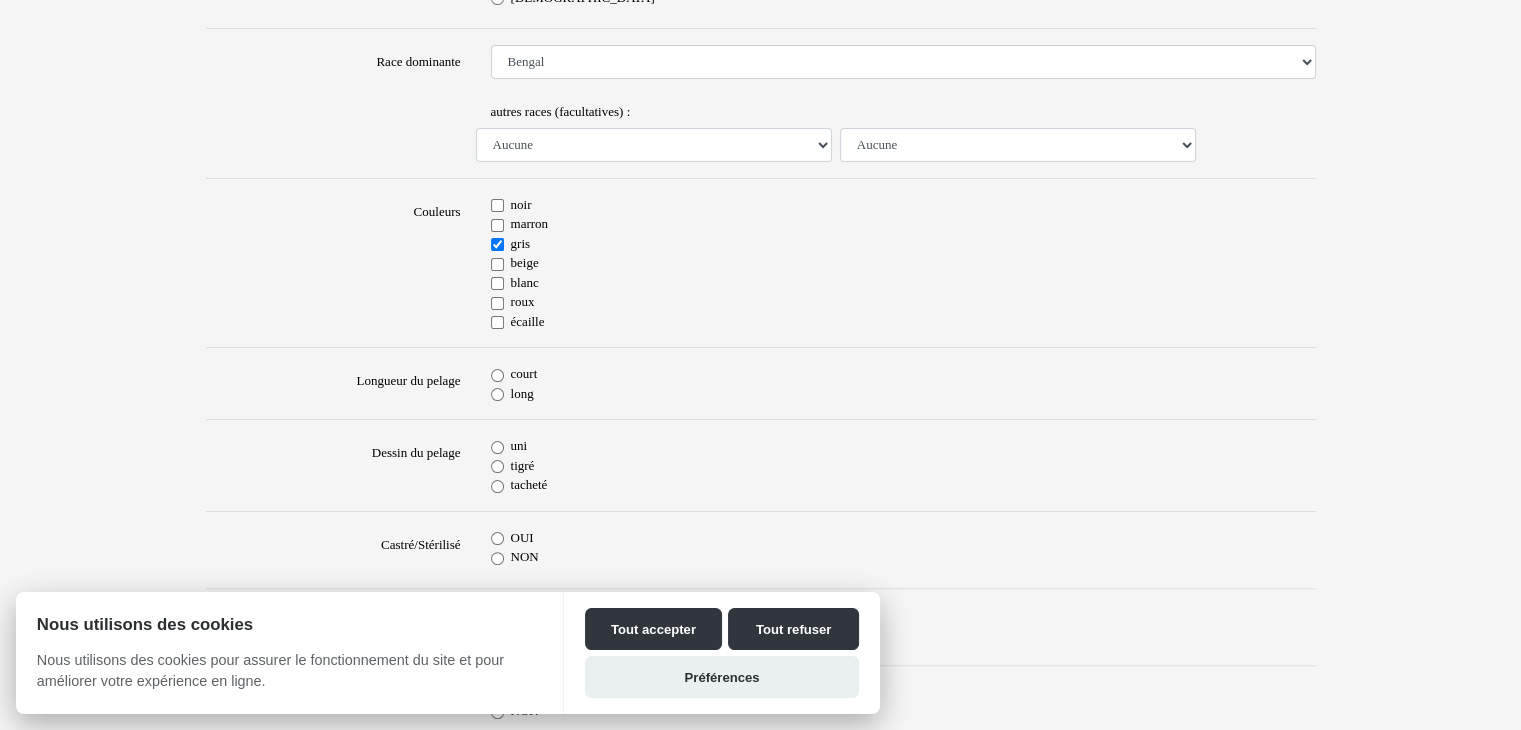 click on "Nouvelle annonce de chat perdu
Chaque seconde compte ⏱️
Déposez une annonce visible immédiatement et bénéficiez de notre réseau pour maximiser vos chances de le retrouver.
778
chats retrouvés cette semaine.  Retrouvons le vôtre aussi vite que possible !
Nom de votre chat
Pixel
Sexe
Mâle
Femelle
Race dominante
Aucune race particulière (croisé)
Abyssin Américain à poil dur American Bobtail American Shorthair Angora Turc Balinais Bengal Bleu Russe Bombay British Shorthair Burmese Chartreux Chat de gouttière Chat des bois Norvégiens Chat du Sri Lanka Chat sacré de Birmanie Commun Cornish rex Devon rex Européen Exotic Shorthair Himalayan Korat Maine Coon Mandarin Norvégien Ocicat Oriental Persan Ragdoll Rex Selkirk Scottish Fold Siamois Sibérien Somali Sphynx" at bounding box center (760, 669) 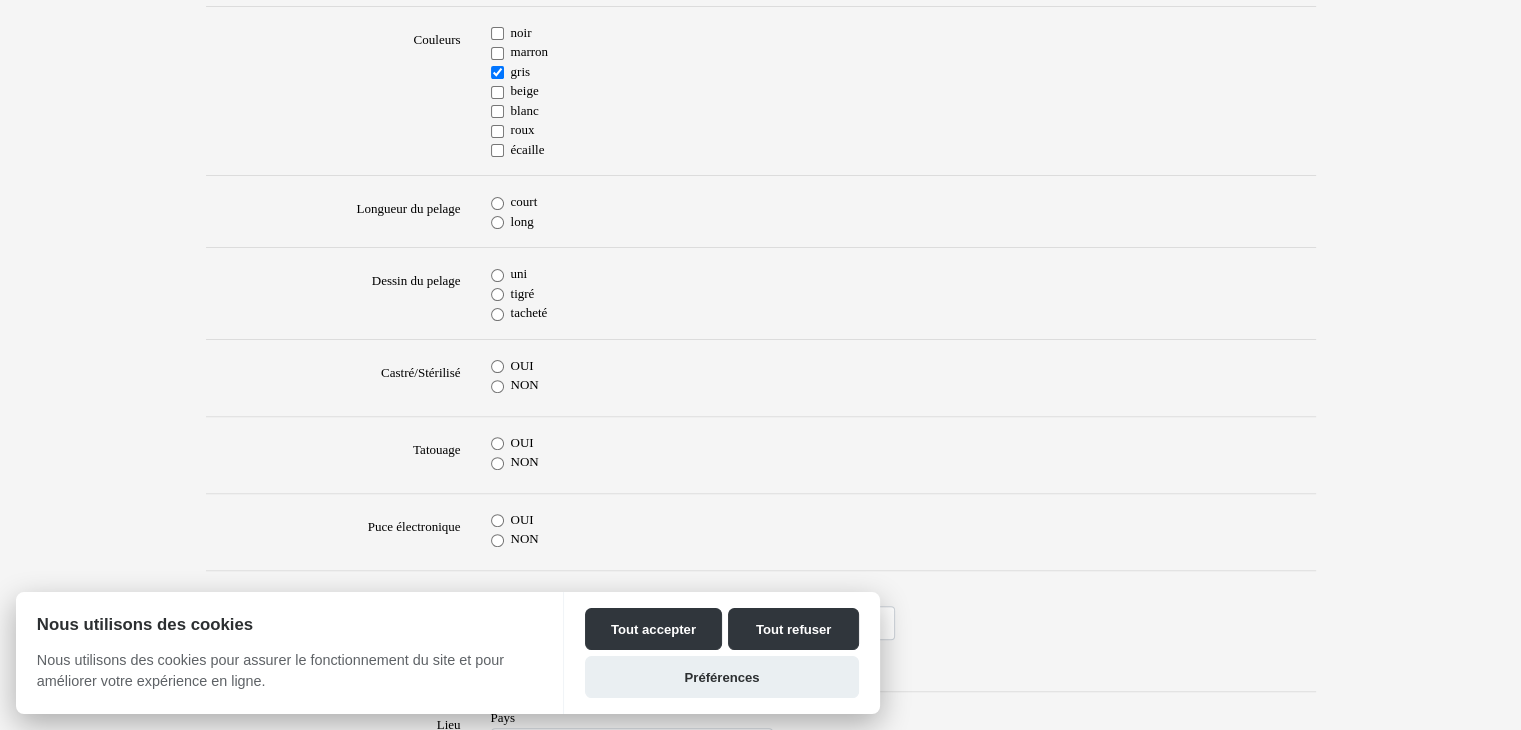 scroll, scrollTop: 600, scrollLeft: 0, axis: vertical 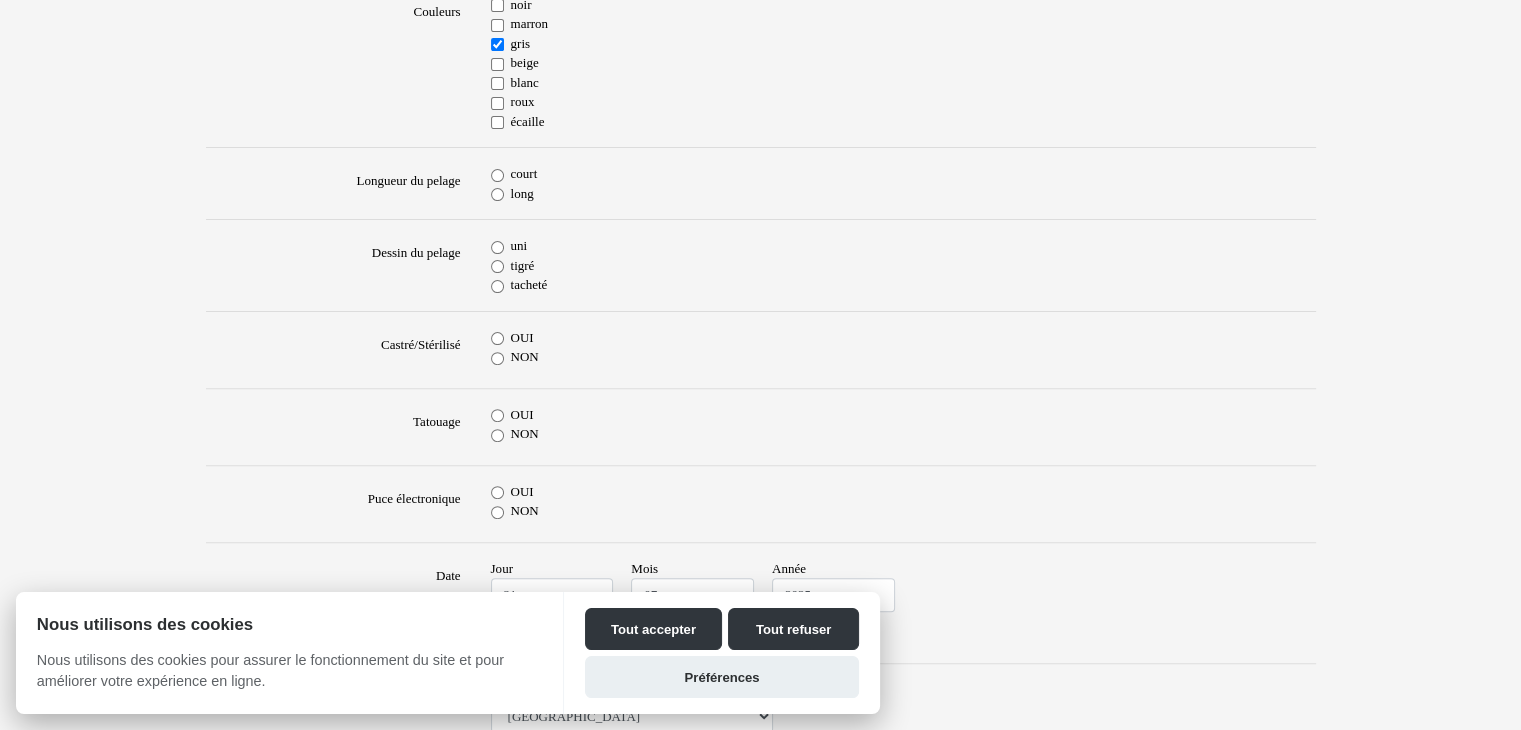 click on "court" at bounding box center (497, 175) 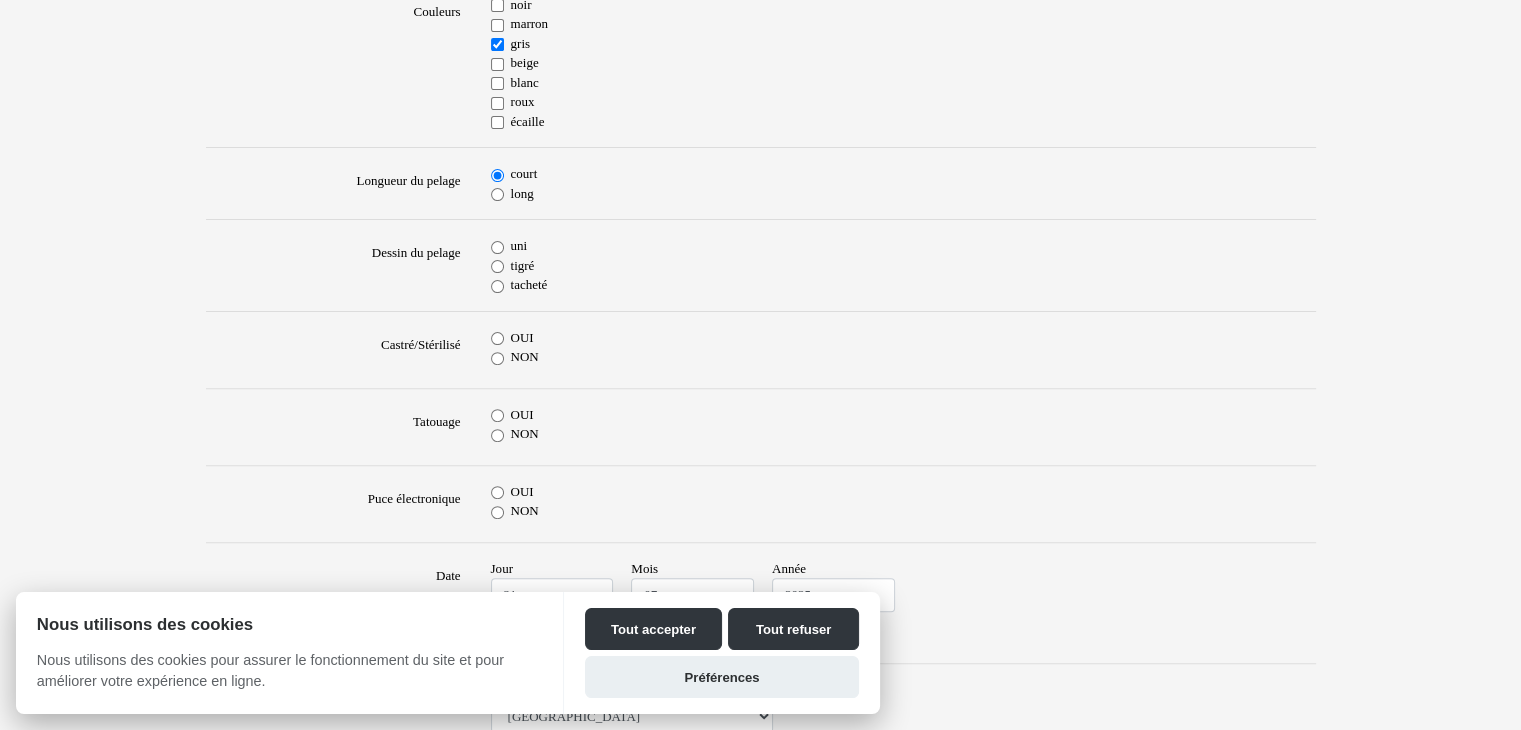 click on "tigré" at bounding box center (497, 266) 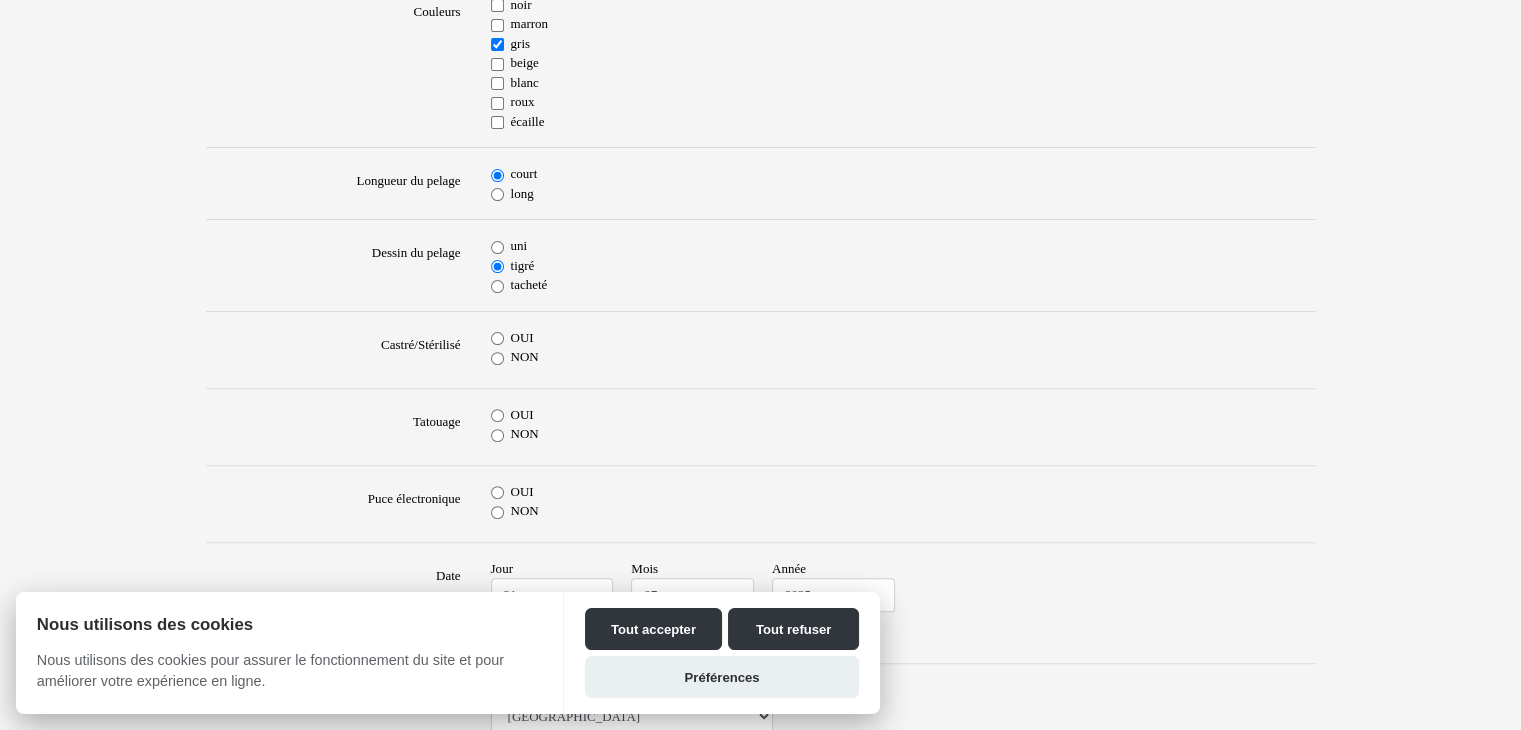 click on "Nouvelle annonce de chat perdu
Chaque seconde compte ⏱️
Déposez une annonce visible immédiatement et bénéficiez de notre réseau pour maximiser vos chances de le retrouver.
778
chats retrouvés cette semaine.  Retrouvons le vôtre aussi vite que possible !
Nom de votre chat
Pixel
Sexe
Mâle
Femelle
Race dominante
Aucune race particulière (croisé)
Abyssin Américain à poil dur American Bobtail American Shorthair Angora Turc Balinais Bengal Bleu Russe Bombay British Shorthair Burmese Chartreux Chat de gouttière Chat des bois Norvégiens Chat du Sri Lanka Chat sacré de Birmanie Commun Cornish rex Devon rex Européen Exotic Shorthair Himalayan Korat Maine Coon Mandarin Norvégien Ocicat Oriental Persan Ragdoll Rex Selkirk Scottish Fold Siamois Sibérien Somali Sphynx" at bounding box center [760, 469] 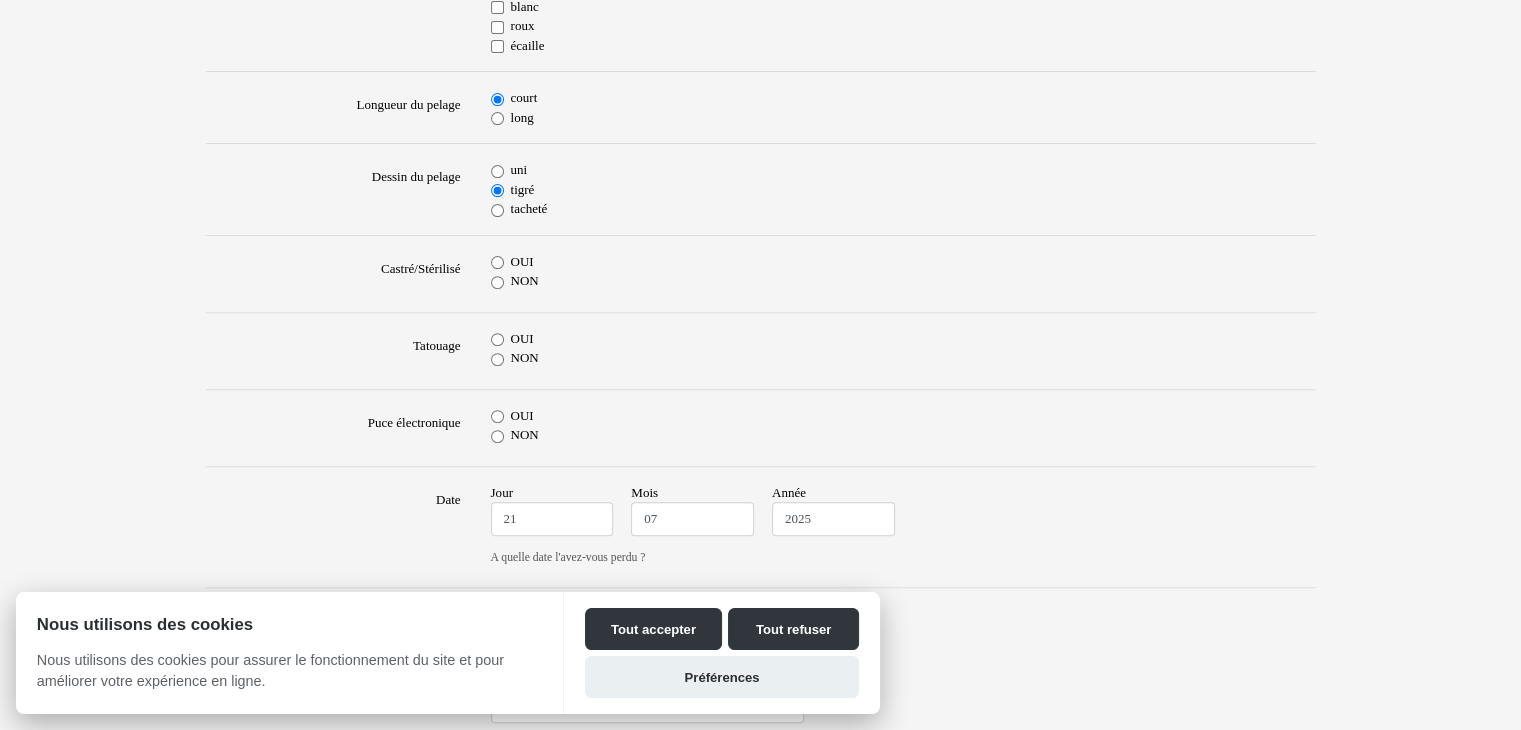 scroll, scrollTop: 680, scrollLeft: 0, axis: vertical 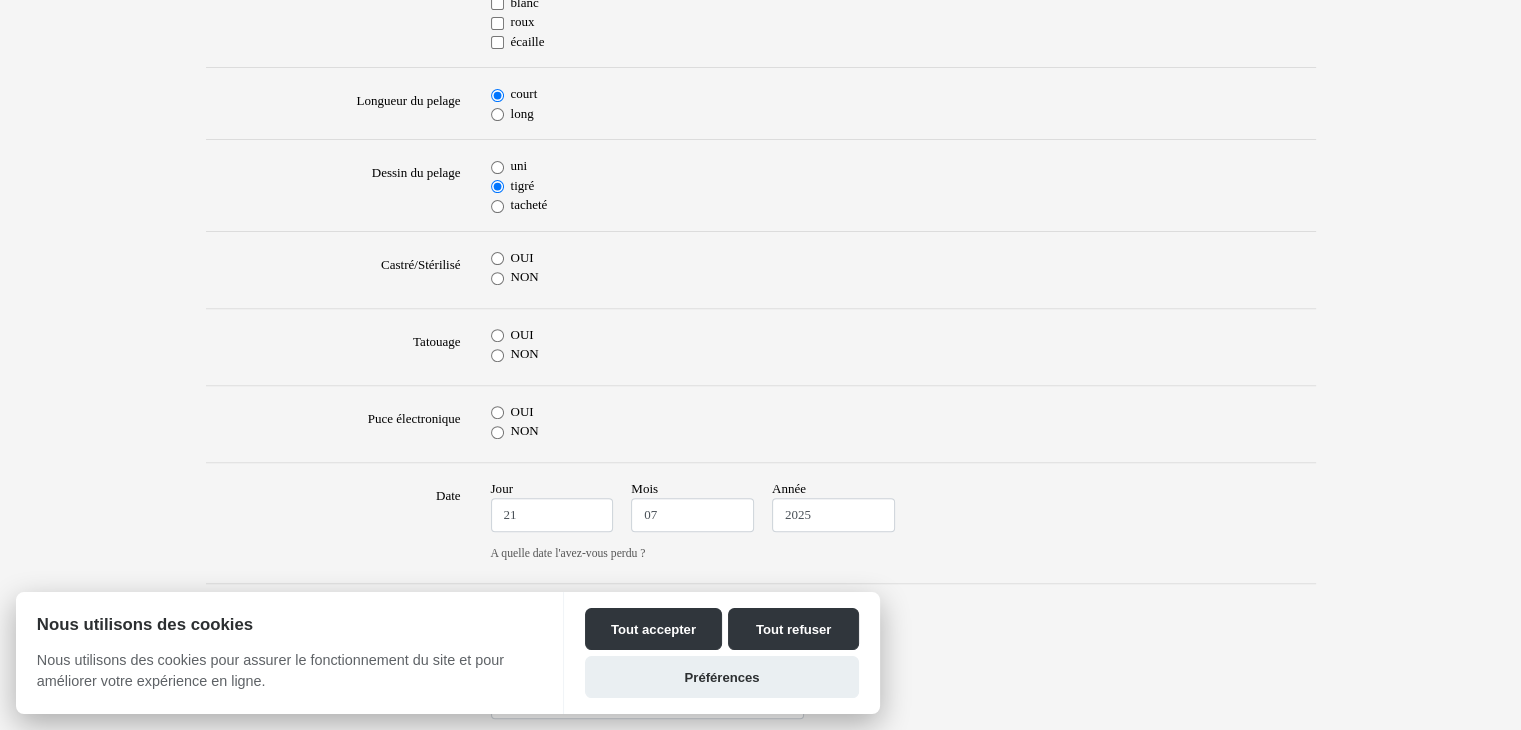 click on "OUI" at bounding box center (497, 258) 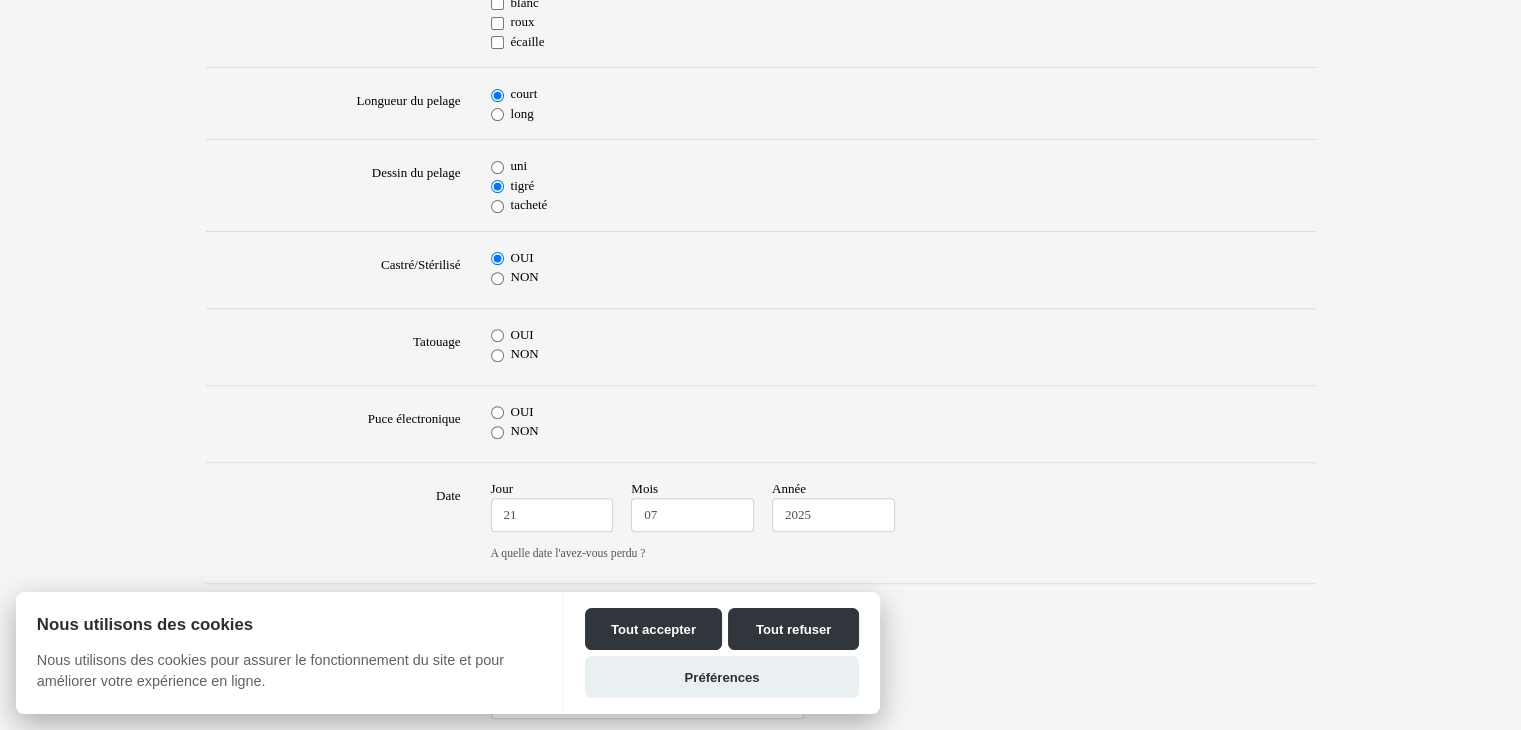click on "OUI" at bounding box center (497, 412) 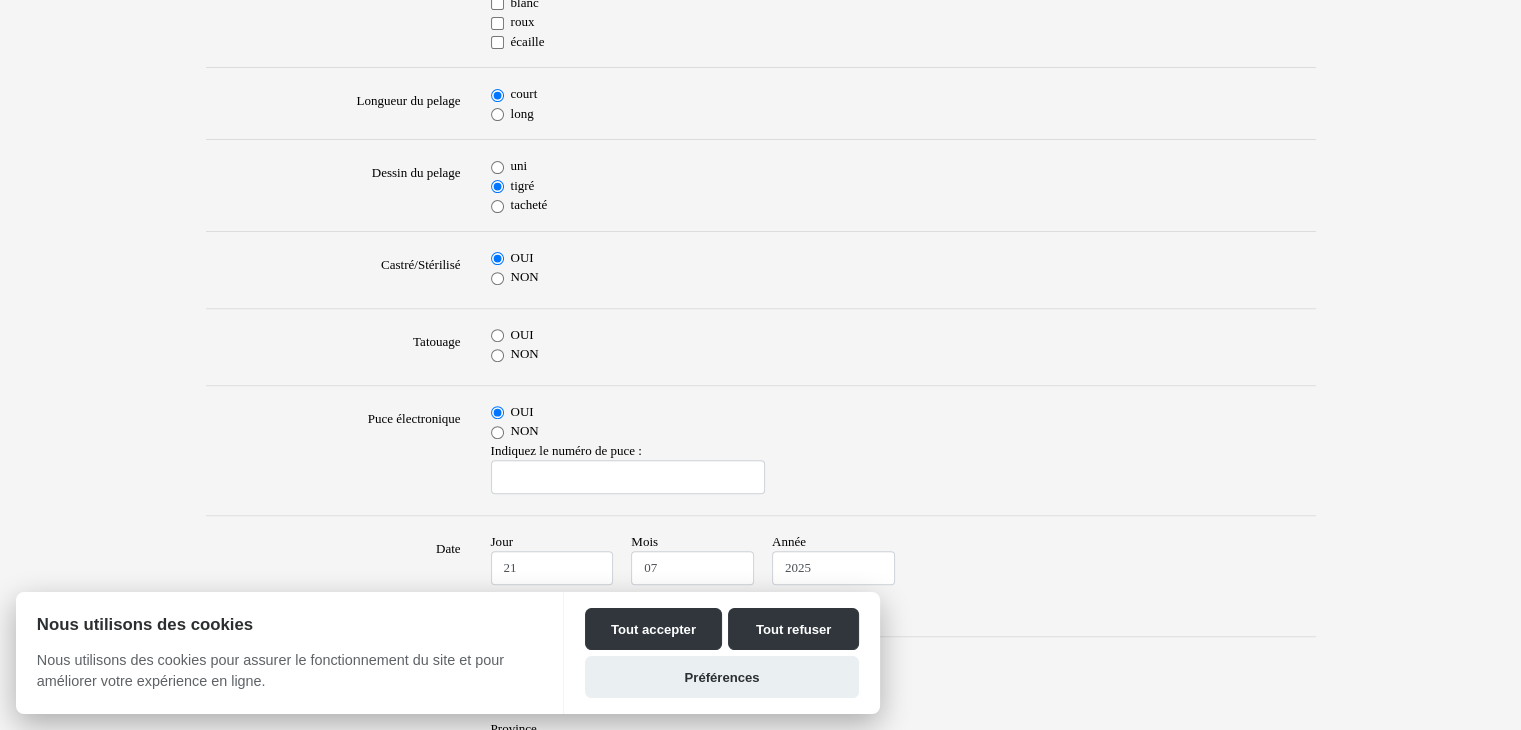 click on "NON" at bounding box center (497, 355) 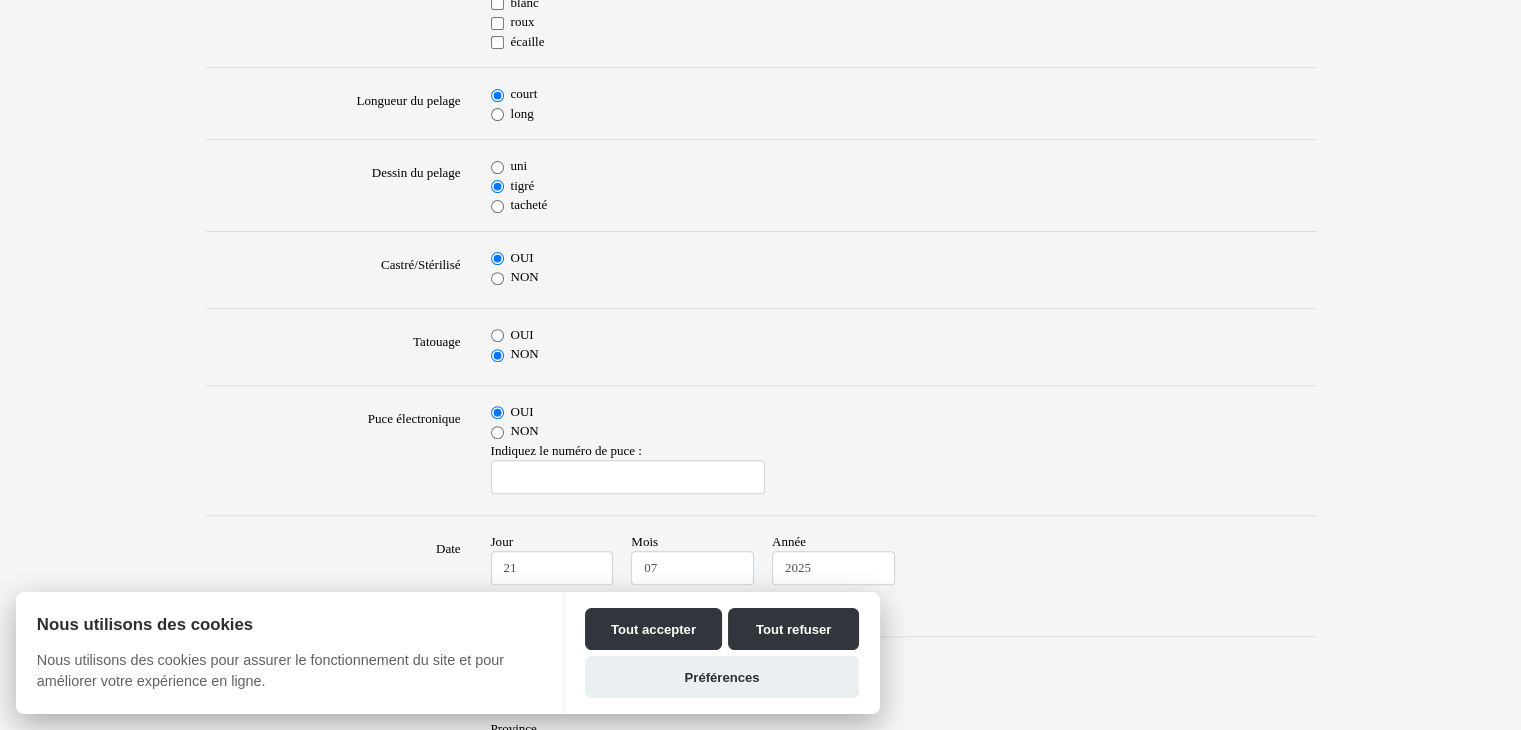click on "Puce électronique" at bounding box center (333, 450) 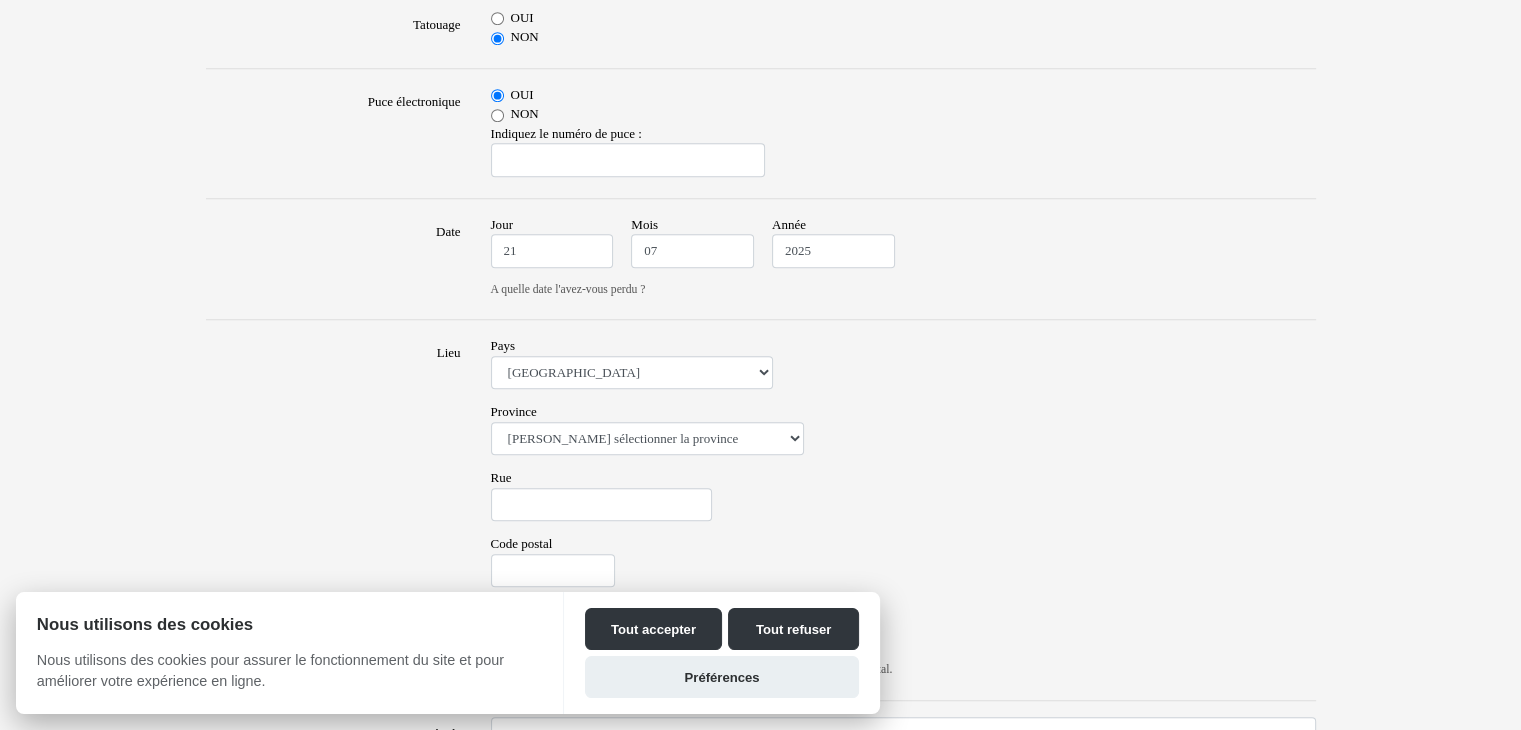 scroll, scrollTop: 1000, scrollLeft: 0, axis: vertical 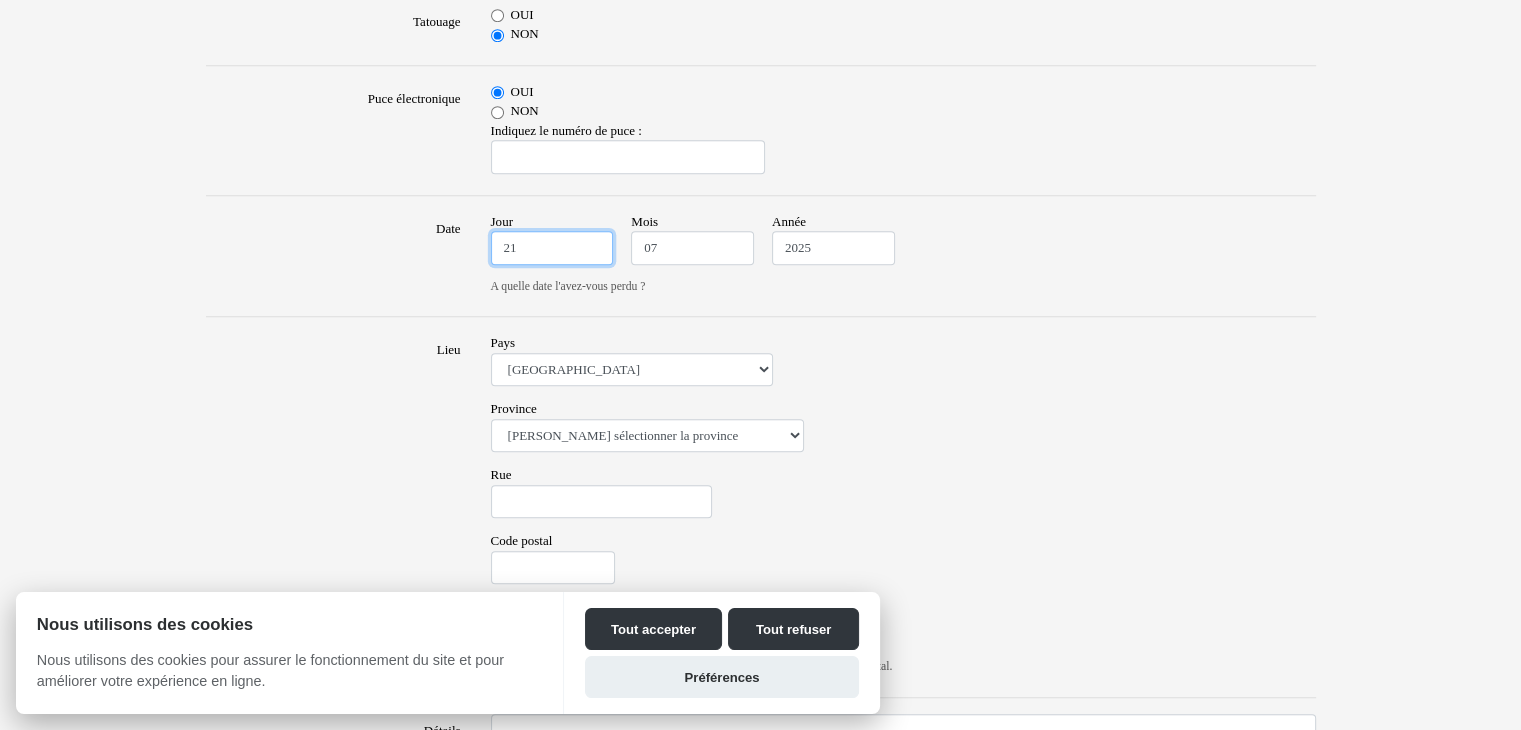 click on "21" at bounding box center (552, 248) 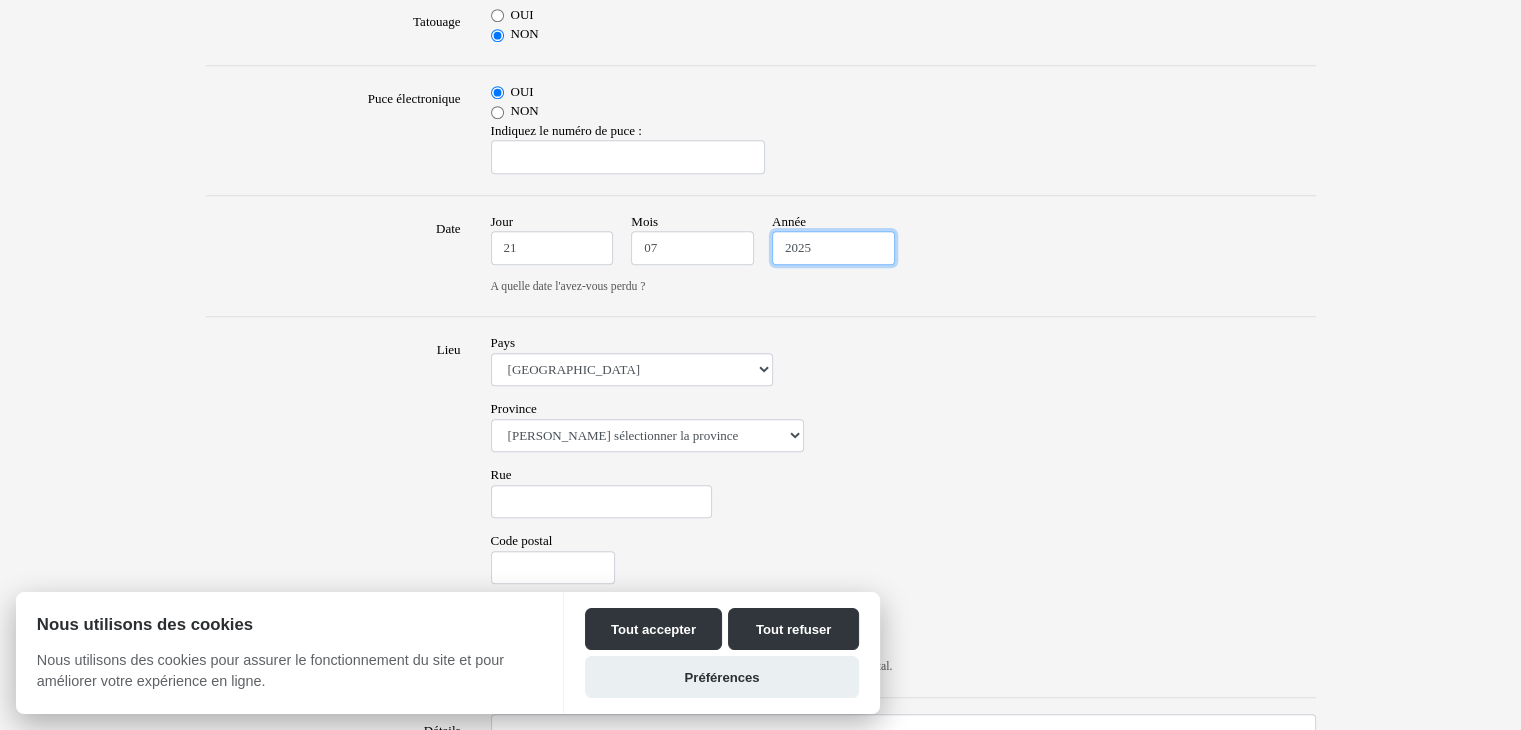 click on "2025" at bounding box center (833, 248) 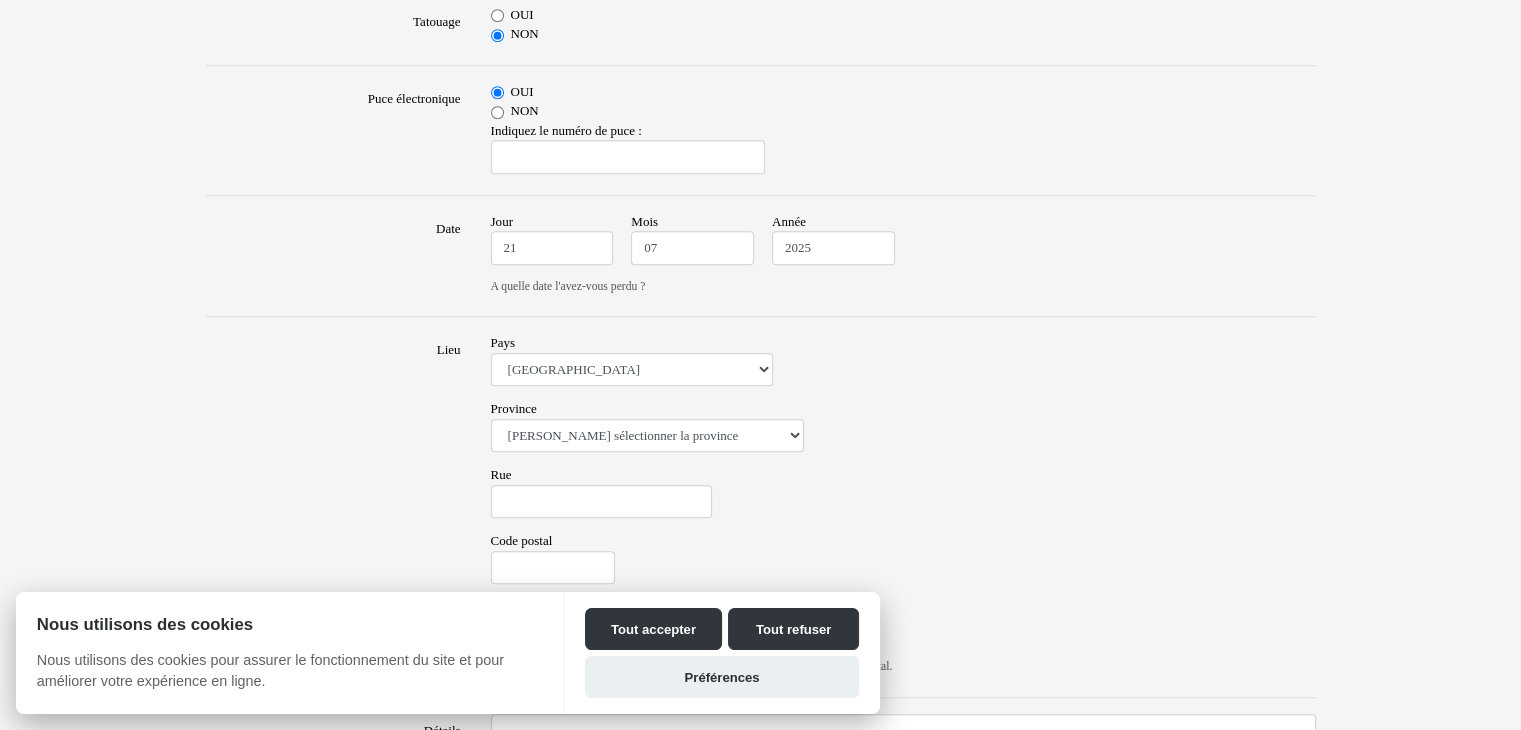 click on "Pays
Afrique du Sud Algérie Allemagne Andorre Argentine Australie Belgique Bolivie Brésil Cameroun Canada Chili Colombie Costa Rica Cuba Équateur Espagne Etats Unis France Grande Bretagne Guadeloupe Guatemala Guyane Honduras Inde Japon Kenya Luxembourg Martinique Mayotte Mexique Monaco Nicaragua Nigéria Nouvelle-Calédonie Nouvelle-Zélande Pakistan Panama Paraguay Pérou Philippines Polynésie française Porto Rico République dominicaine Réunion Saint-Barthélemy Saint-Martin Saint-Pierre-et-Miquelon Salvador Singapour Suisse Tanzanie Uruguay Venezuela Wallis-et-Futuna
Province  Veuillez sélectionner la province EC - Eastern Cape FS - Free State GA - Gauteng KN - KwaZulu-Natal LI - Limpopo MP - Mpumalanga NC - Northern Cape NW - North West WC - Western Cape Wilaya  Veuillez sélectionner la wilaya 01 - Adrar 02 - Chlef 03 - Laghouat 04 - Oum El Bouaghi 05 - Batna 06 - Béjaïa 07 - Biskra 08 - Béchar 09 - Blida 10 - Bouira 11 - Tamanrasset 12 - Tébessa Région" at bounding box center (903, 507) 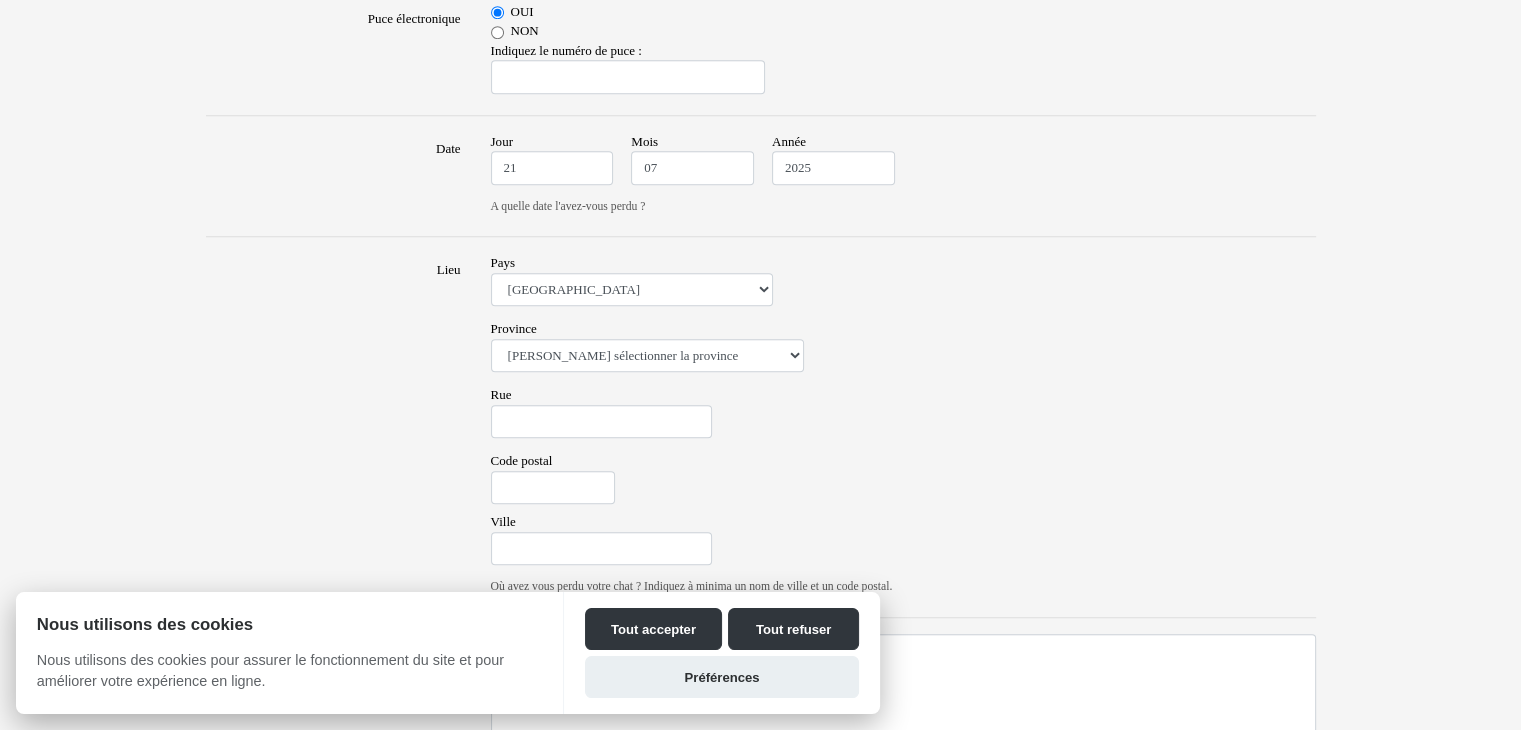 scroll, scrollTop: 1120, scrollLeft: 0, axis: vertical 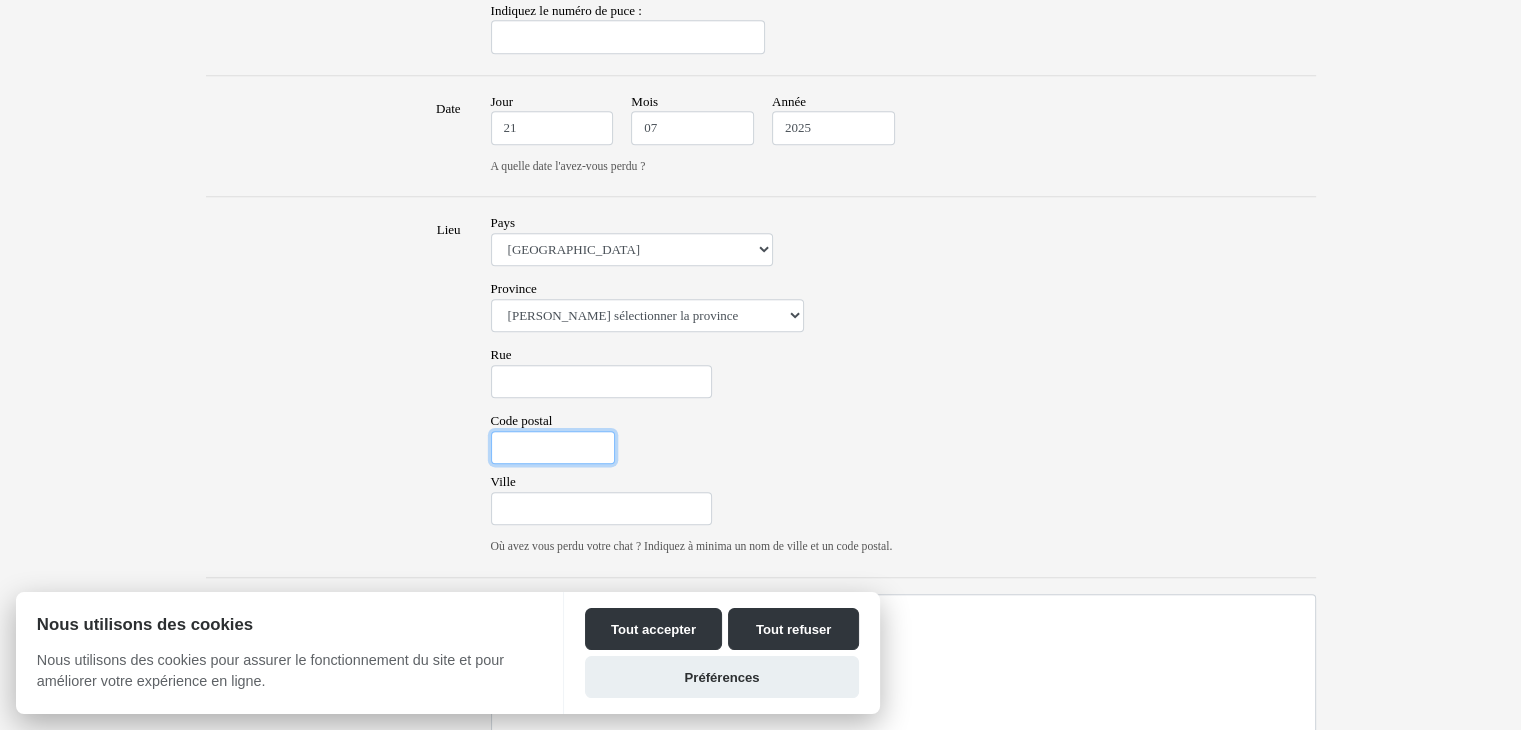 click on "Code postal" at bounding box center [553, 448] 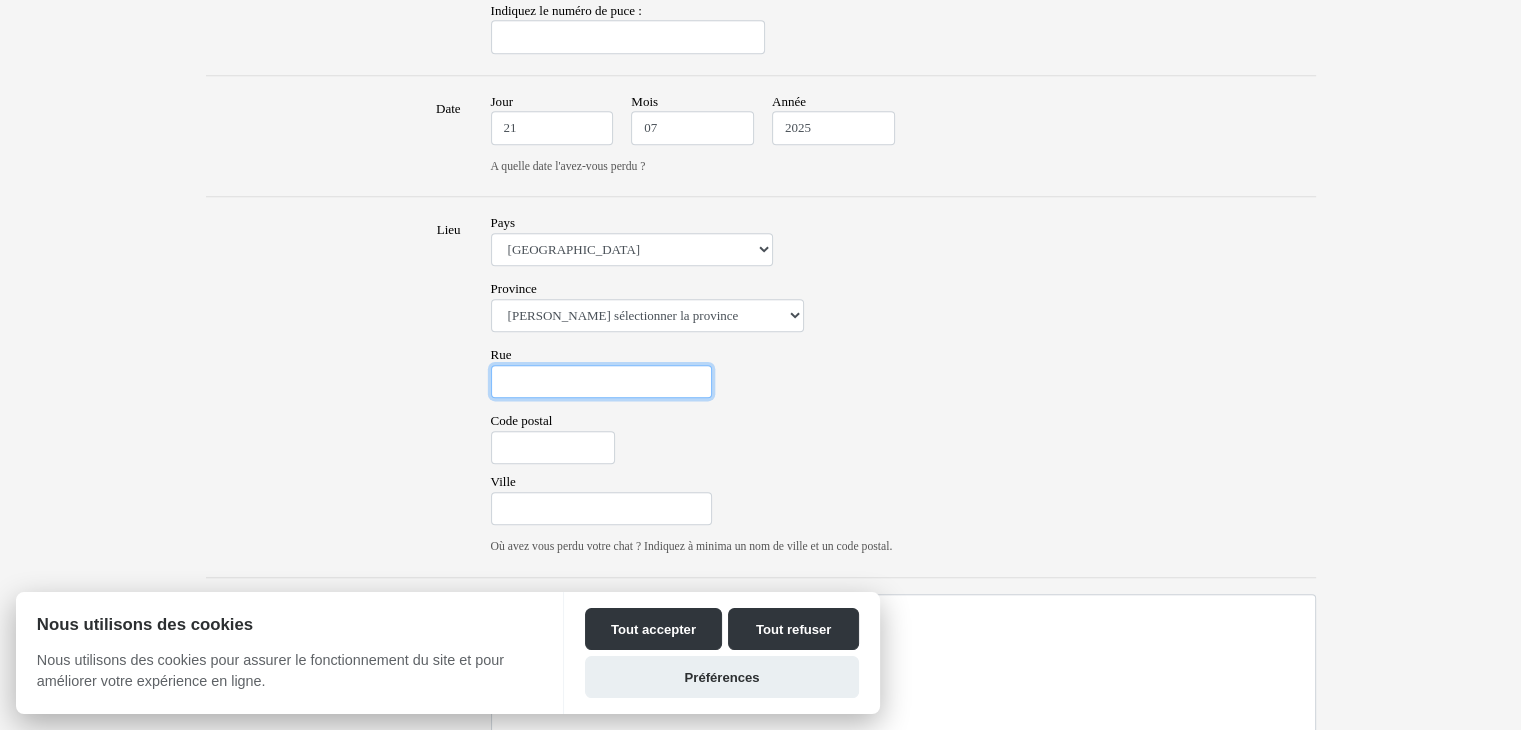 click on "Rue" at bounding box center (601, 382) 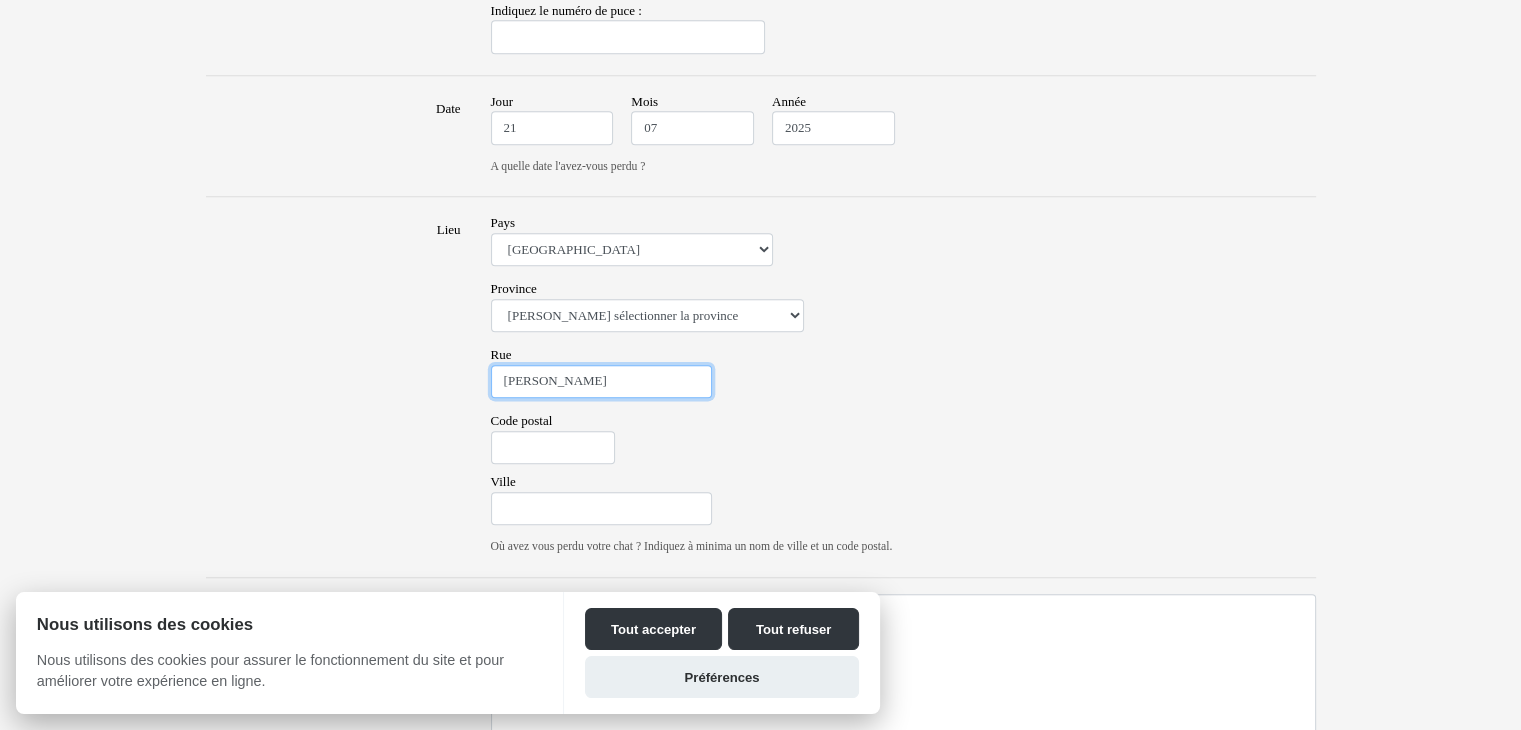 type on "Jean Talon" 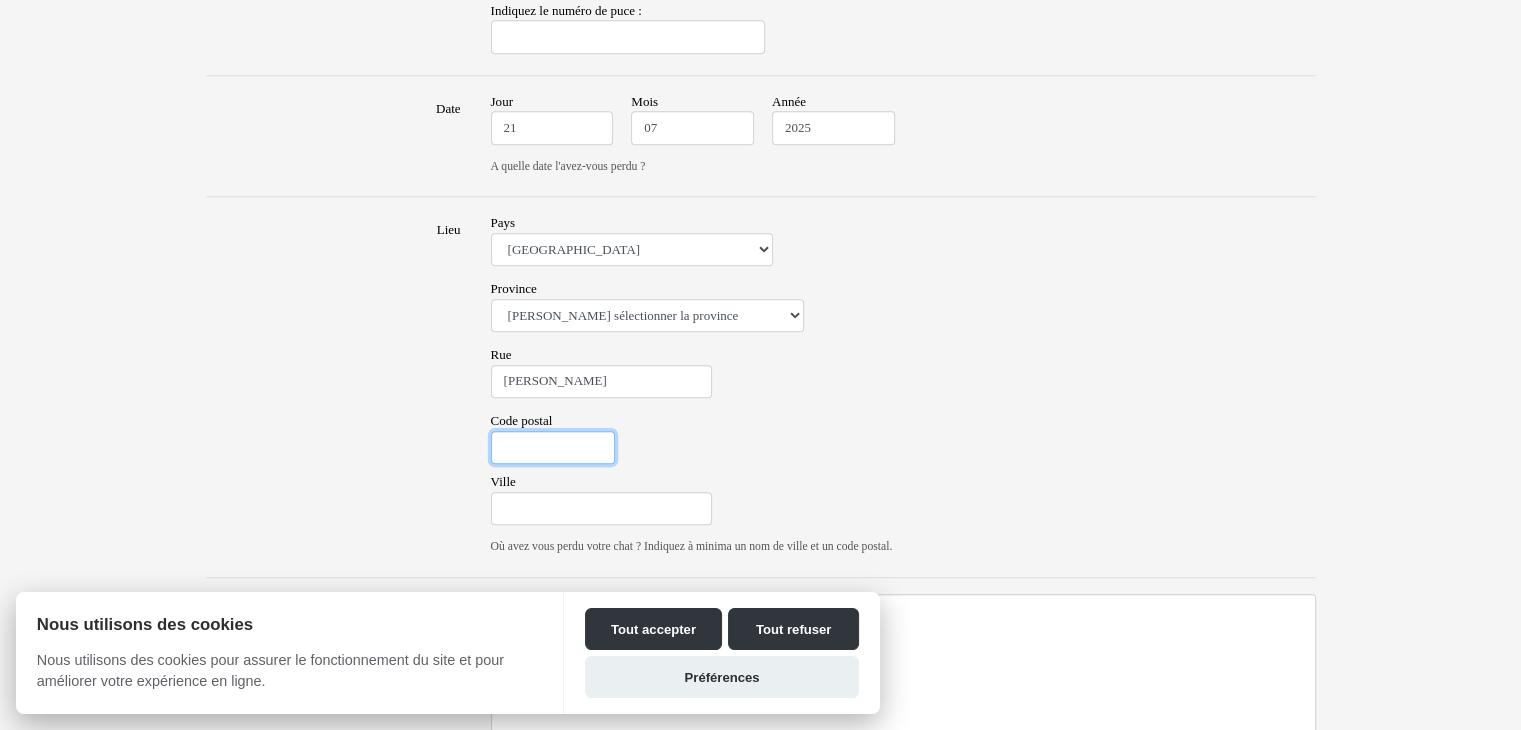 click on "Code postal" at bounding box center (553, 448) 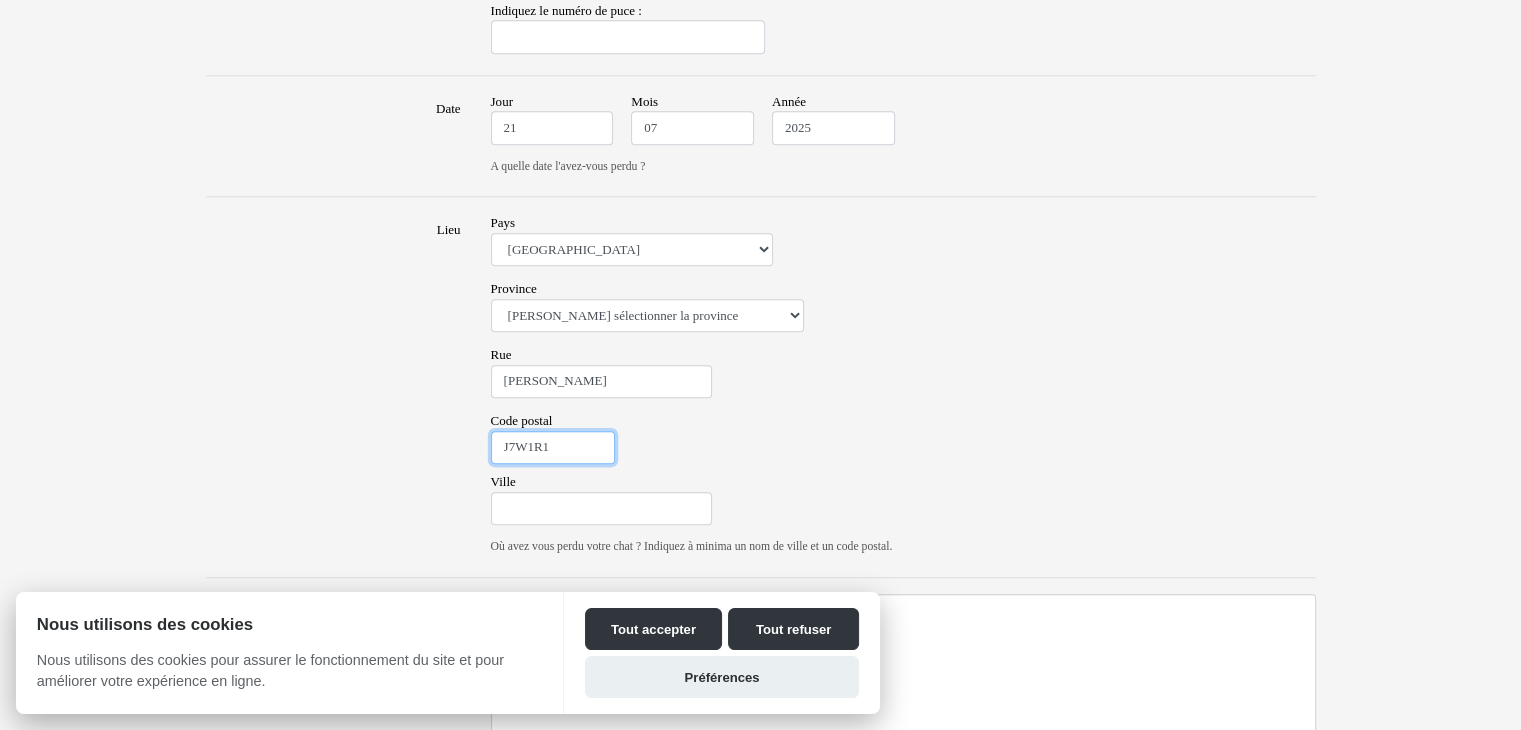 type on "J7W1R1" 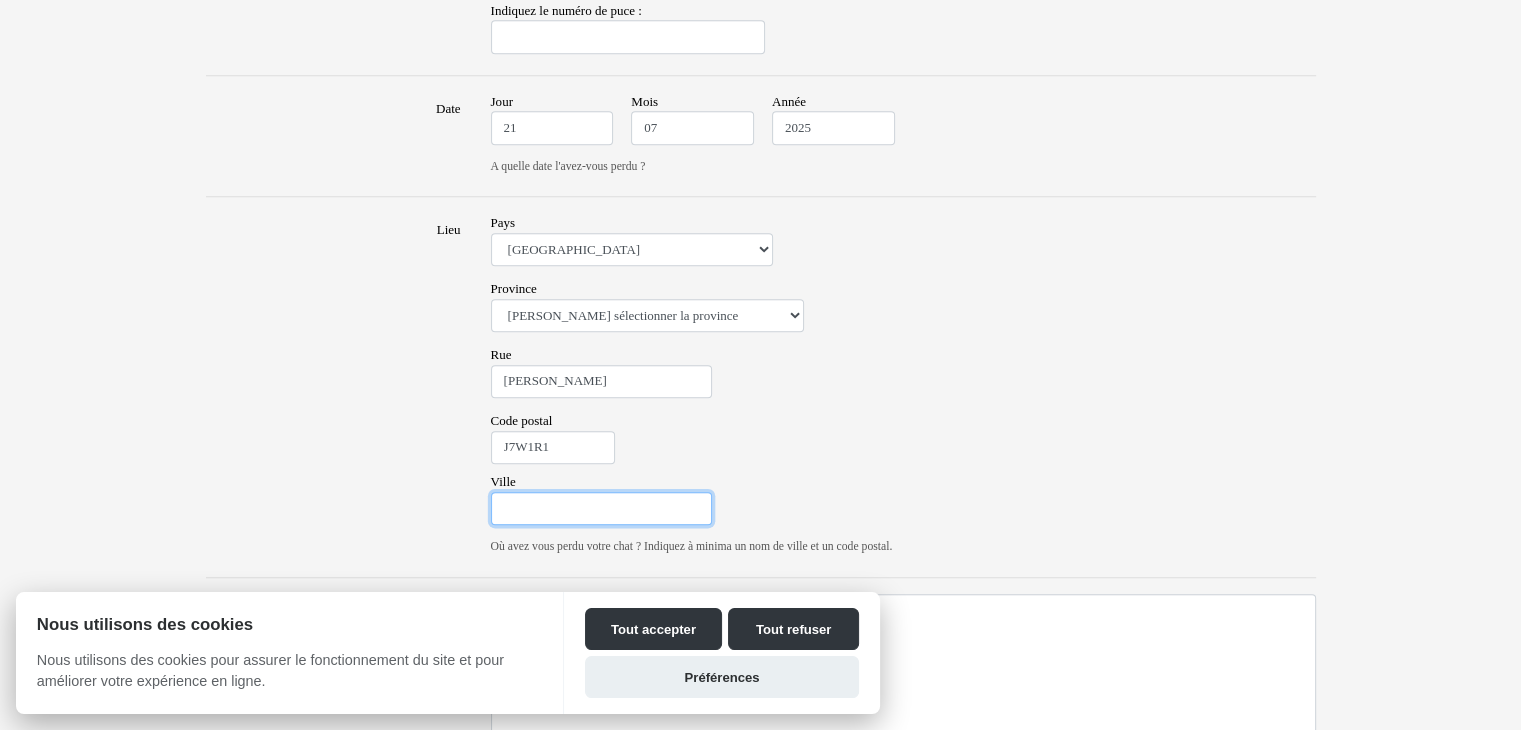 click on "Ville" at bounding box center (601, 509) 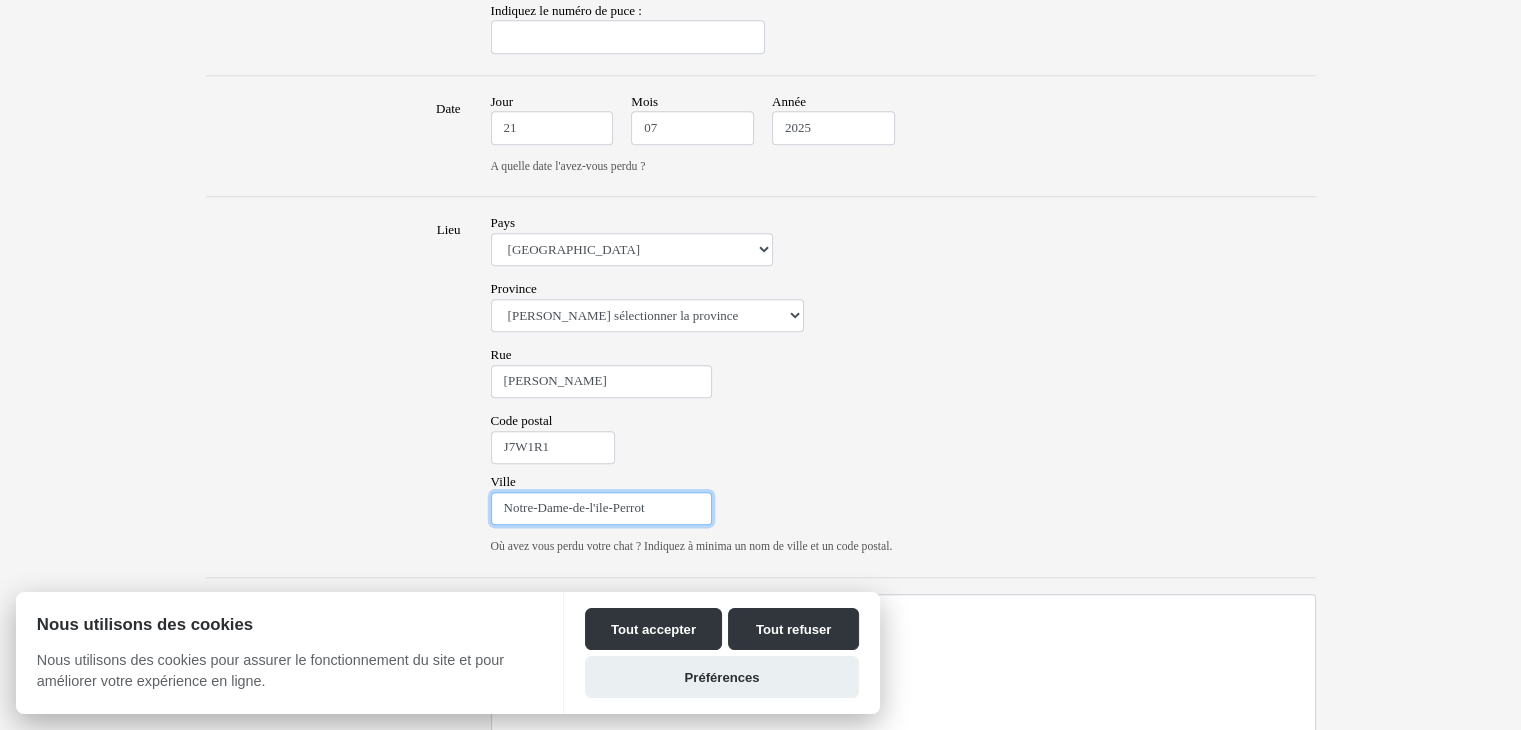 type on "Notre-Dame-de-l'ile-Perrot" 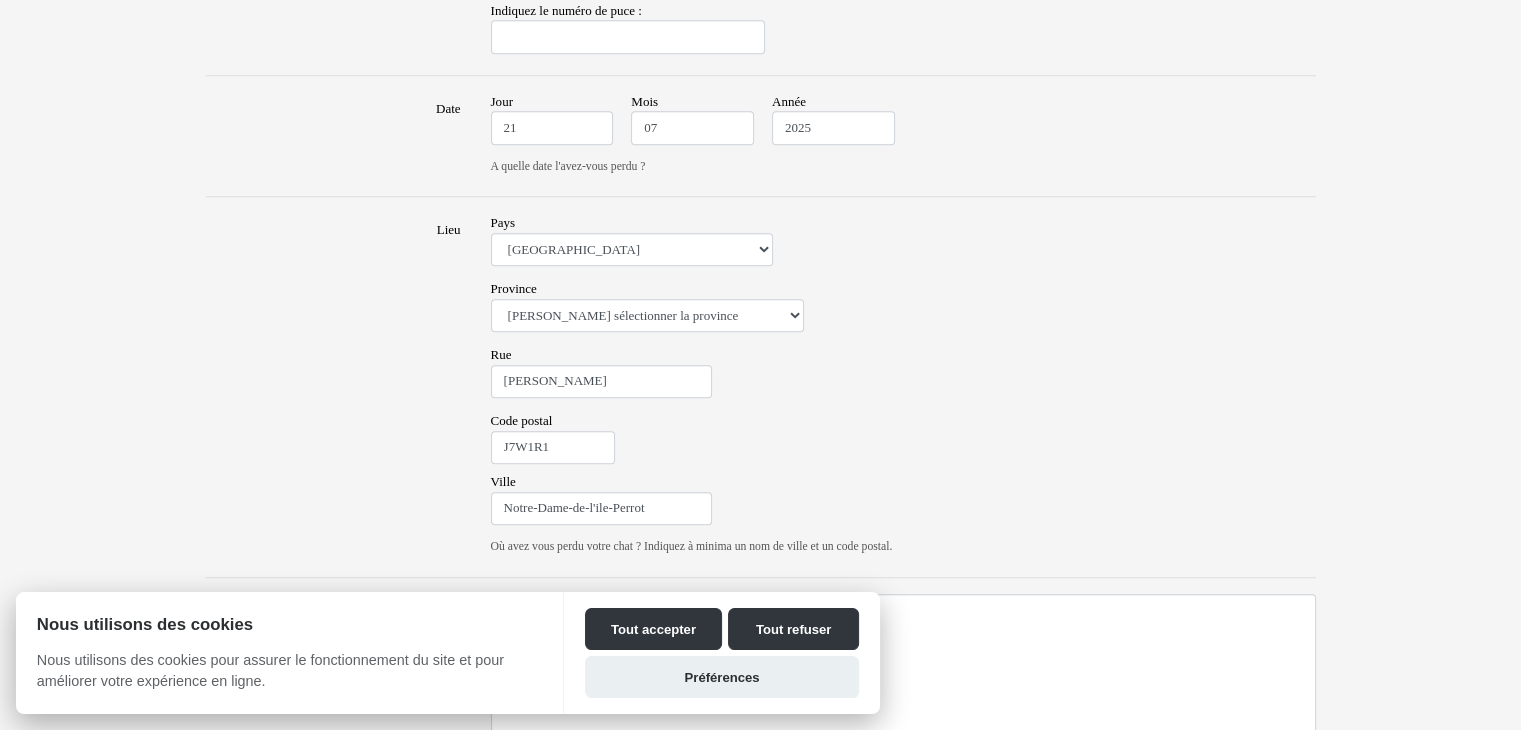 click on "Lieu" at bounding box center [333, 387] 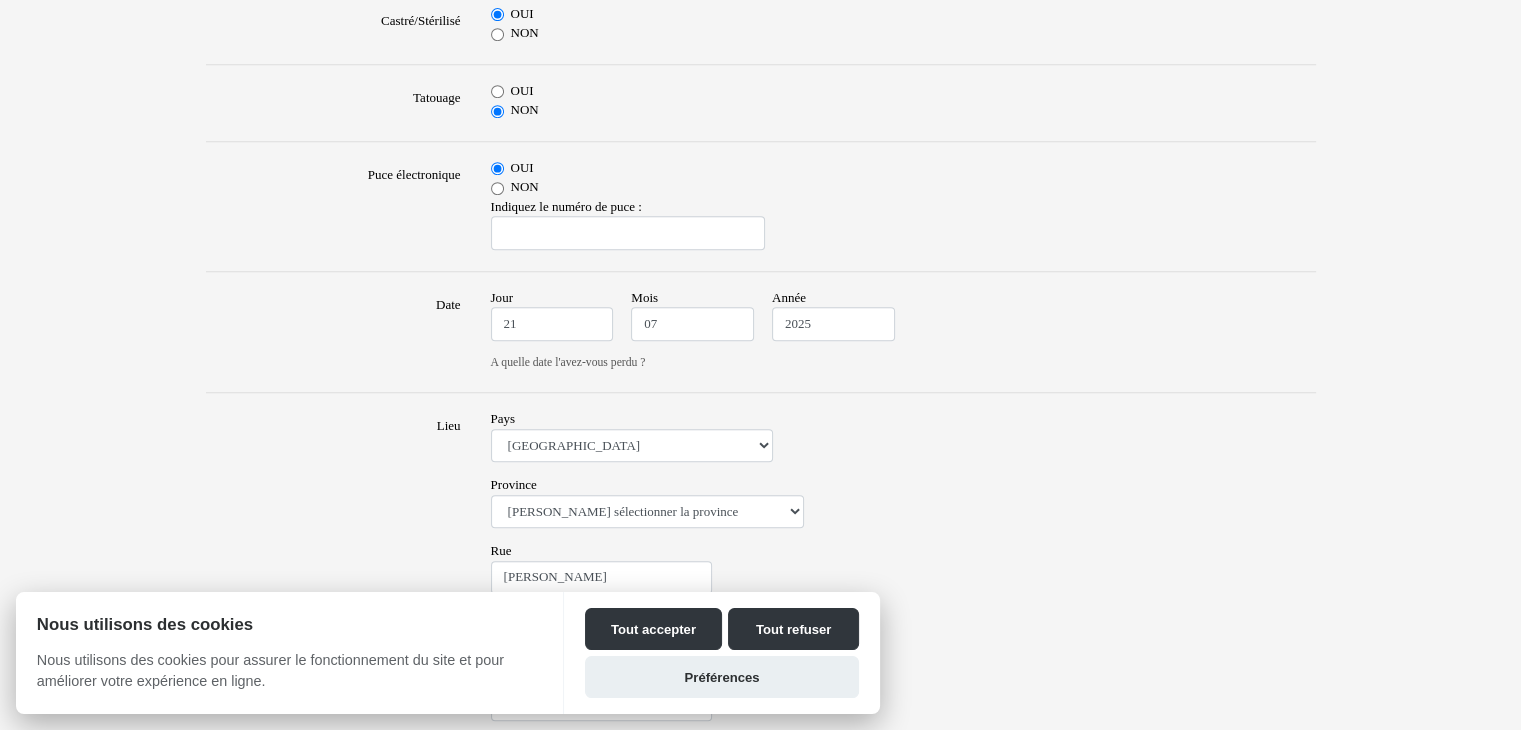 scroll, scrollTop: 840, scrollLeft: 0, axis: vertical 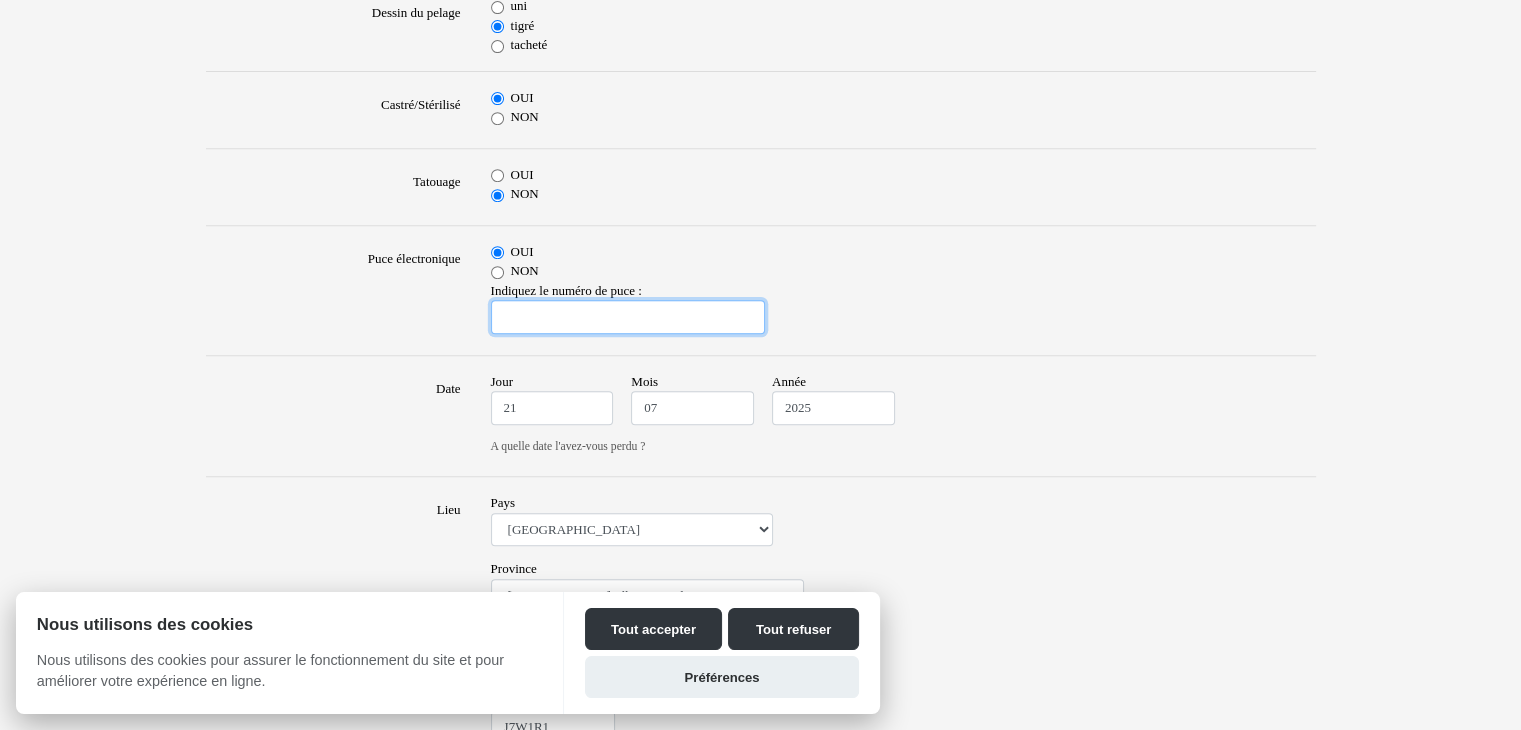 click at bounding box center [628, 317] 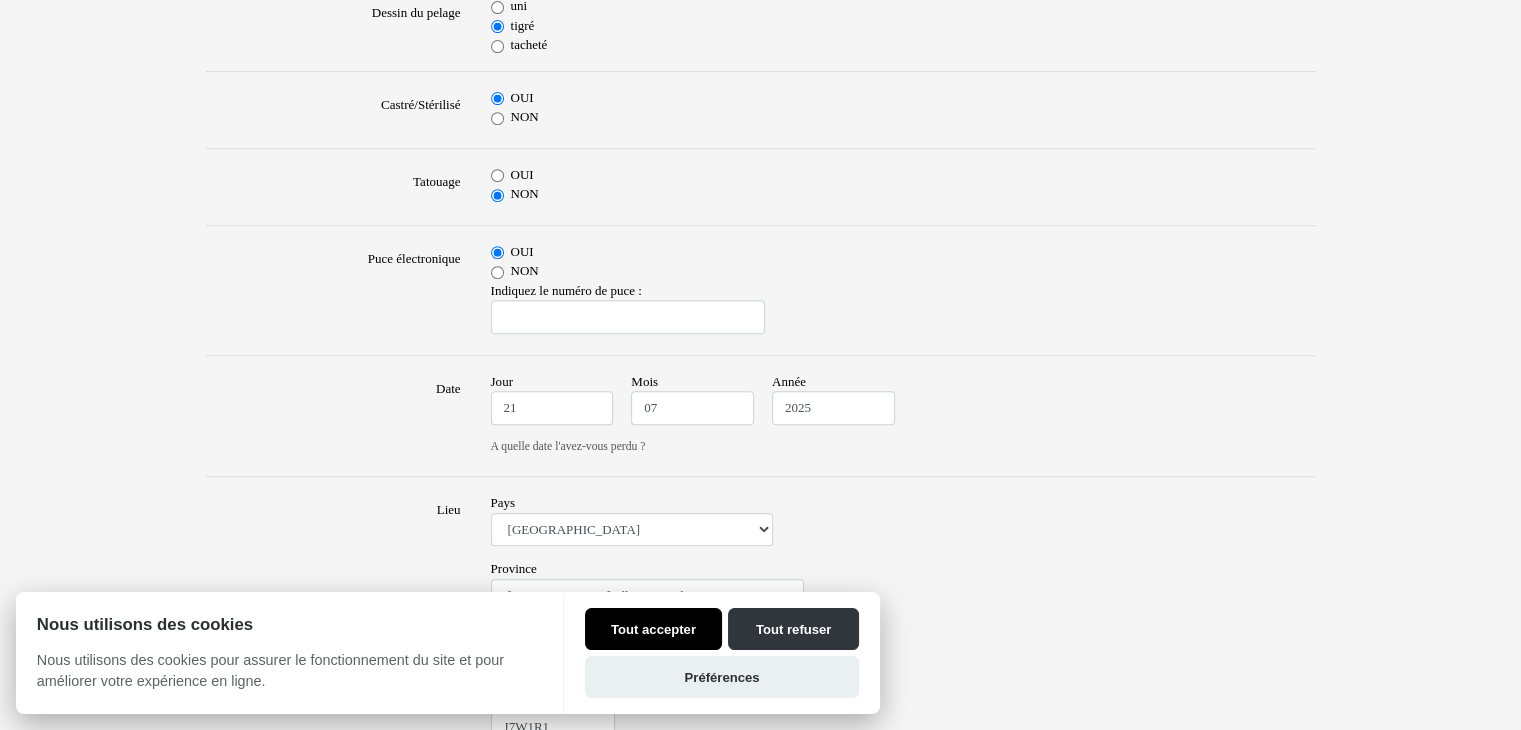click on "Tout accepter" at bounding box center [653, 629] 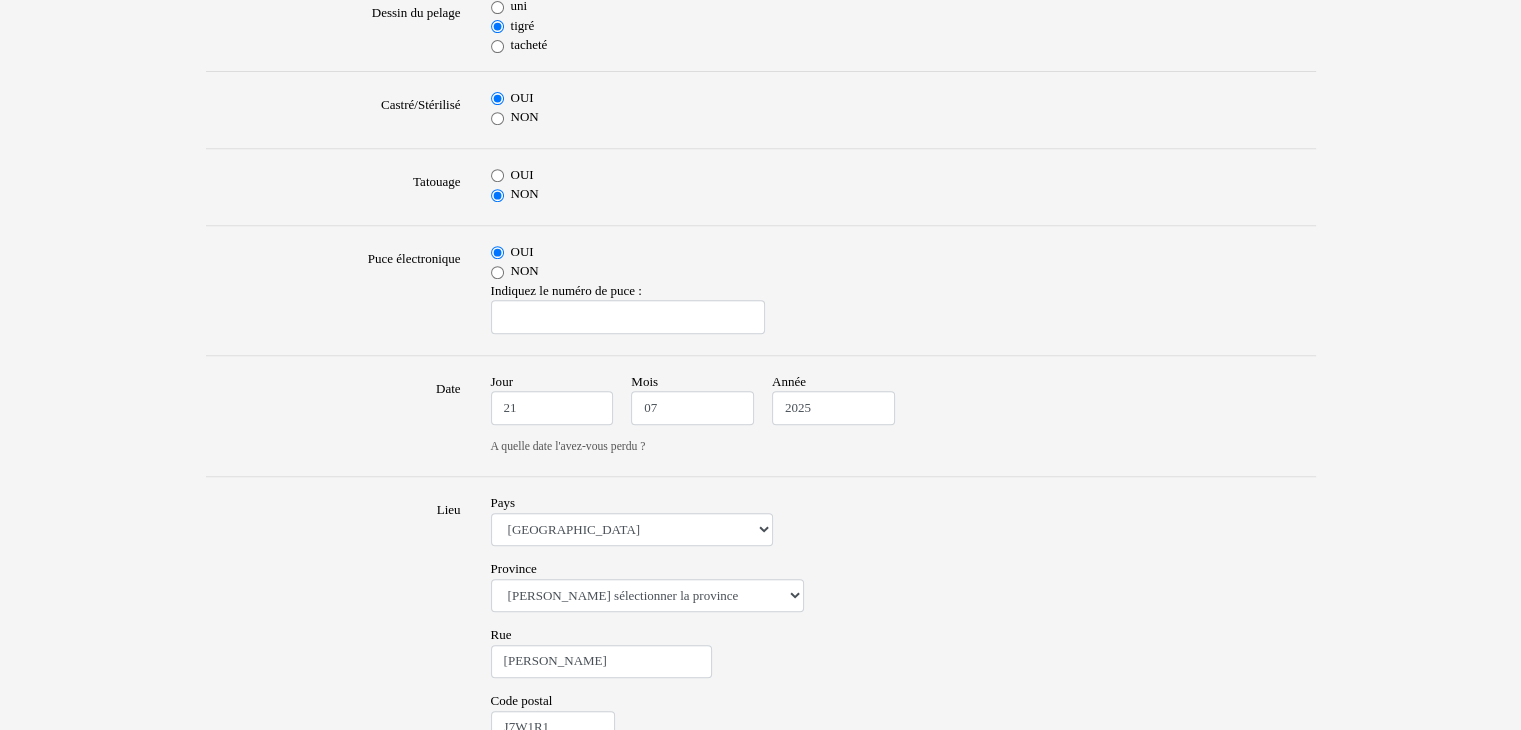 click on "Nouvelle annonce de chat perdu
Chaque seconde compte ⏱️
Déposez une annonce visible immédiatement et bénéficiez de notre réseau pour maximiser vos chances de le retrouver.
778
chats retrouvés cette semaine.  Retrouvons le vôtre aussi vite que possible !
Nom de votre chat
Pixel
Sexe
Mâle
Femelle
Race dominante
Aucune race particulière (croisé)
Abyssin Américain à poil dur American Bobtail American Shorthair Angora Turc Balinais Bengal Bleu Russe Bombay British Shorthair Burmese Chartreux Chat de gouttière Chat des bois Norvégiens Chat du Sri Lanka Chat sacré de Birmanie Commun Cornish rex Devon rex Européen Exotic Shorthair Himalayan Korat Maine Coon Mandarin Norvégien Ocicat Oriental Persan Ragdoll Rex Selkirk Scottish Fold Siamois Sibérien Somali Sphynx" at bounding box center [760, 256] 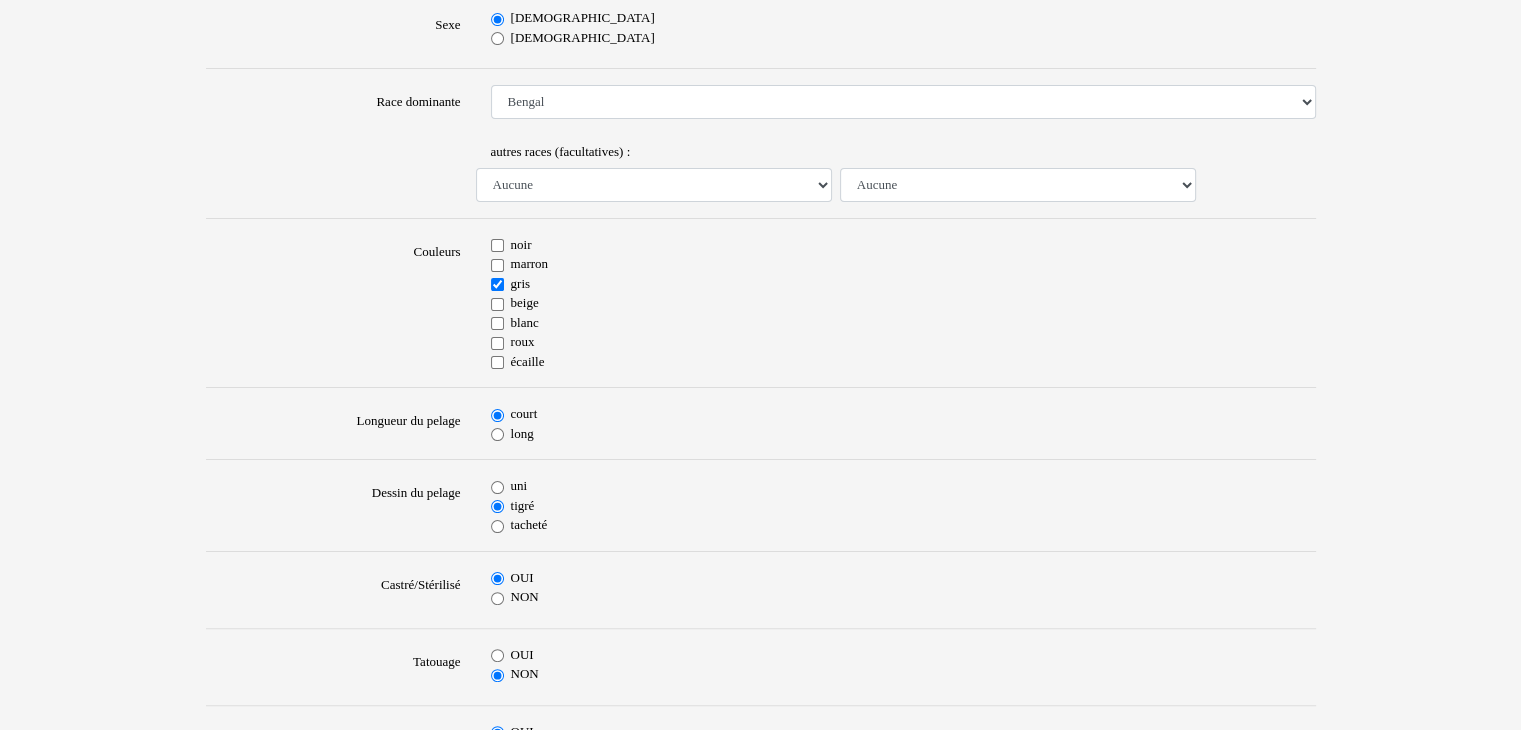 scroll, scrollTop: 400, scrollLeft: 0, axis: vertical 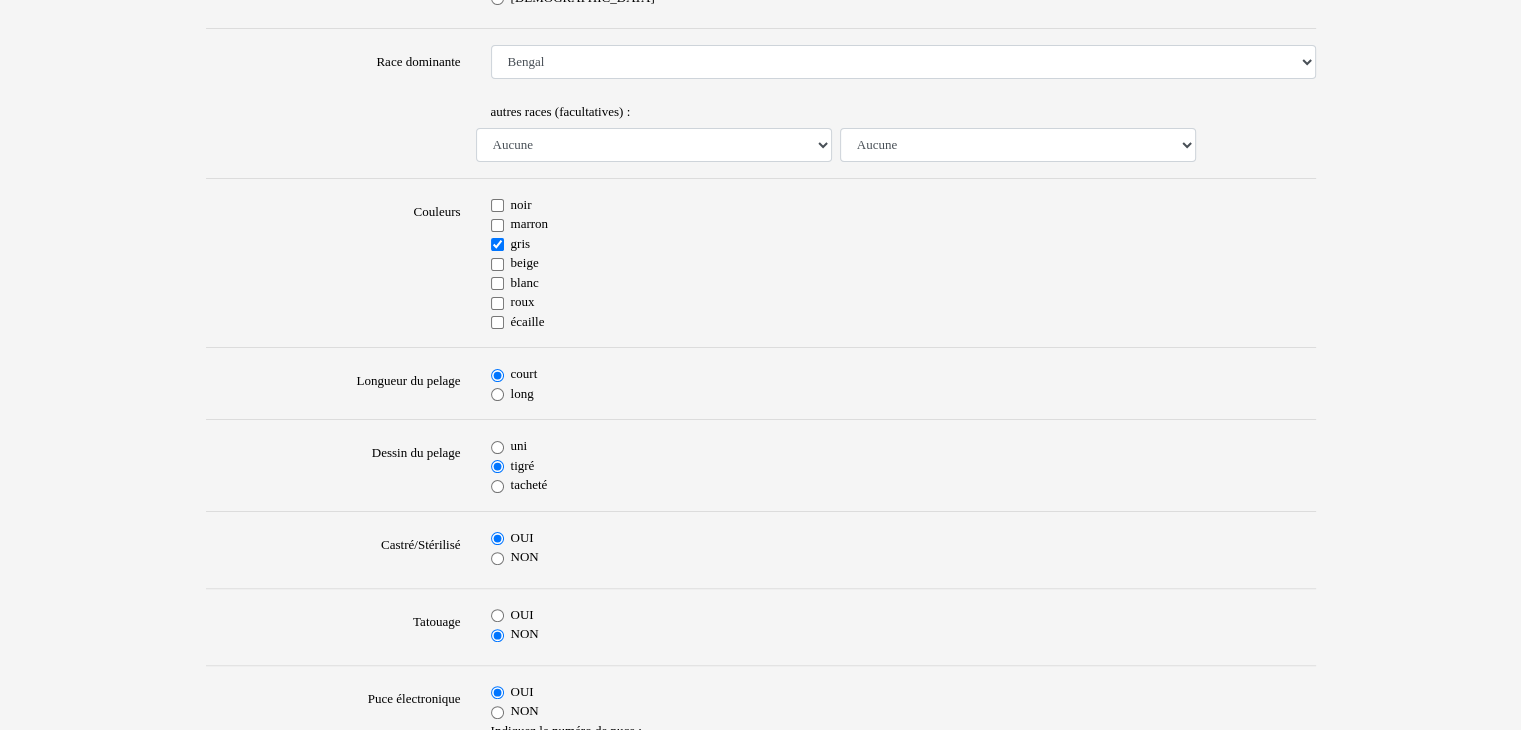 click on "Nouvelle annonce de chat perdu
Chaque seconde compte ⏱️
Déposez une annonce visible immédiatement et bénéficiez de notre réseau pour maximiser vos chances de le retrouver.
778
chats retrouvés cette semaine.  Retrouvons le vôtre aussi vite que possible !
Nom de votre chat
Pixel
Sexe
Mâle
Femelle
Race dominante
Aucune race particulière (croisé)
Abyssin Américain à poil dur American Bobtail American Shorthair Angora Turc Balinais Bengal Bleu Russe Bombay British Shorthair Burmese Chartreux Chat de gouttière Chat des bois Norvégiens Chat du Sri Lanka Chat sacré de Birmanie Commun Cornish rex Devon rex Européen Exotic Shorthair Himalayan Korat Maine Coon Mandarin Norvégien Ocicat Oriental Persan Ragdoll Rex Selkirk Scottish Fold Siamois Sibérien Somali Sphynx" at bounding box center [760, 696] 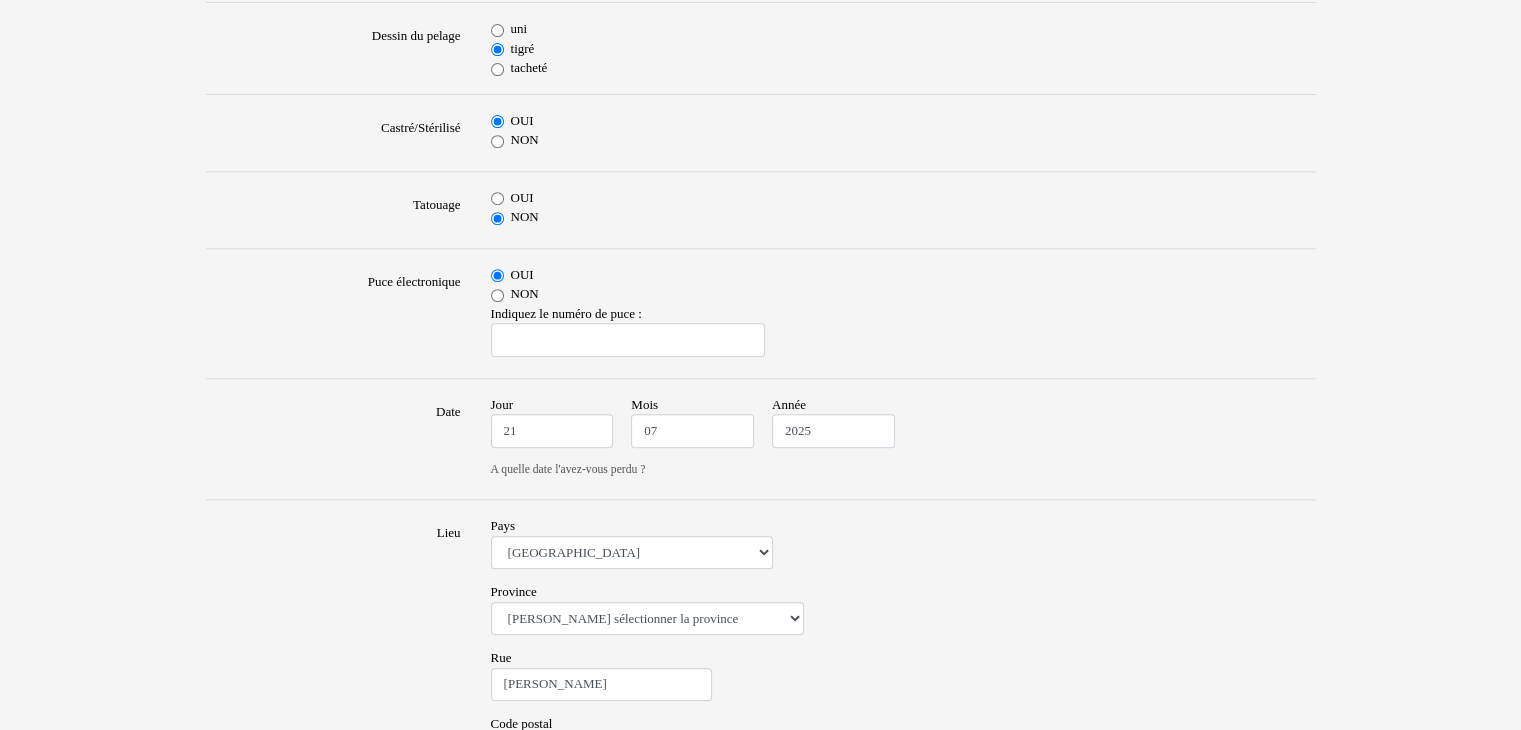 scroll, scrollTop: 815, scrollLeft: 0, axis: vertical 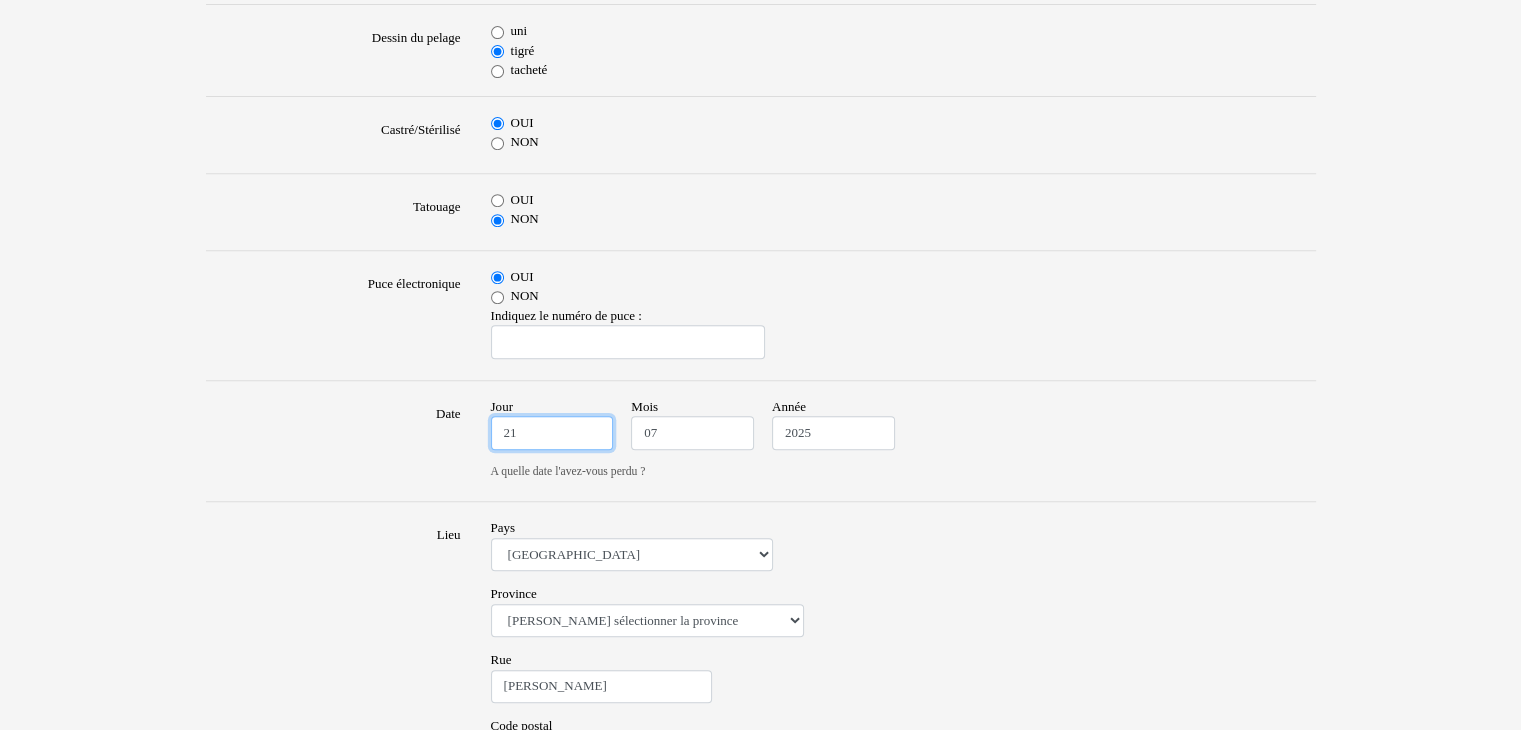 click on "21" at bounding box center (552, 433) 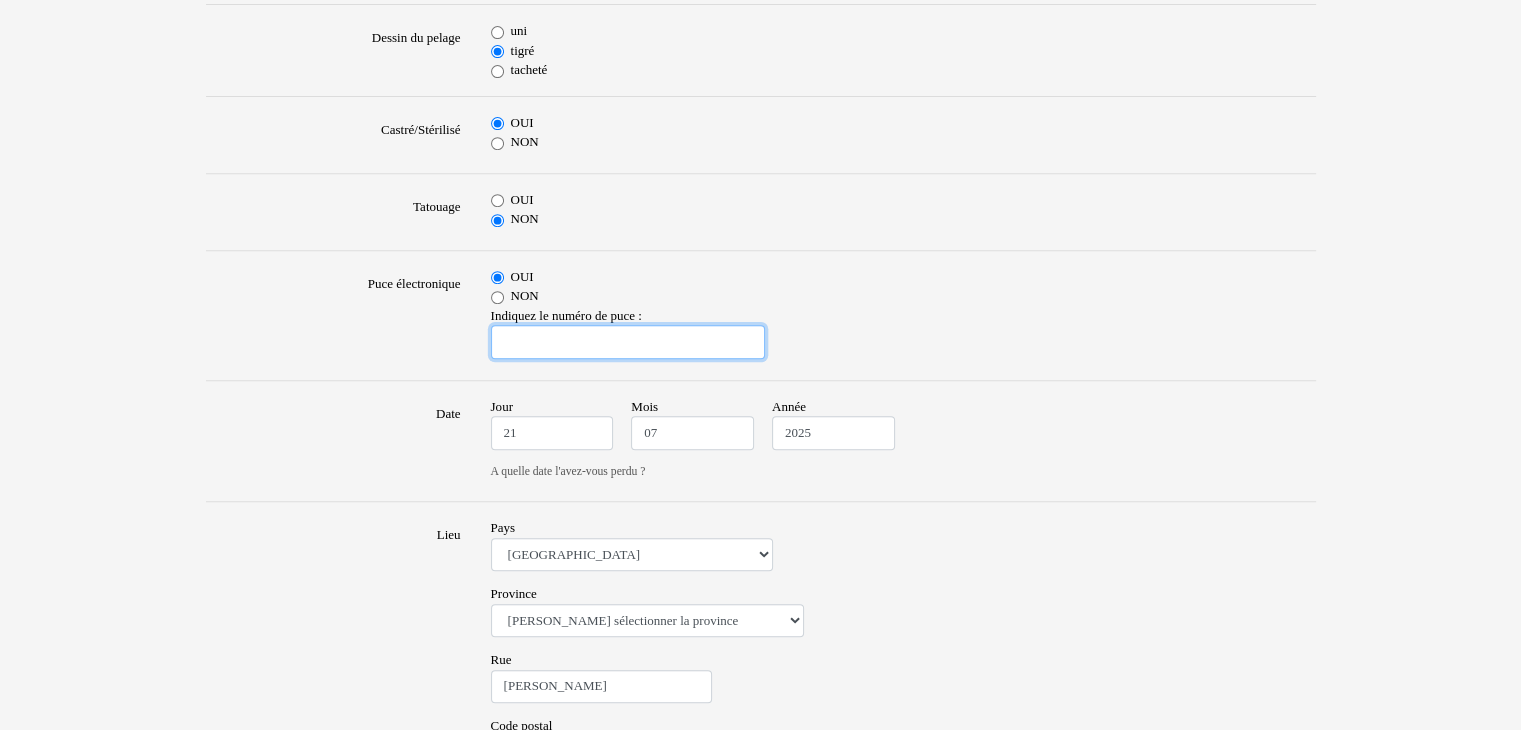 click at bounding box center [628, 342] 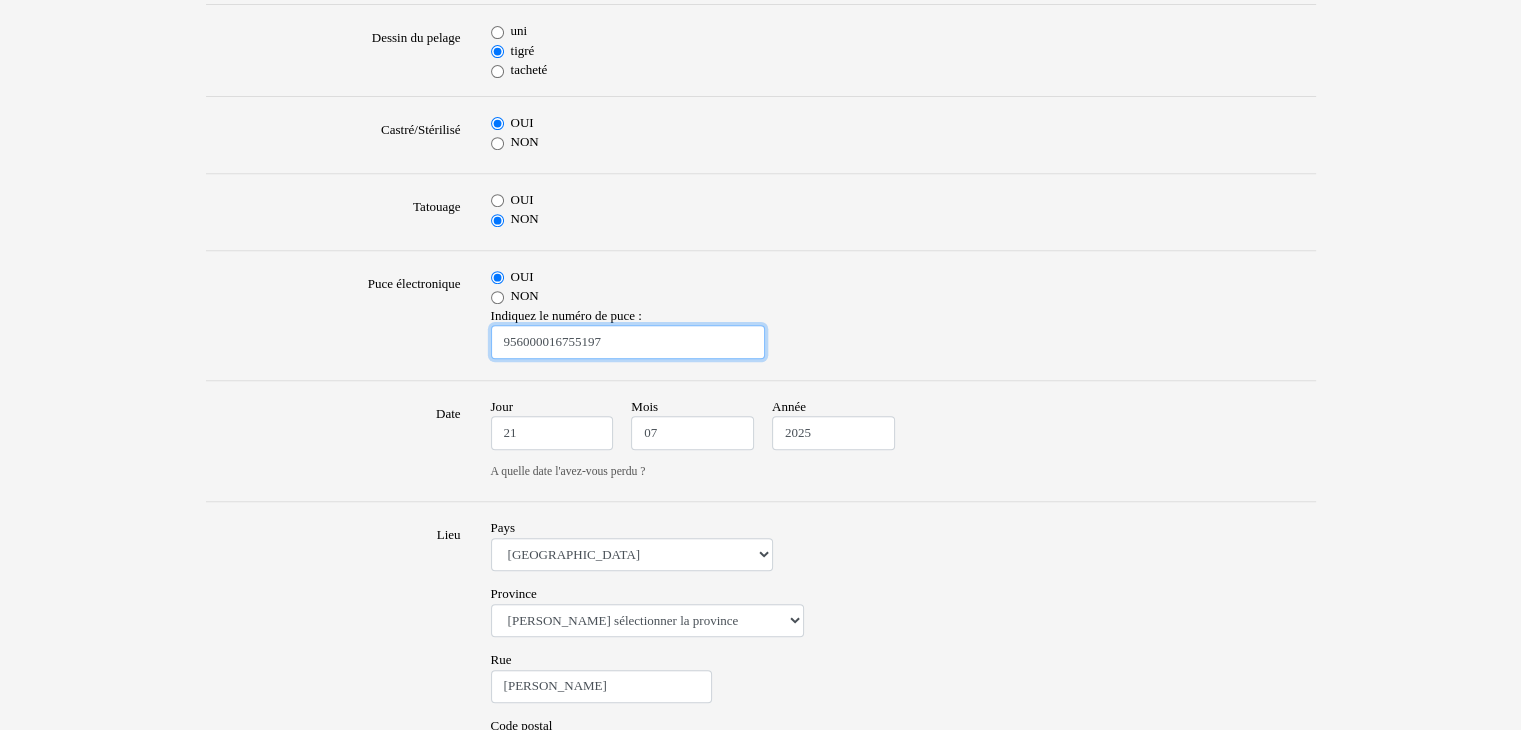 type on "956000016755197" 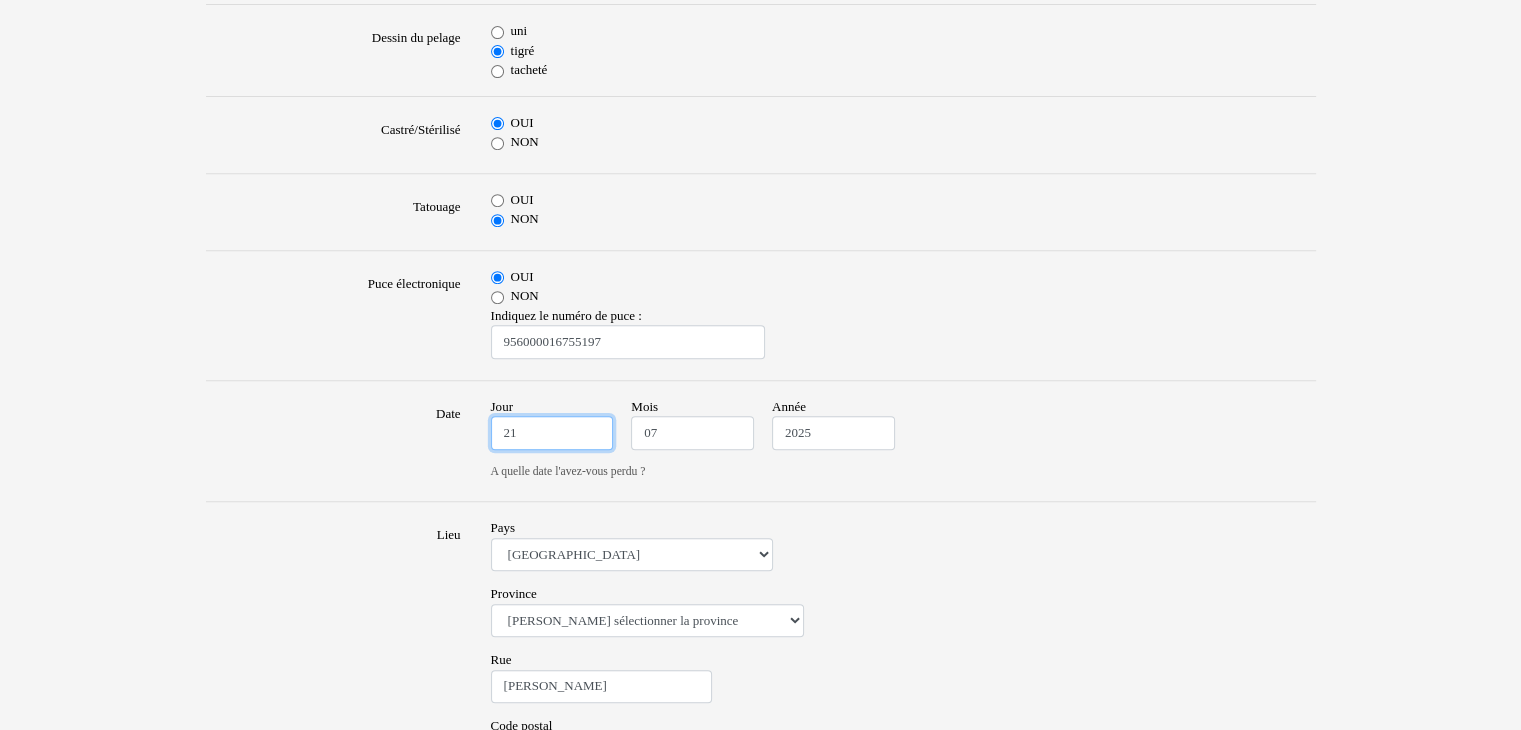 click on "21" at bounding box center (552, 433) 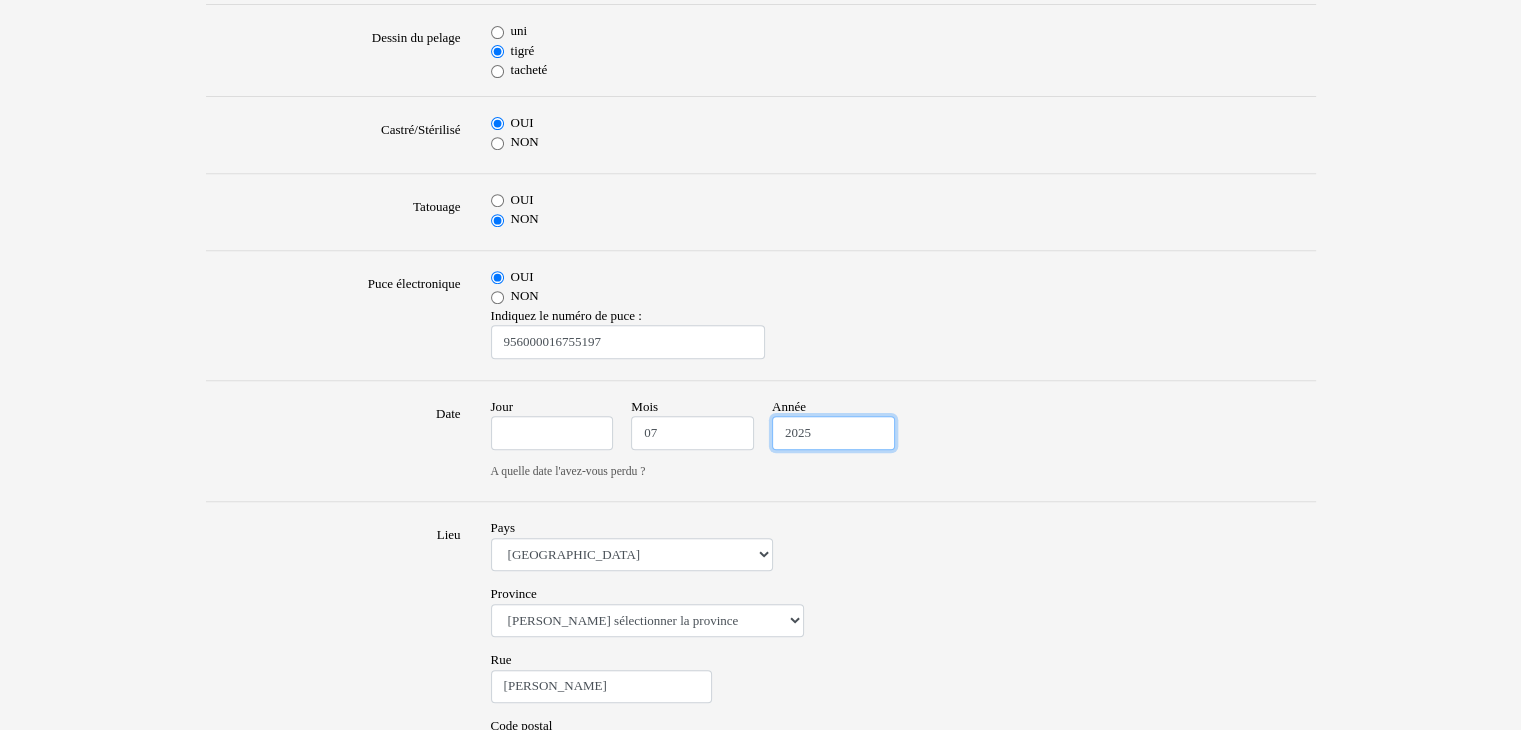click on "2025" at bounding box center [833, 433] 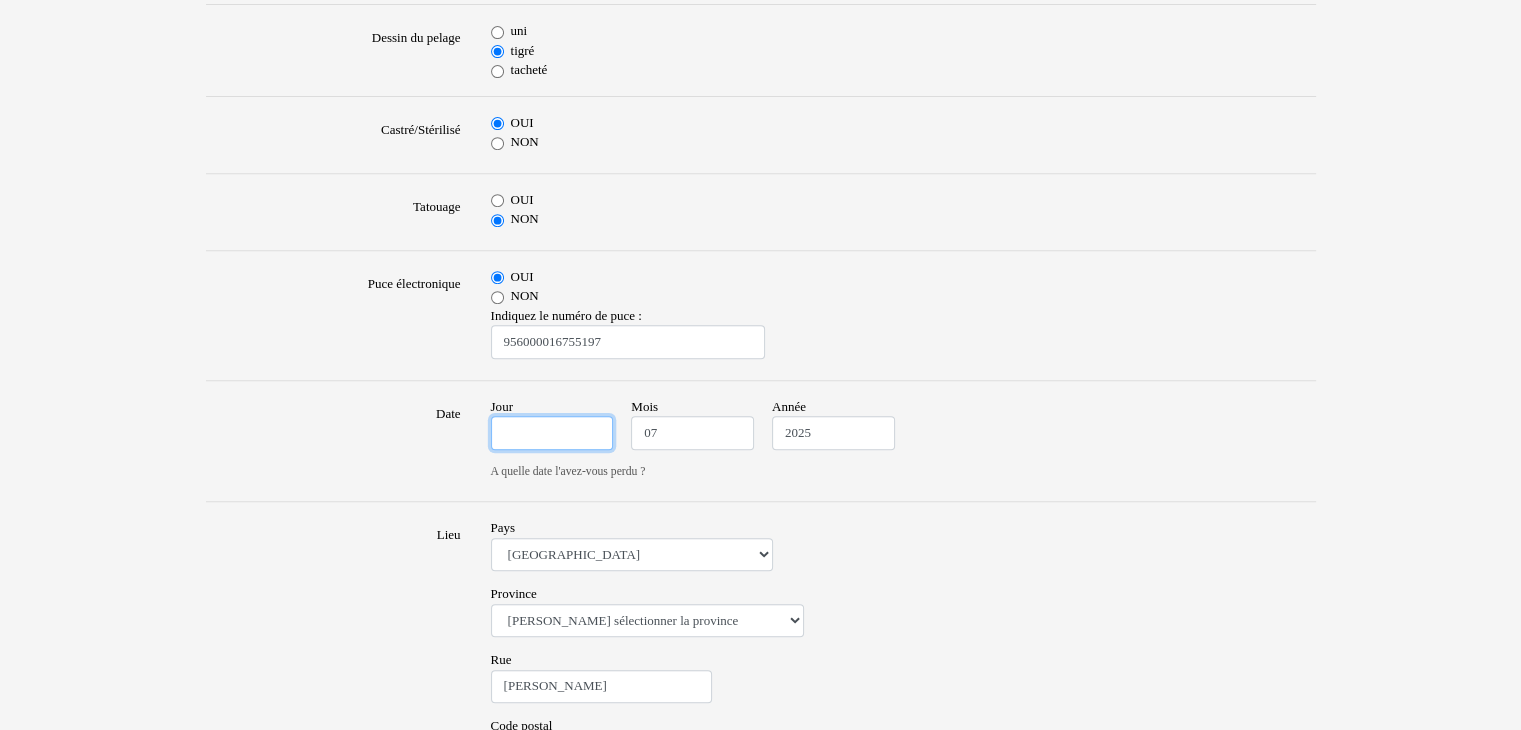 click on "Jour" at bounding box center [552, 433] 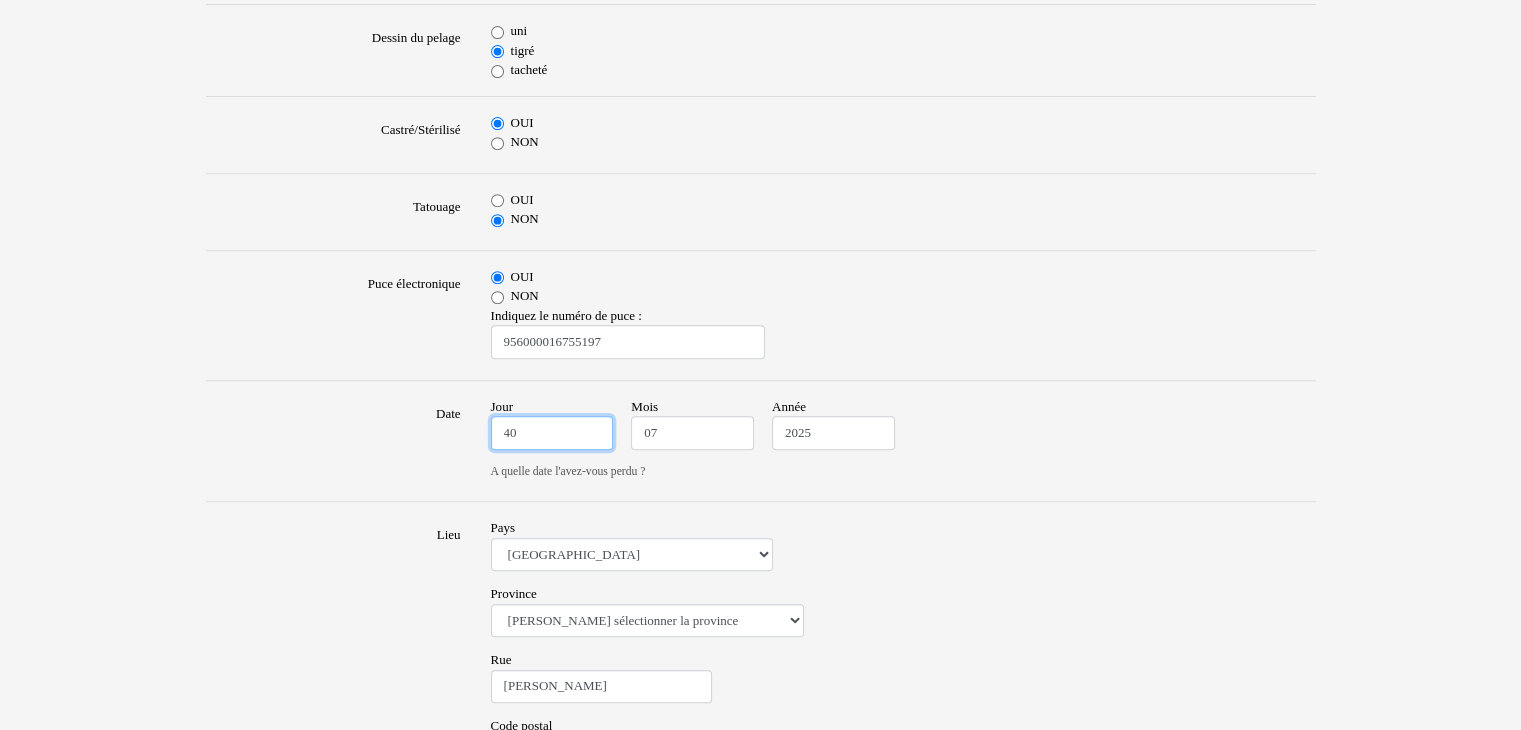 type on "4" 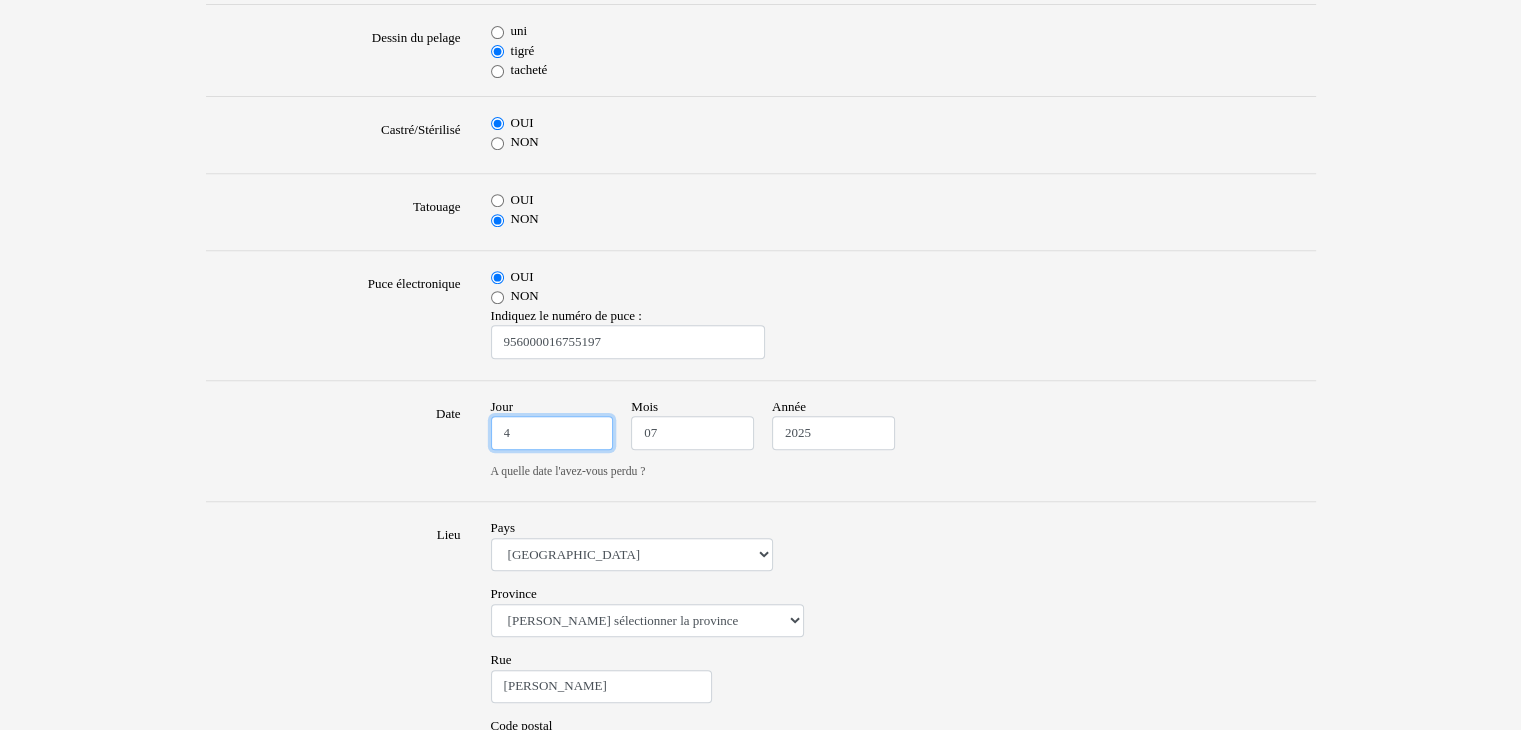 type 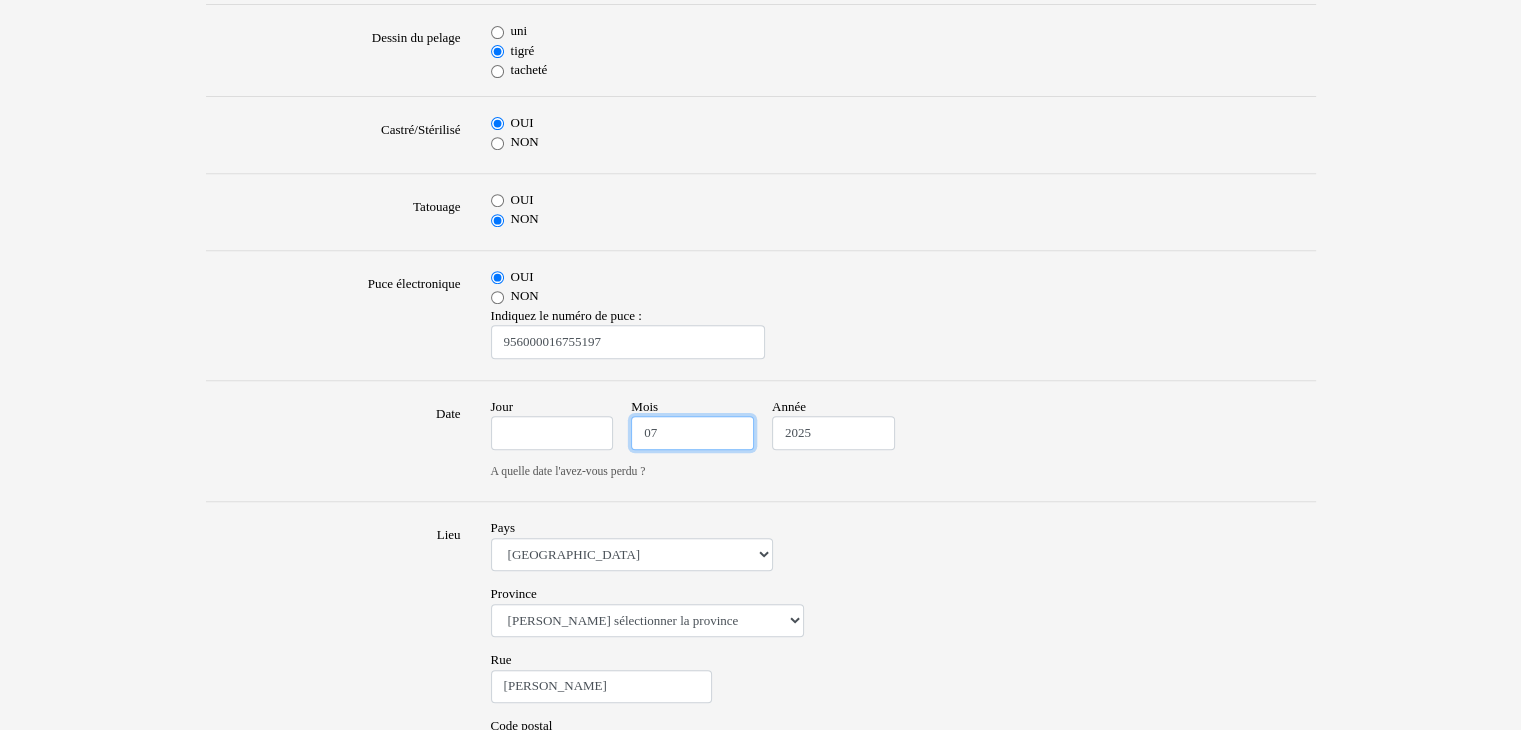 click on "07" at bounding box center [692, 433] 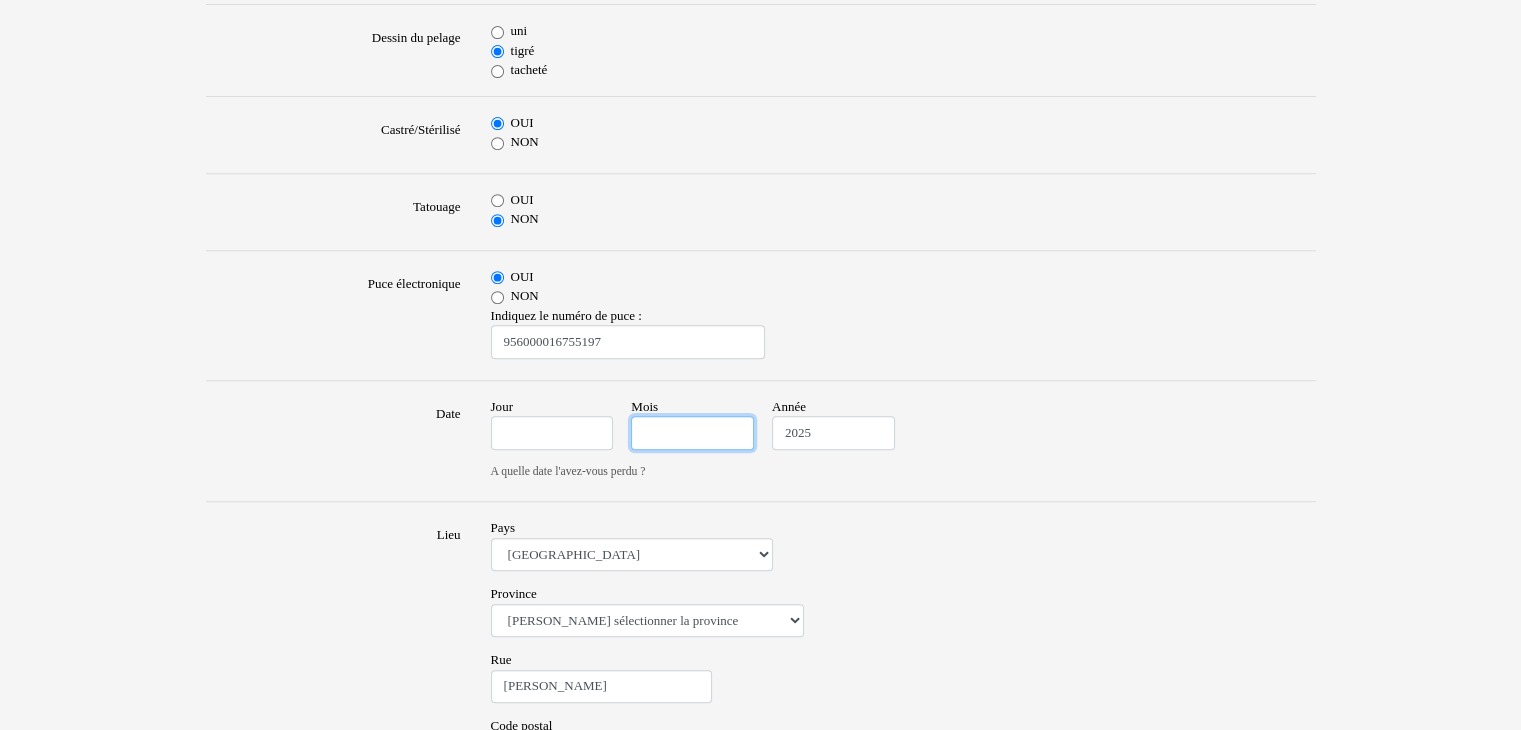 type 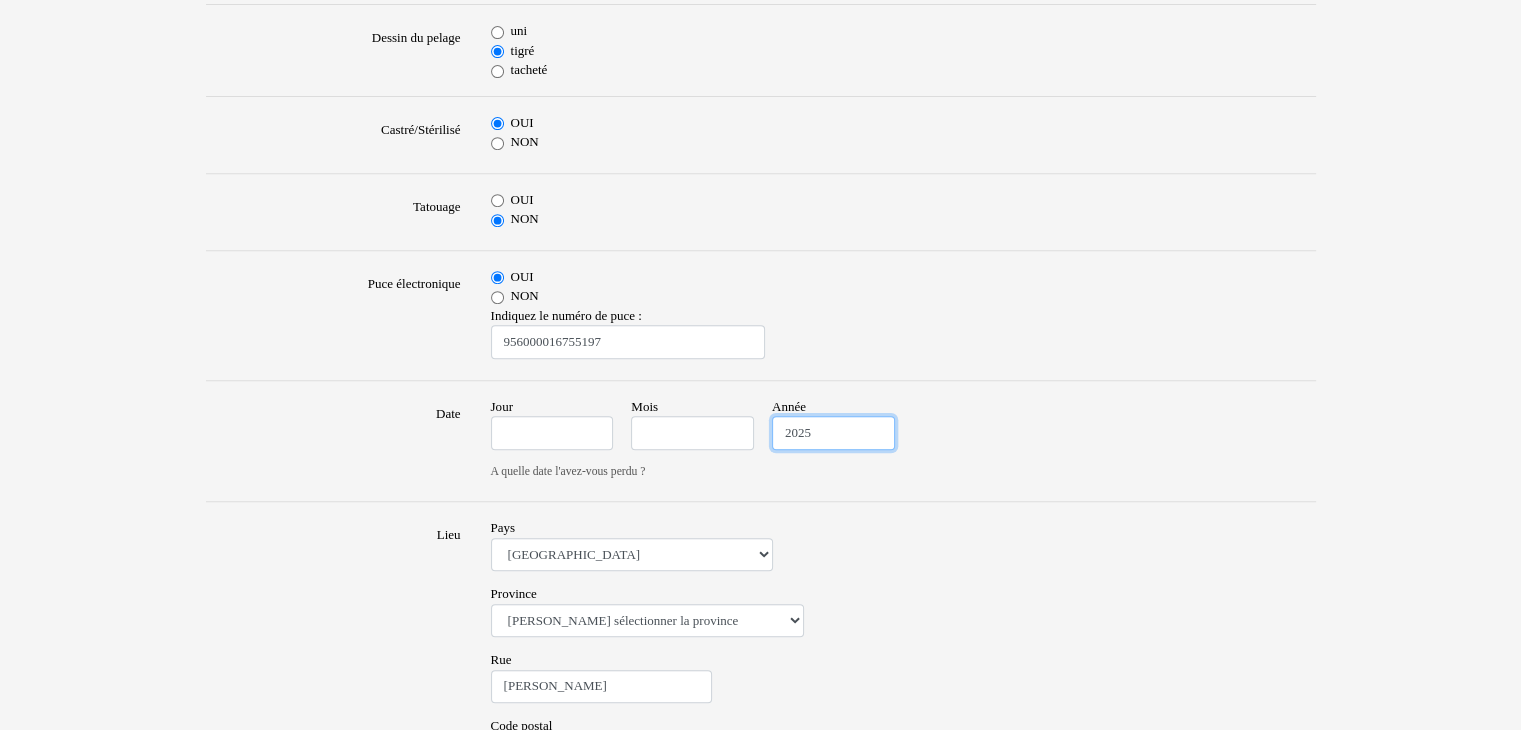 click on "2025" at bounding box center (833, 433) 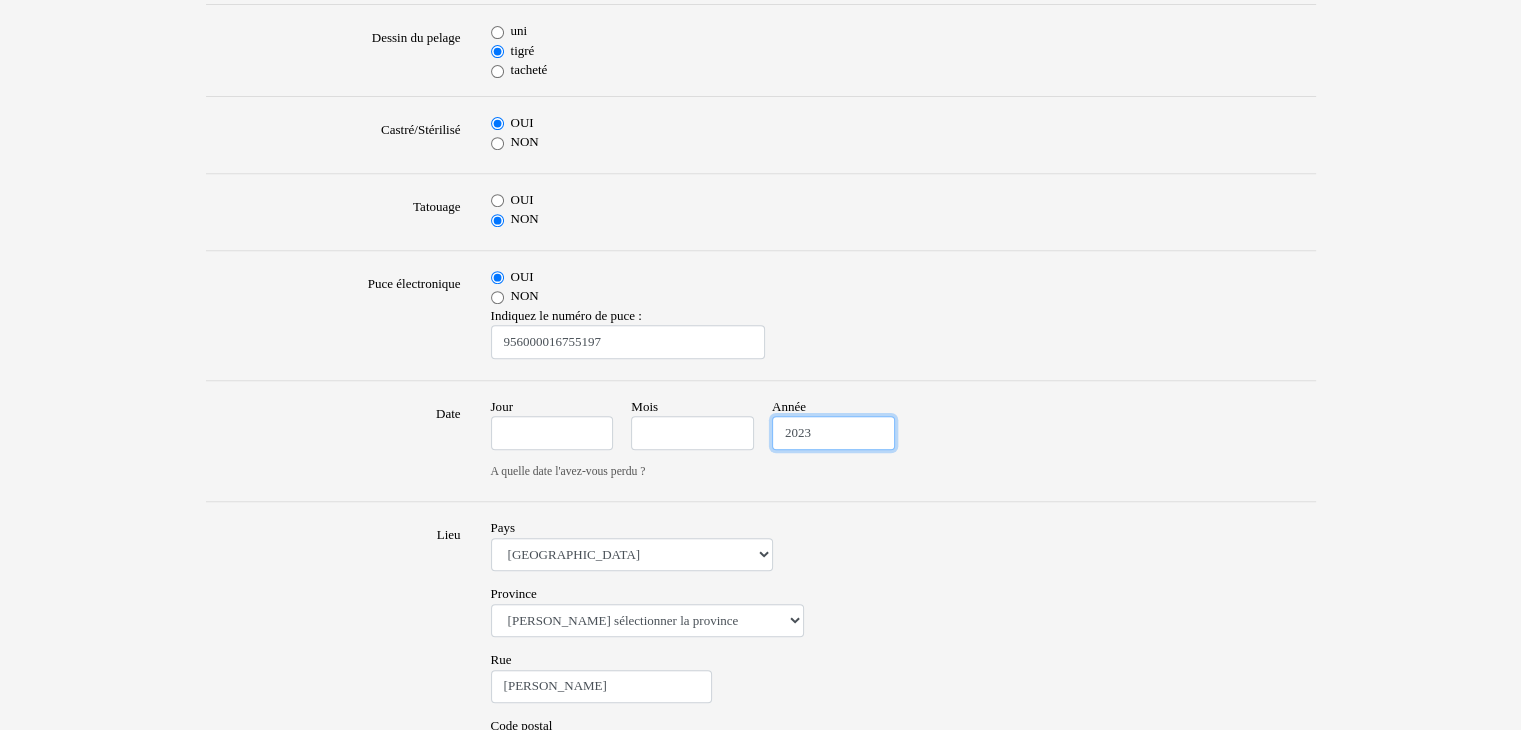 type on "2023" 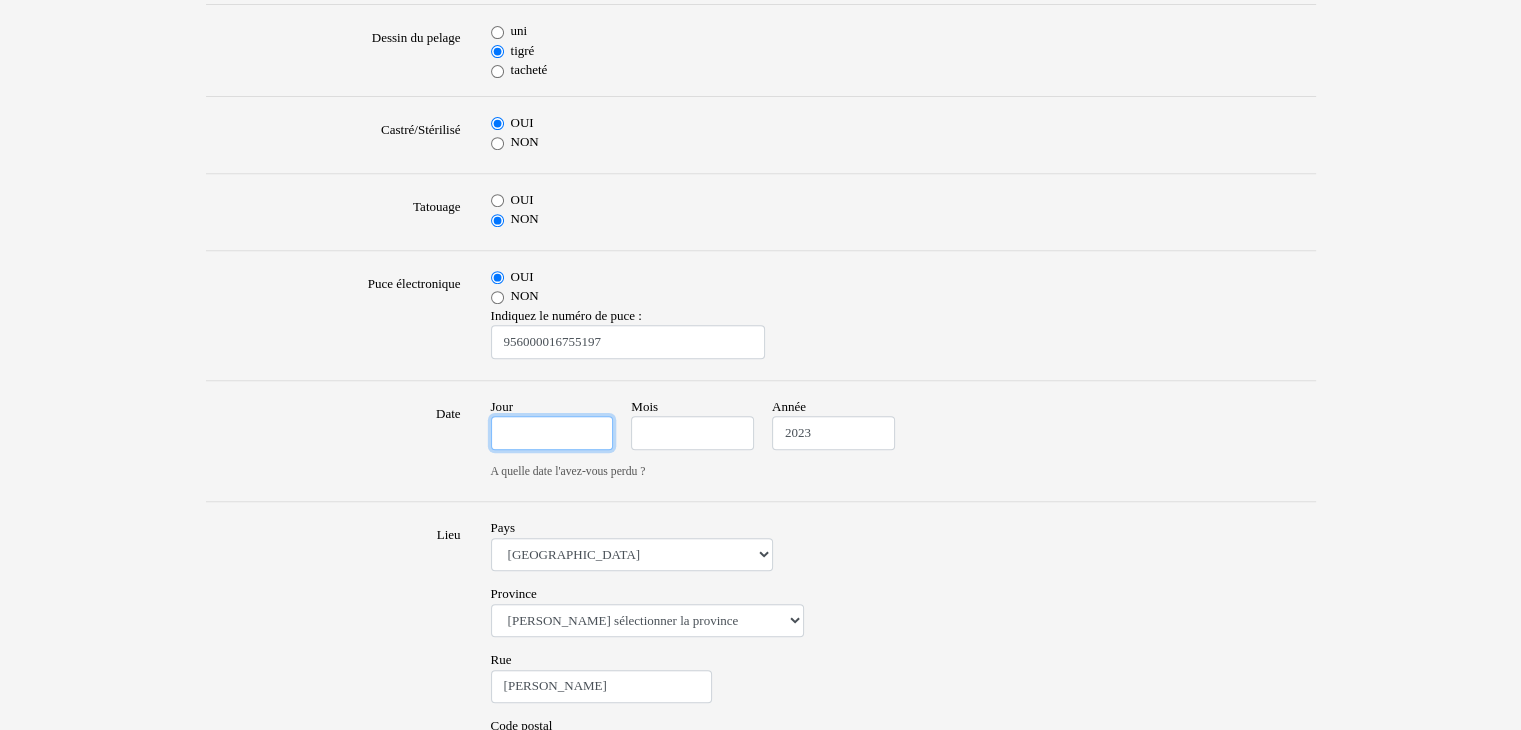 click on "Jour" at bounding box center [552, 433] 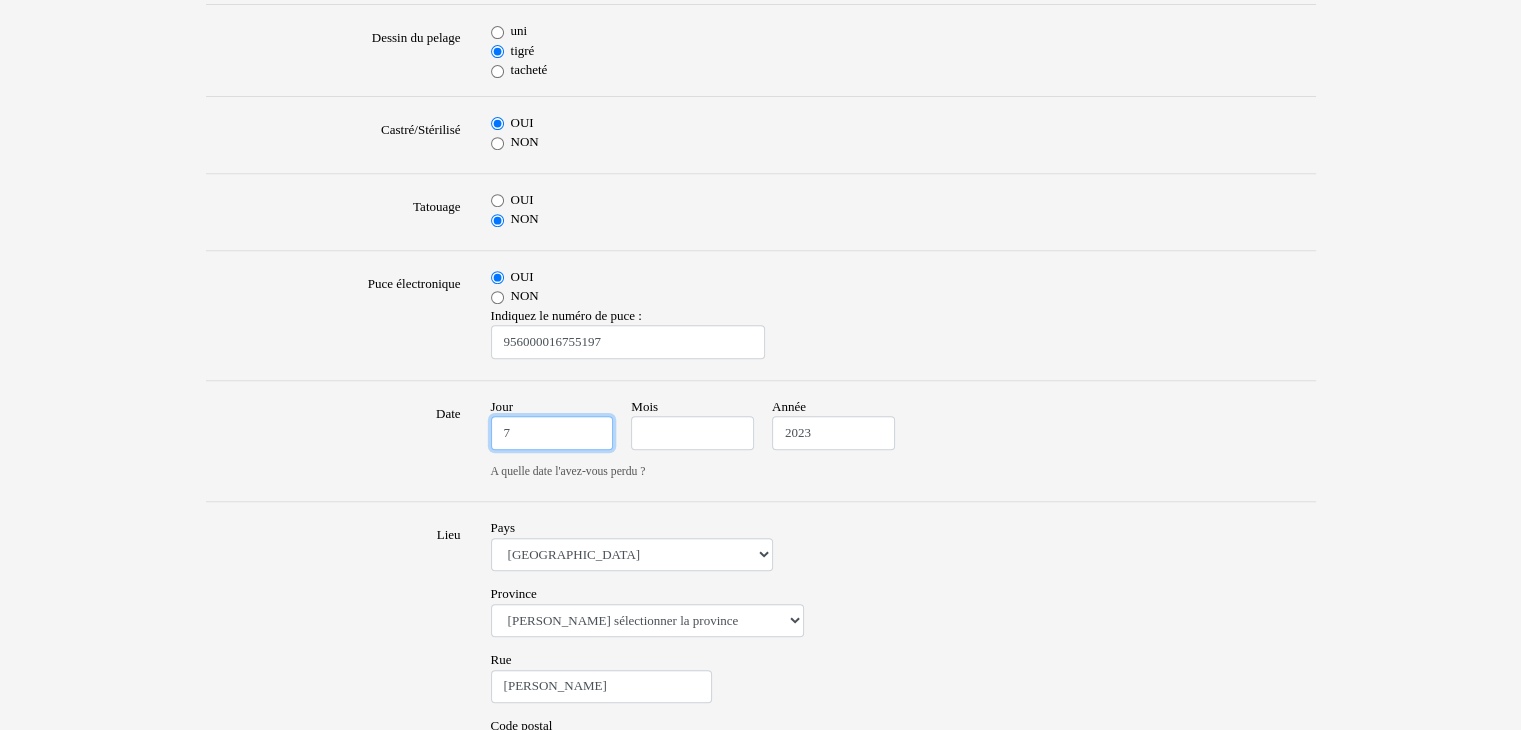 type on "7" 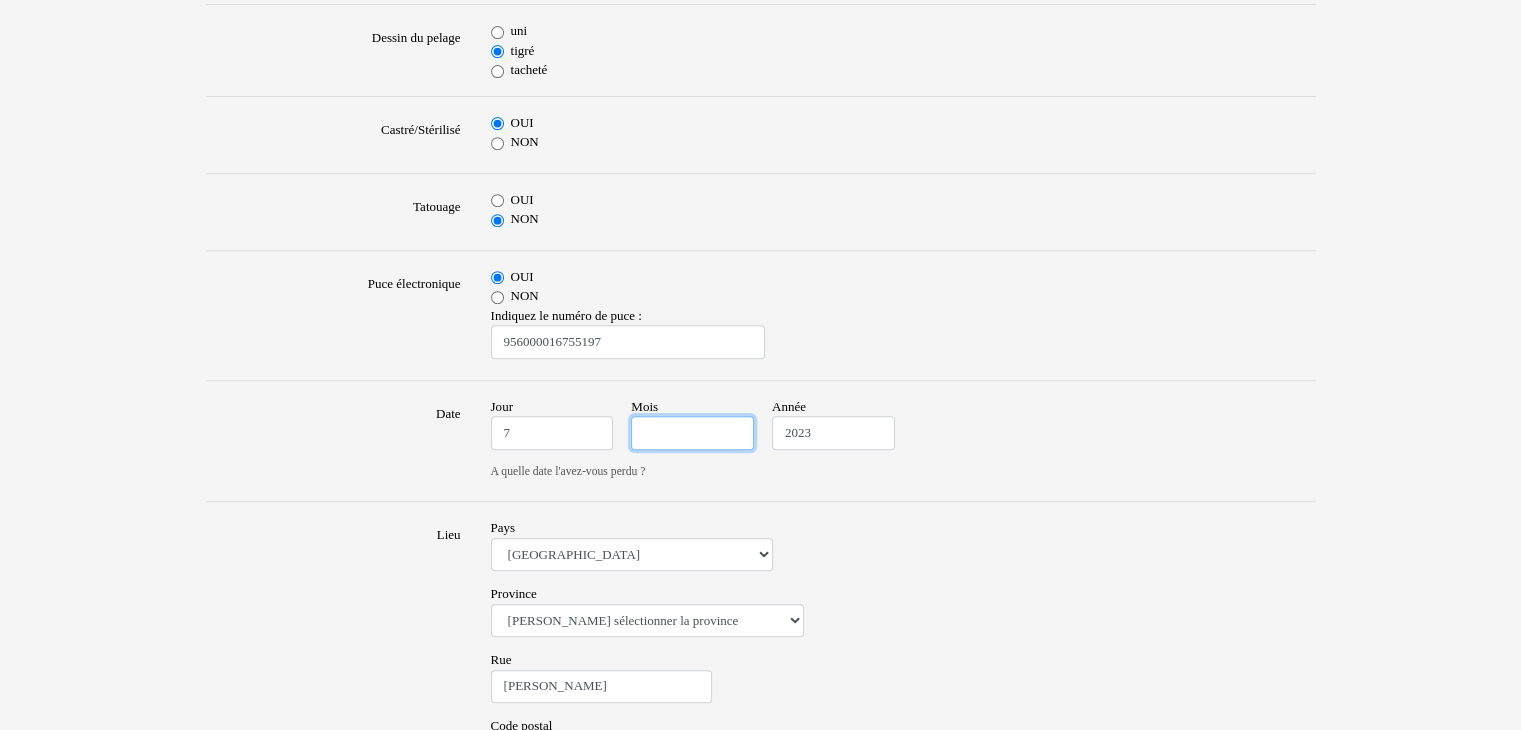 click on "Mois" at bounding box center [692, 433] 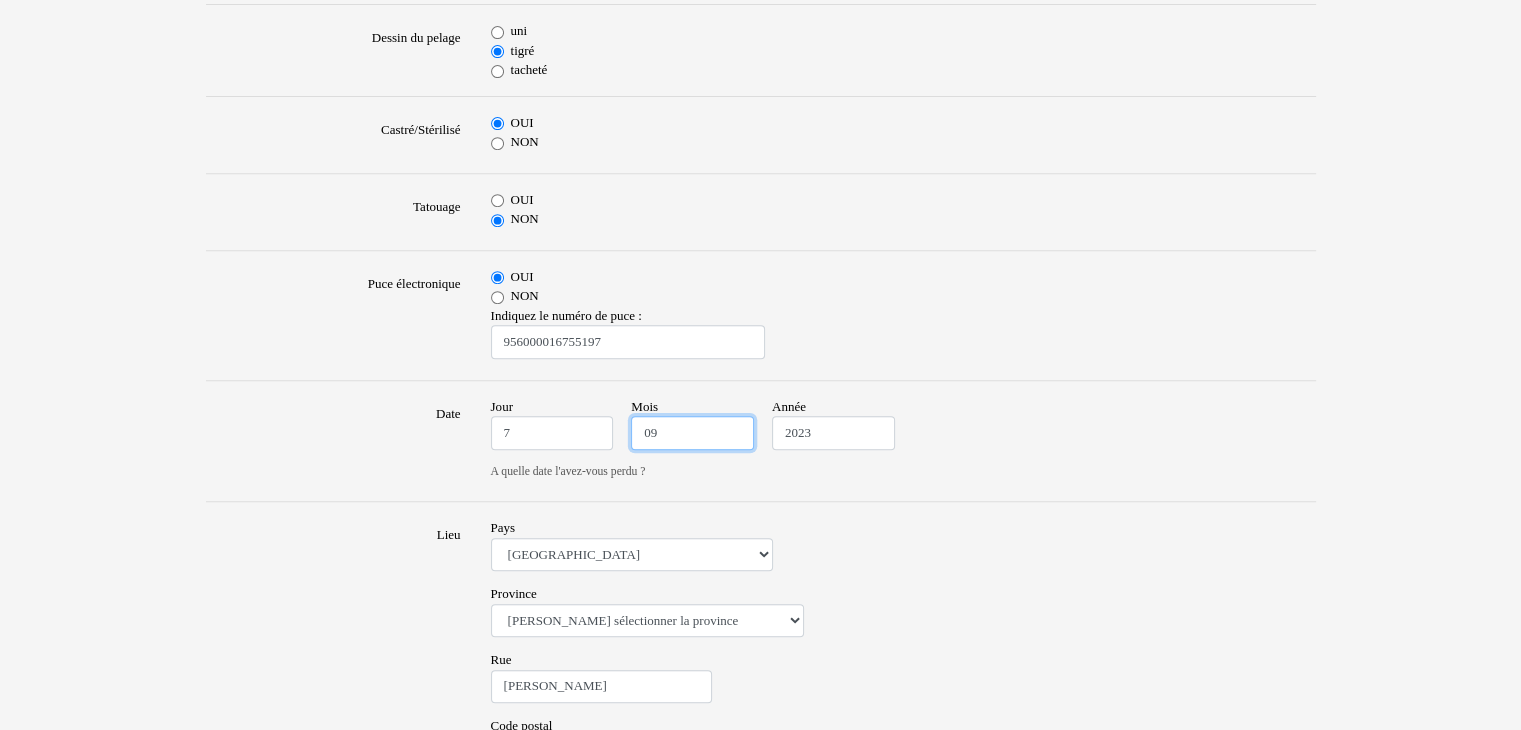 type on "09" 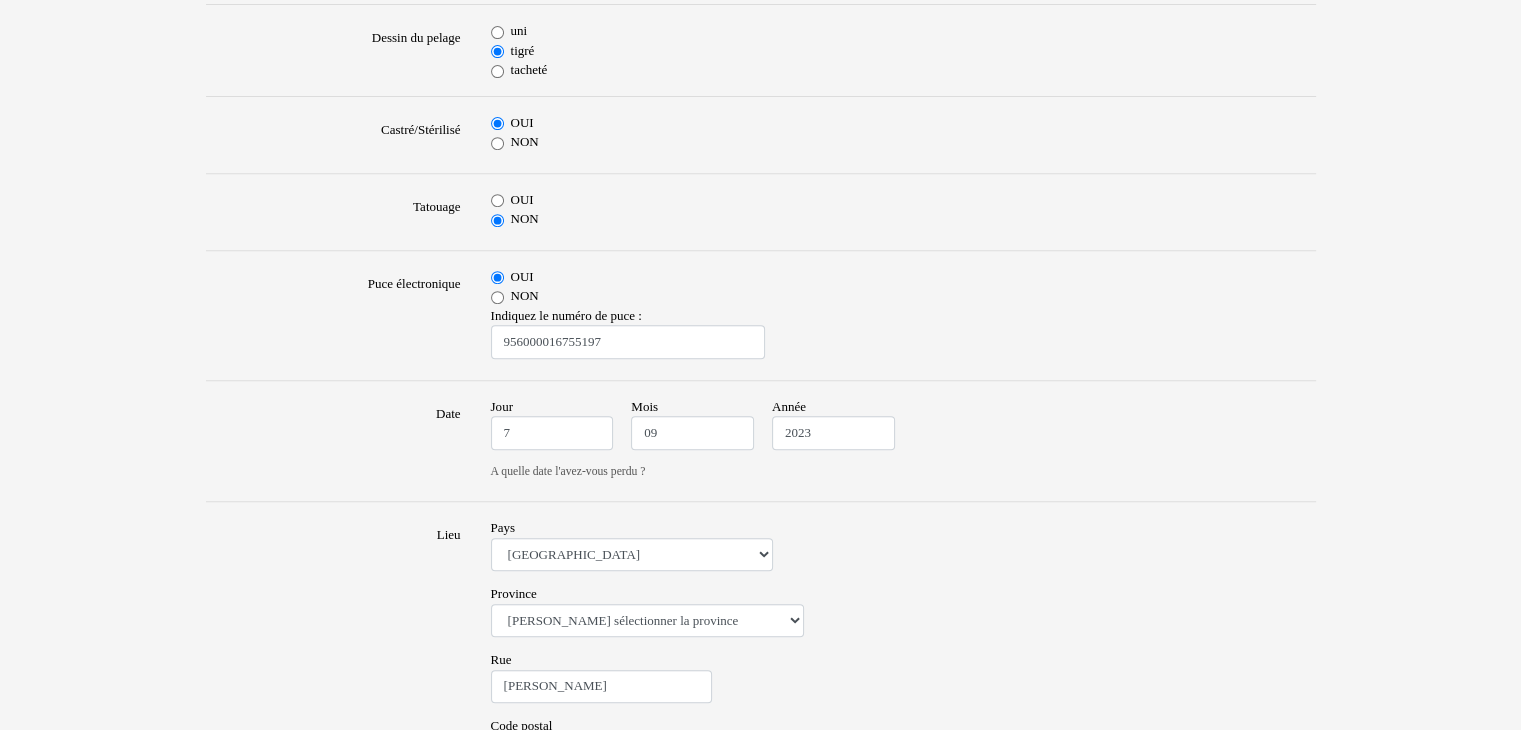 click on "Nom de votre chat
Pixel
Sexe
Mâle
Femelle
Race dominante
Aucune race particulière (croisé)
Abyssin Américain à poil dur American Bobtail American Shorthair Angora Turc Balinais Bengal Bleu Russe Bombay British Shorthair Burmese Chartreux Chat de gouttière Chat des bois Norvégiens Chat du Sri Lanka Chat sacré de Birmanie Commun Cornish rex Devon rex Européen Exotic Shorthair Himalayan Korat Maine Coon Mandarin Norvégien Ocicat Oriental Persan Ragdoll Rex Selkirk Scottish Fold Siamois Sibérien Somali Sphynx
autres races (facultatives) :
Aucune
Abyssin Américain à poil dur American Bobtail American Shorthair Angora Turc Balinais Bengal Bleu Russe Bombay British Shorthair Burmese Chartreux Chat de gouttière Chat des bois Norvégiens Chat du Sri Lanka Chat sacré de Birmanie Commun Cornish rex Devon rex Européen Exotic Shorthair Himalayan" at bounding box center [761, 360] 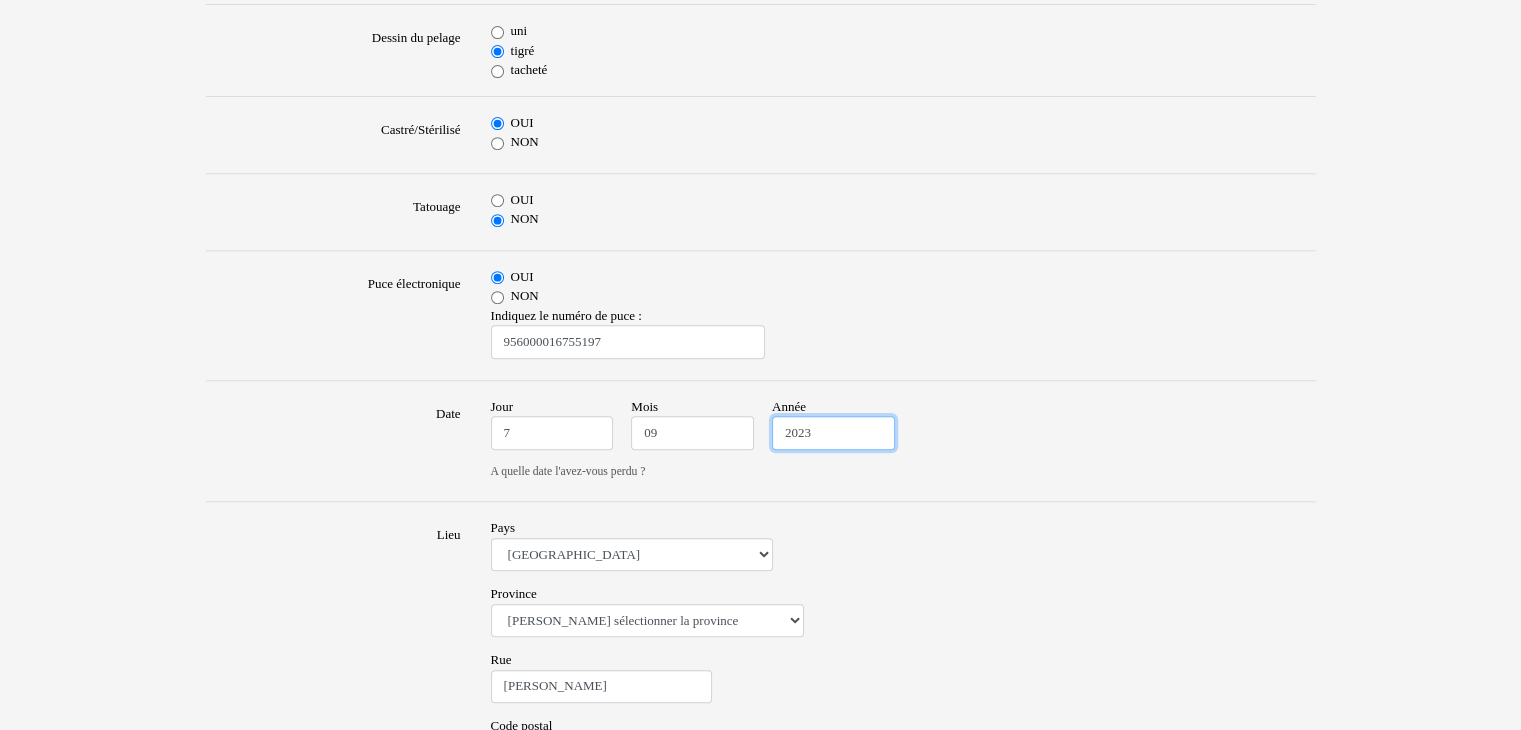 click on "2023" at bounding box center (833, 433) 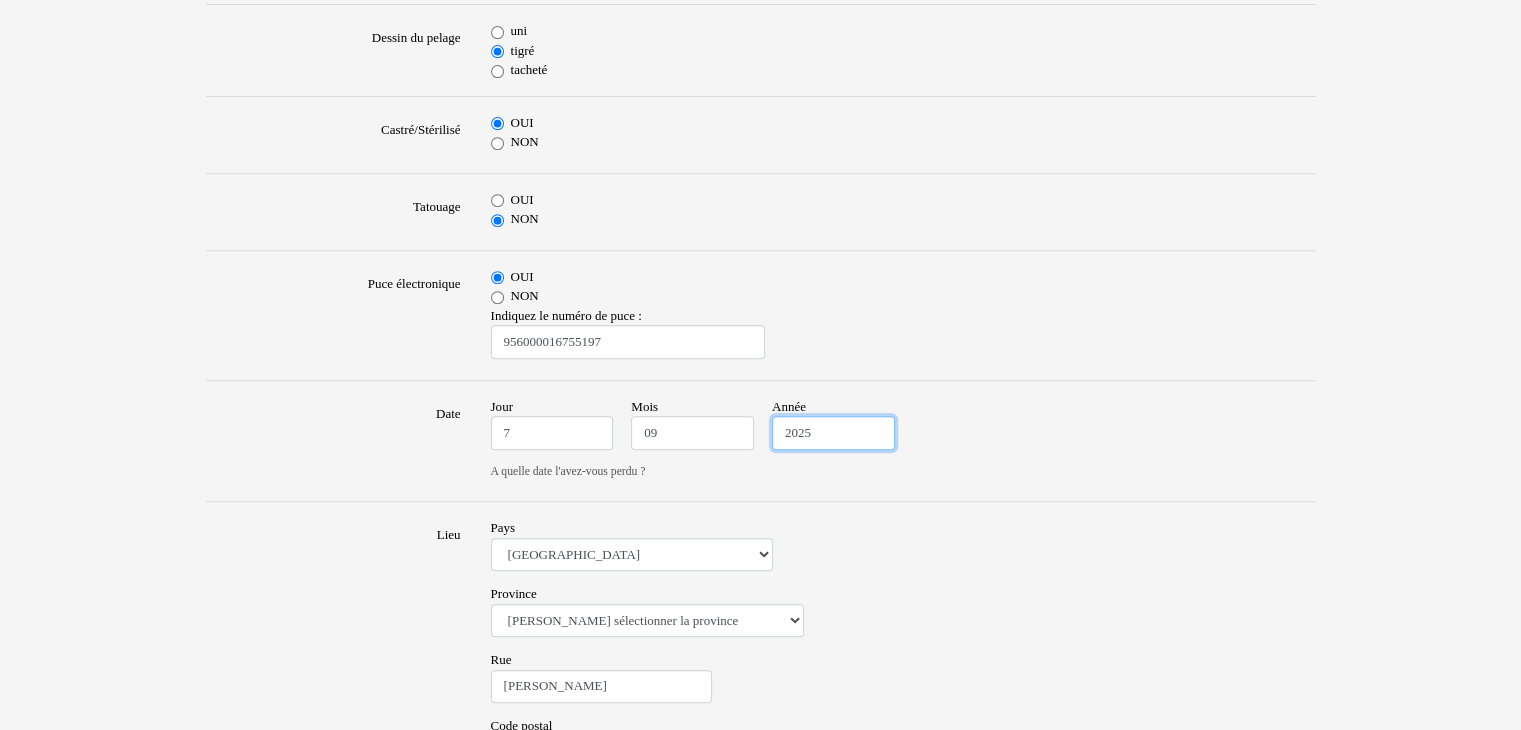 type on "2025" 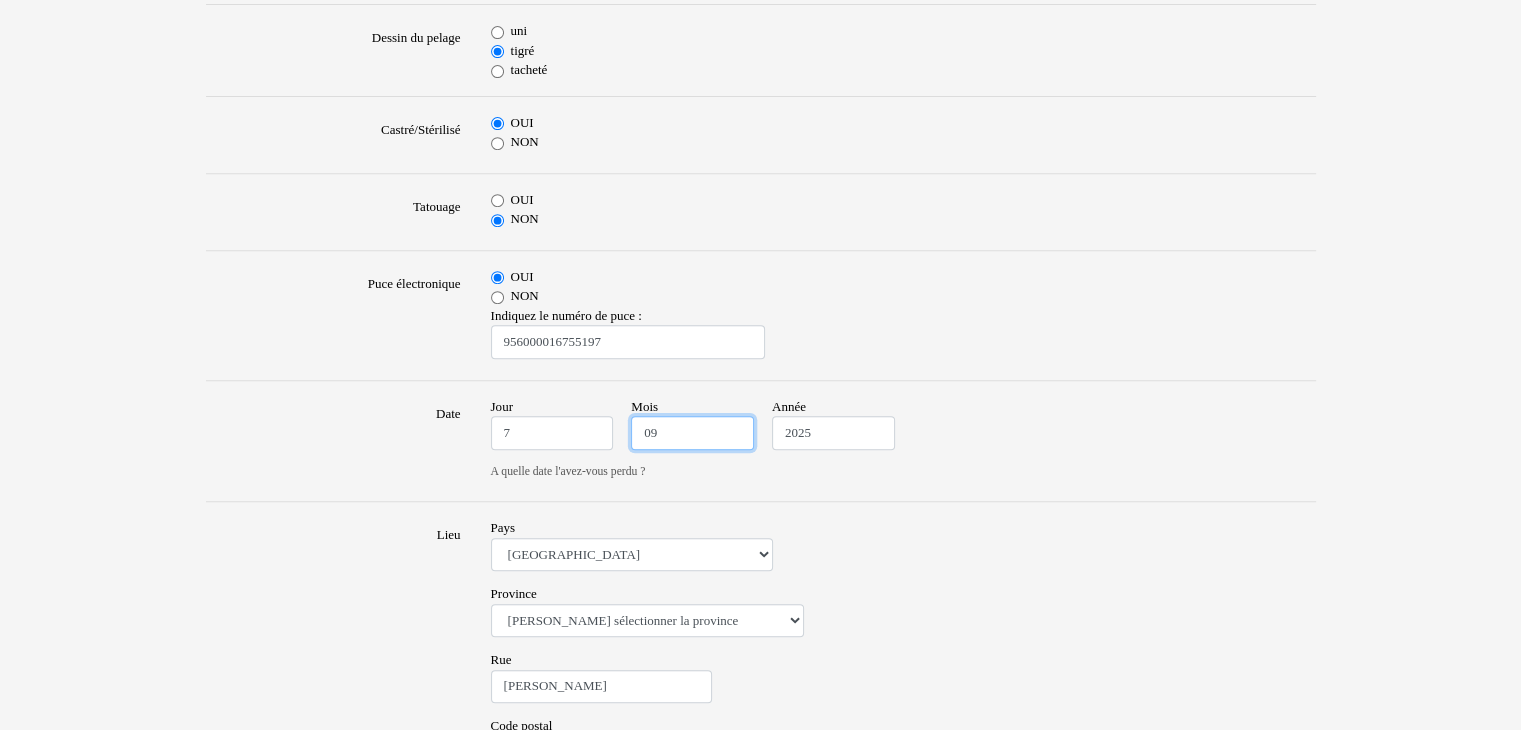 click on "09" at bounding box center (692, 433) 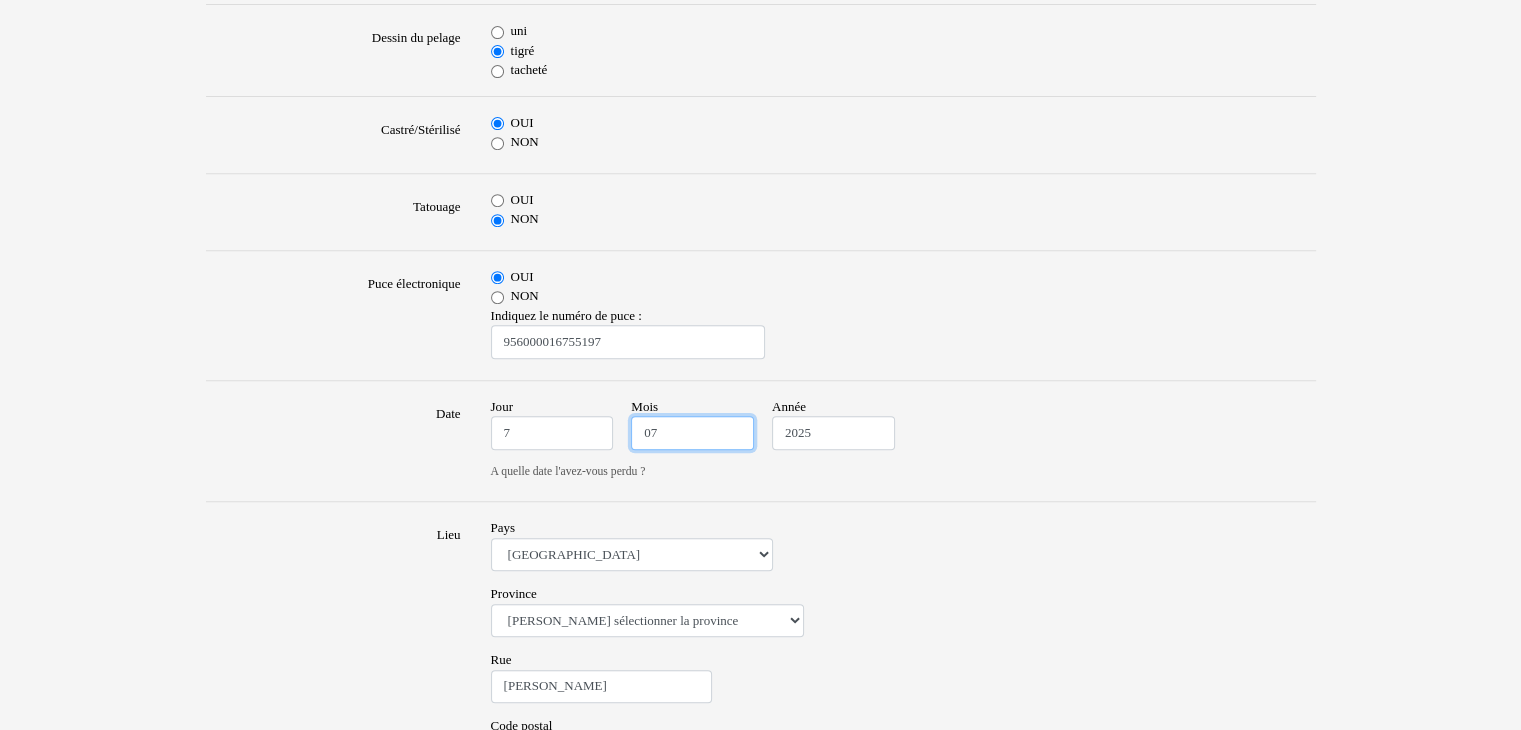 type on "07" 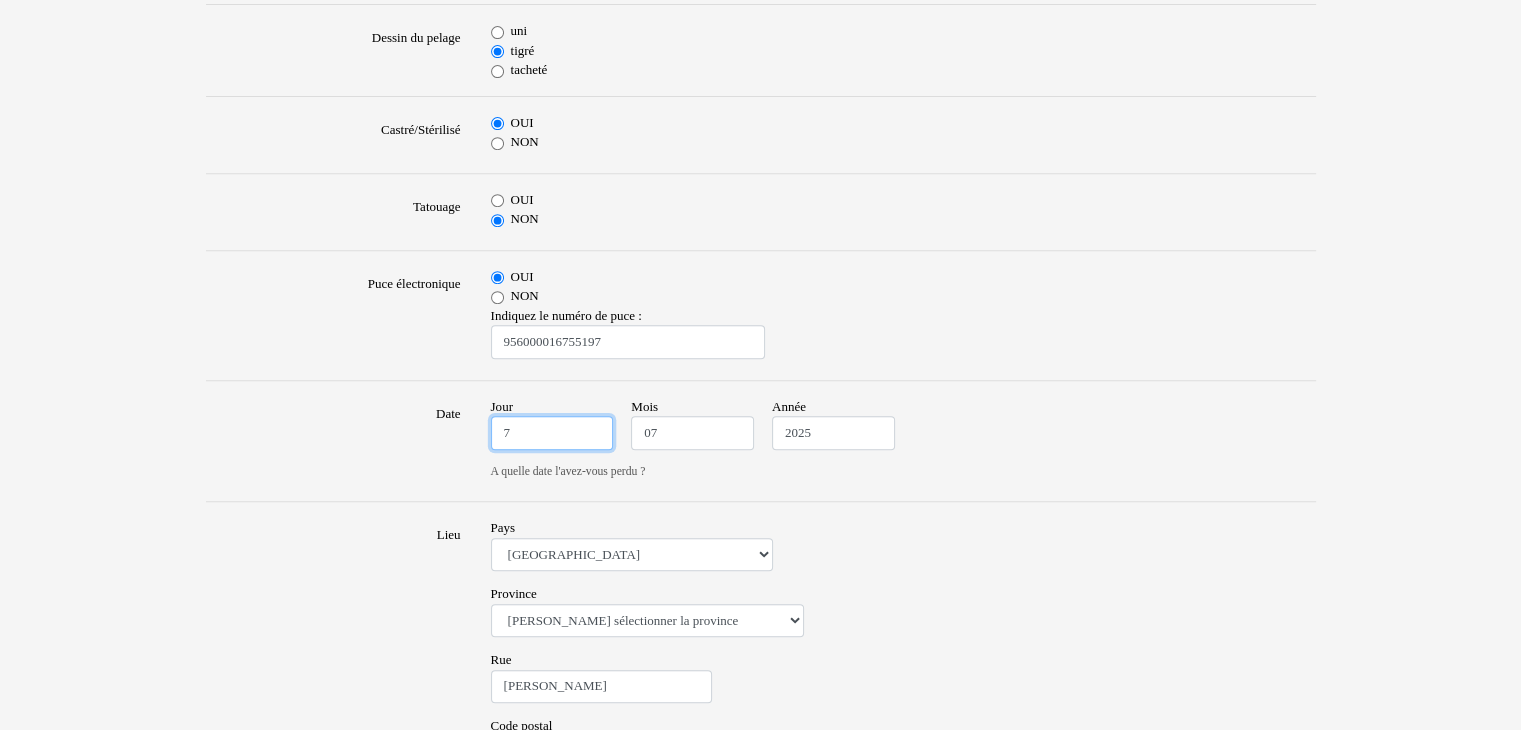 click on "7" at bounding box center [552, 433] 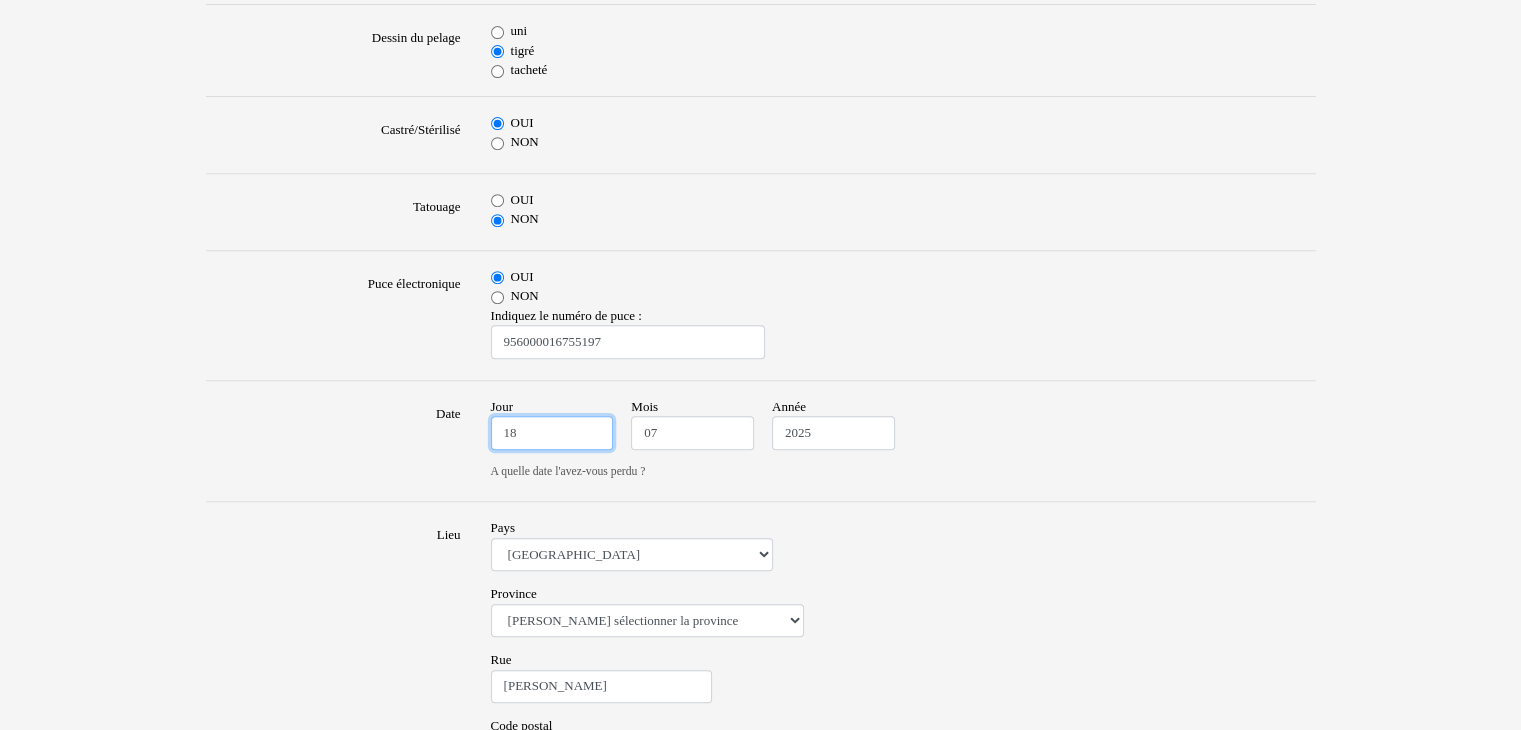 type on "18" 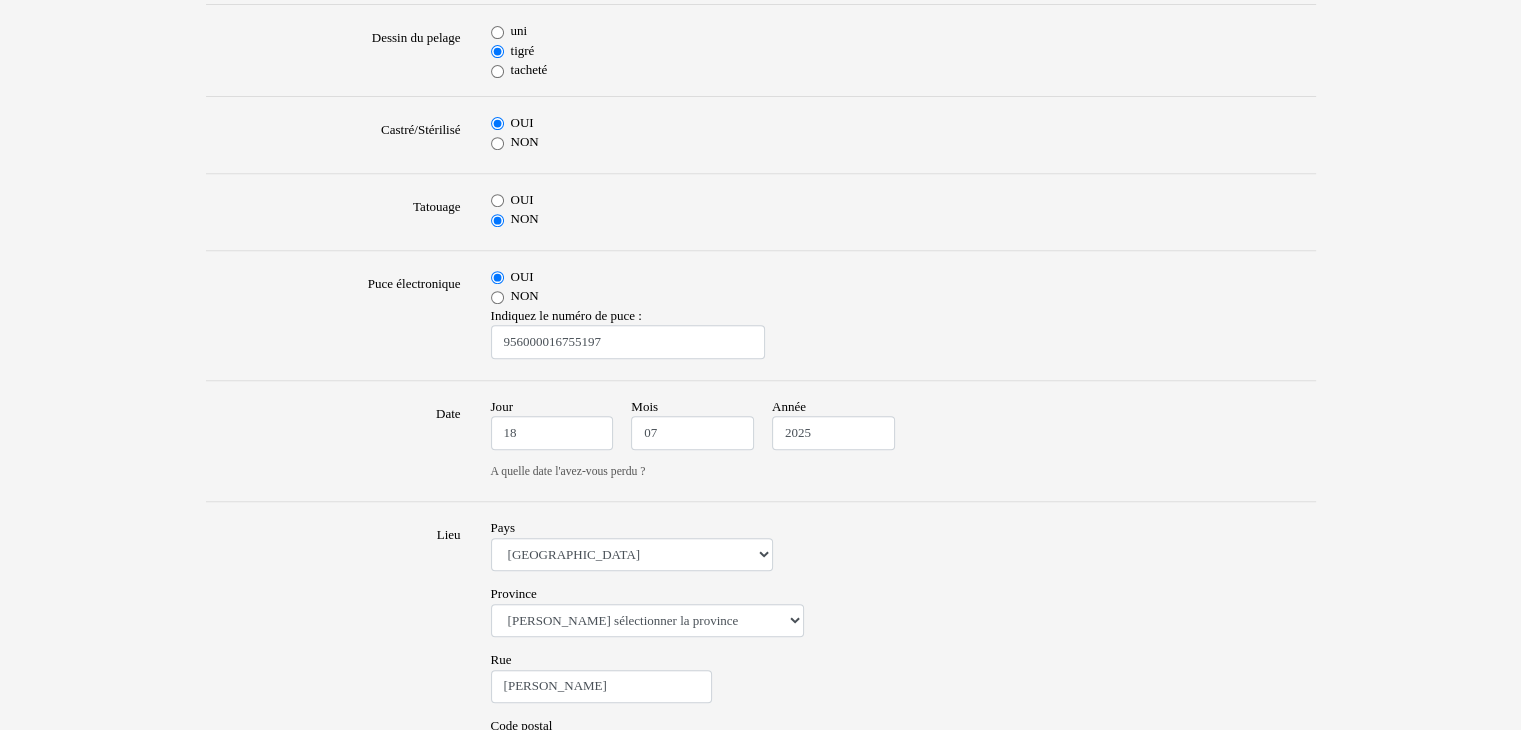 click on "Jour 18
Mois 07
Année 2025
A quelle date l'avez-vous perdu ?" at bounding box center [903, 441] 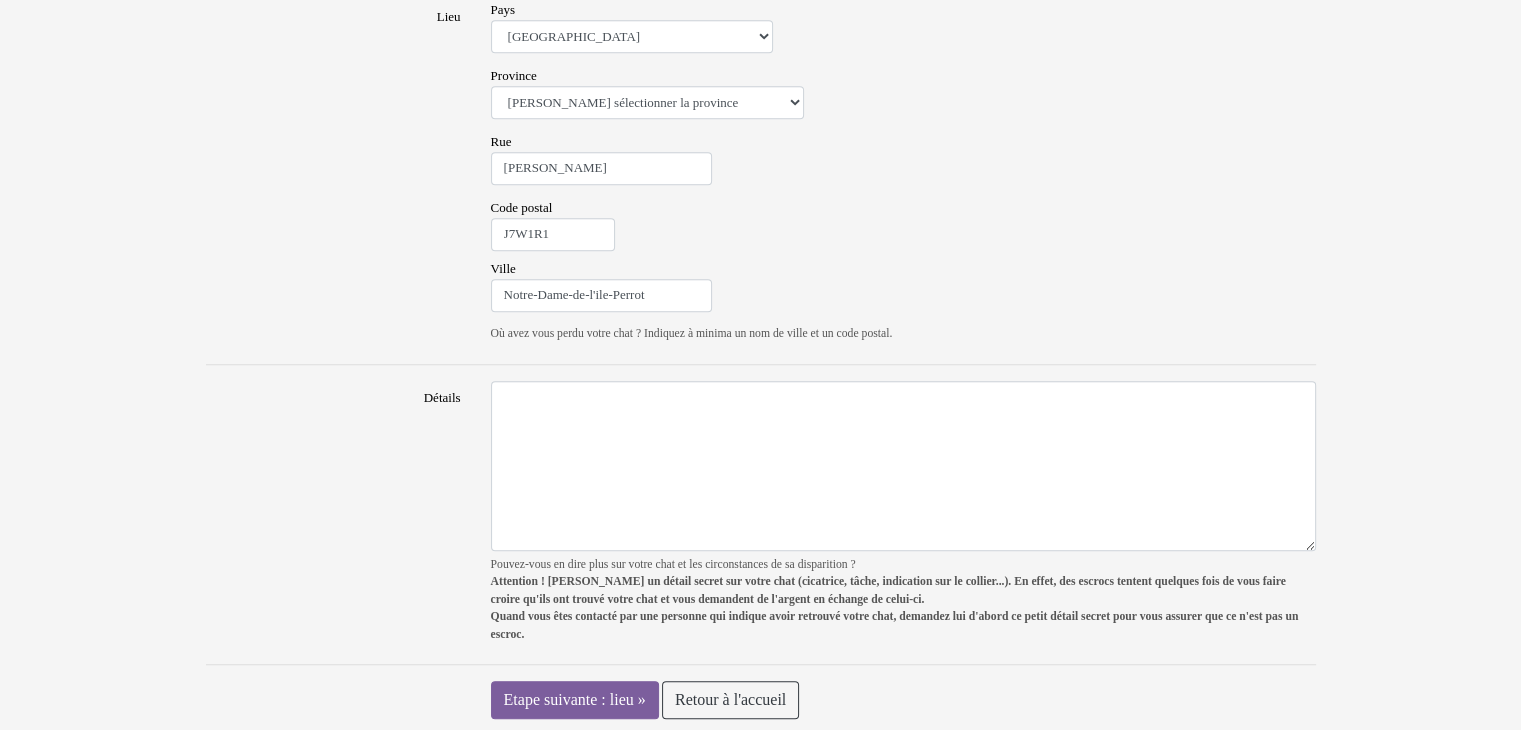 scroll, scrollTop: 1335, scrollLeft: 0, axis: vertical 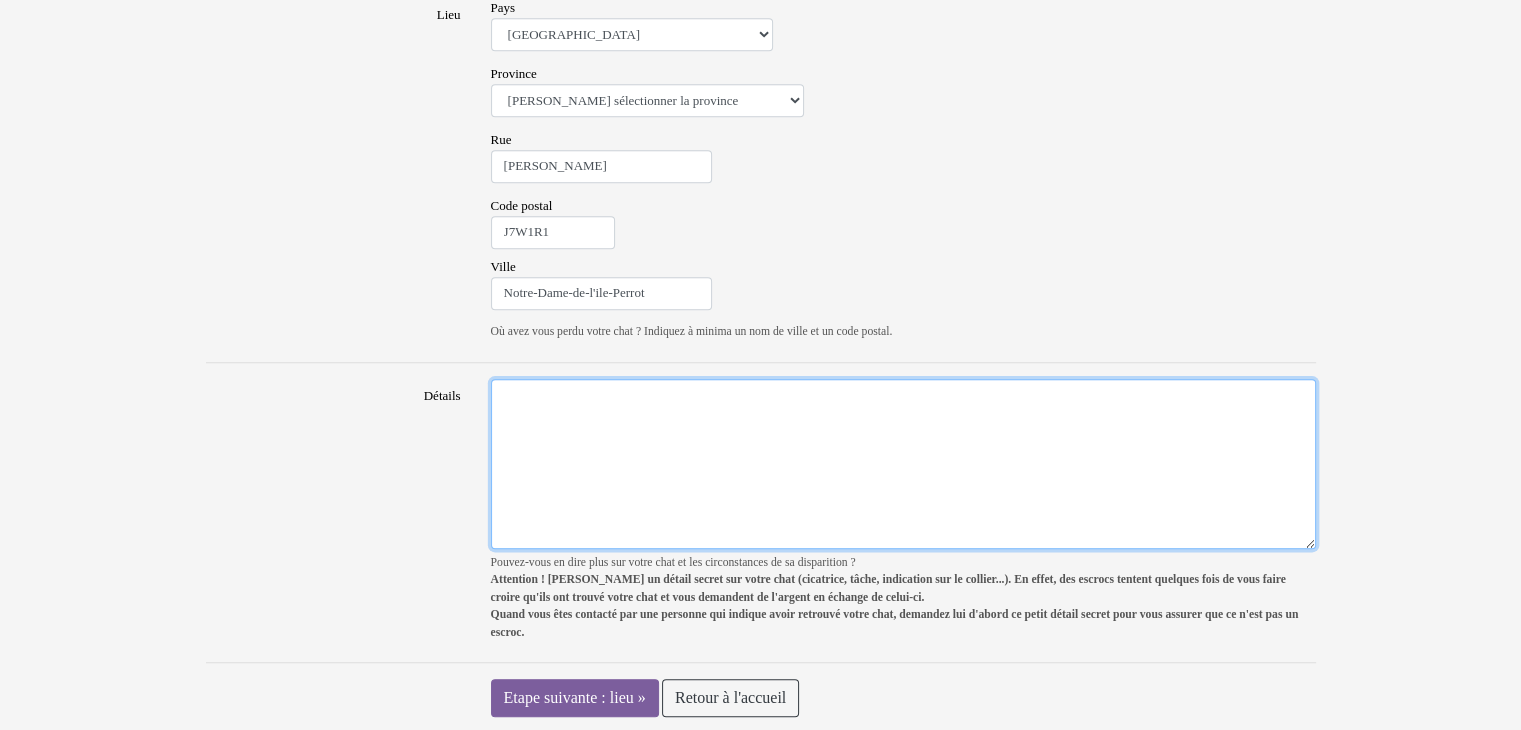 click on "Détails" at bounding box center (903, 464) 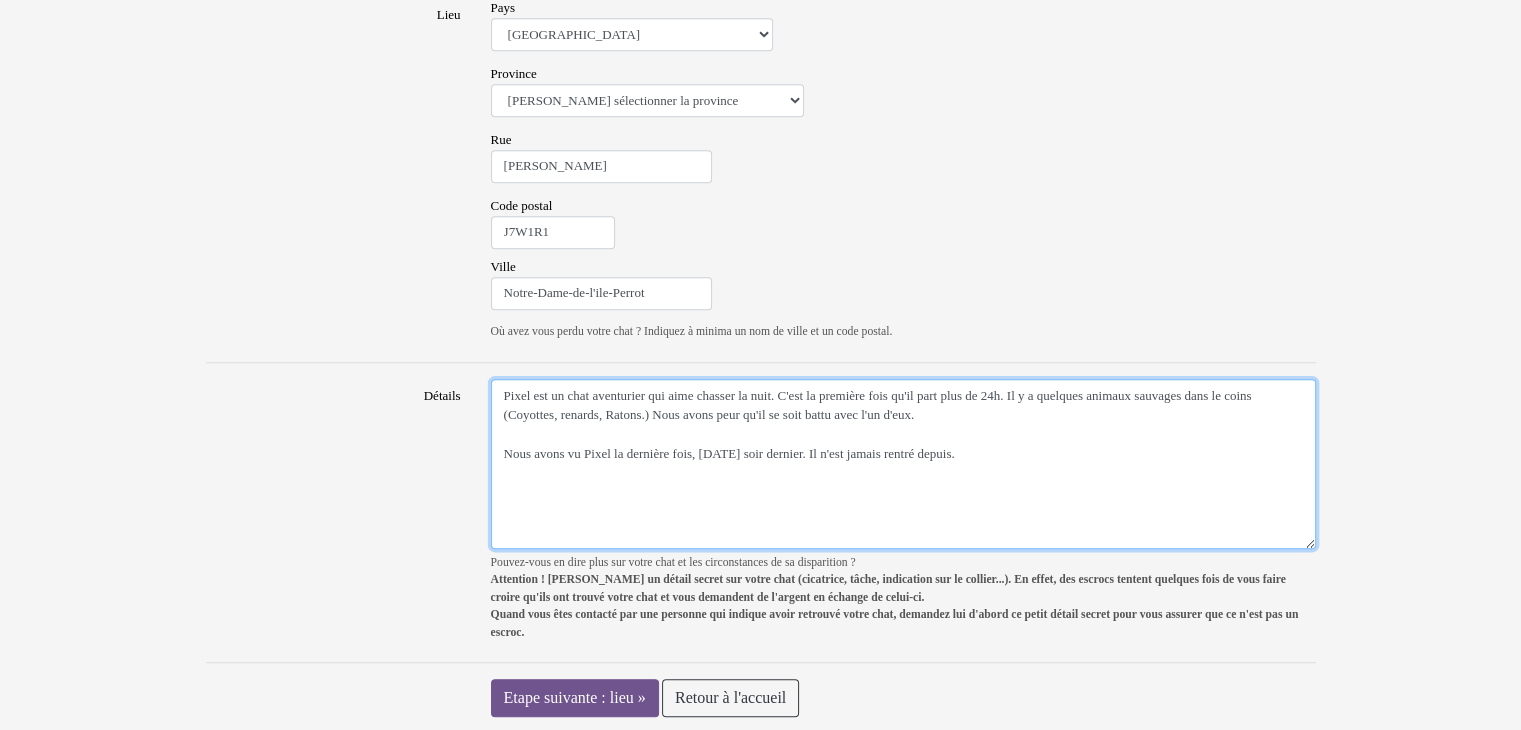 type on "Pixel est un chat aventurier qui aime chasser la nuit. C'est la première fois qu'il part plus de 24h. Il y a quelques animaux sauvages dans le coins (Coyottes, renards, Ratons.) Nous avons peur qu'il se soit battu avec l'un d'eux.
Nous avons vu Pixel la dernière fois, Vendredi soir dernier. Il n'est jamais rentré depuis." 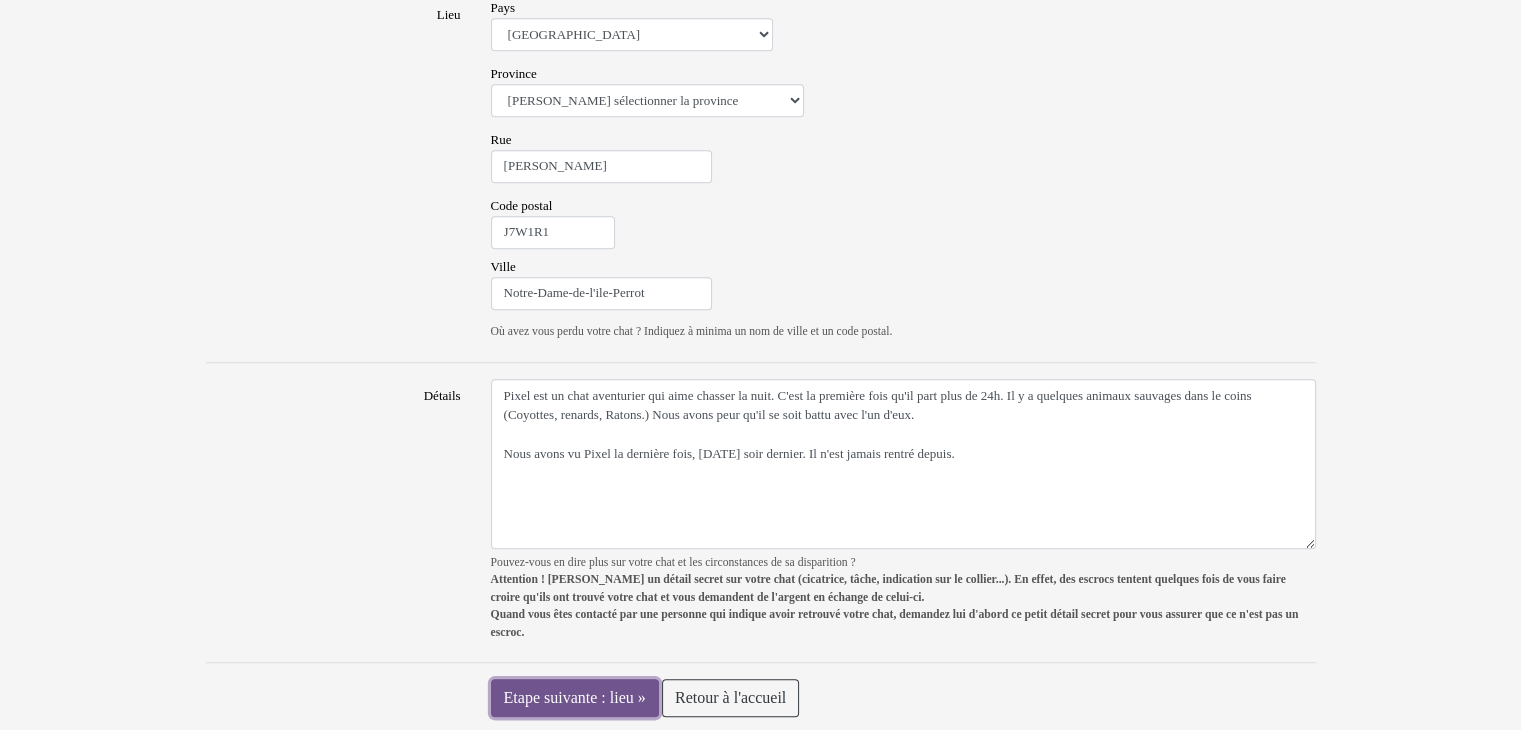 click on "Etape suivante : lieu »" at bounding box center (575, 698) 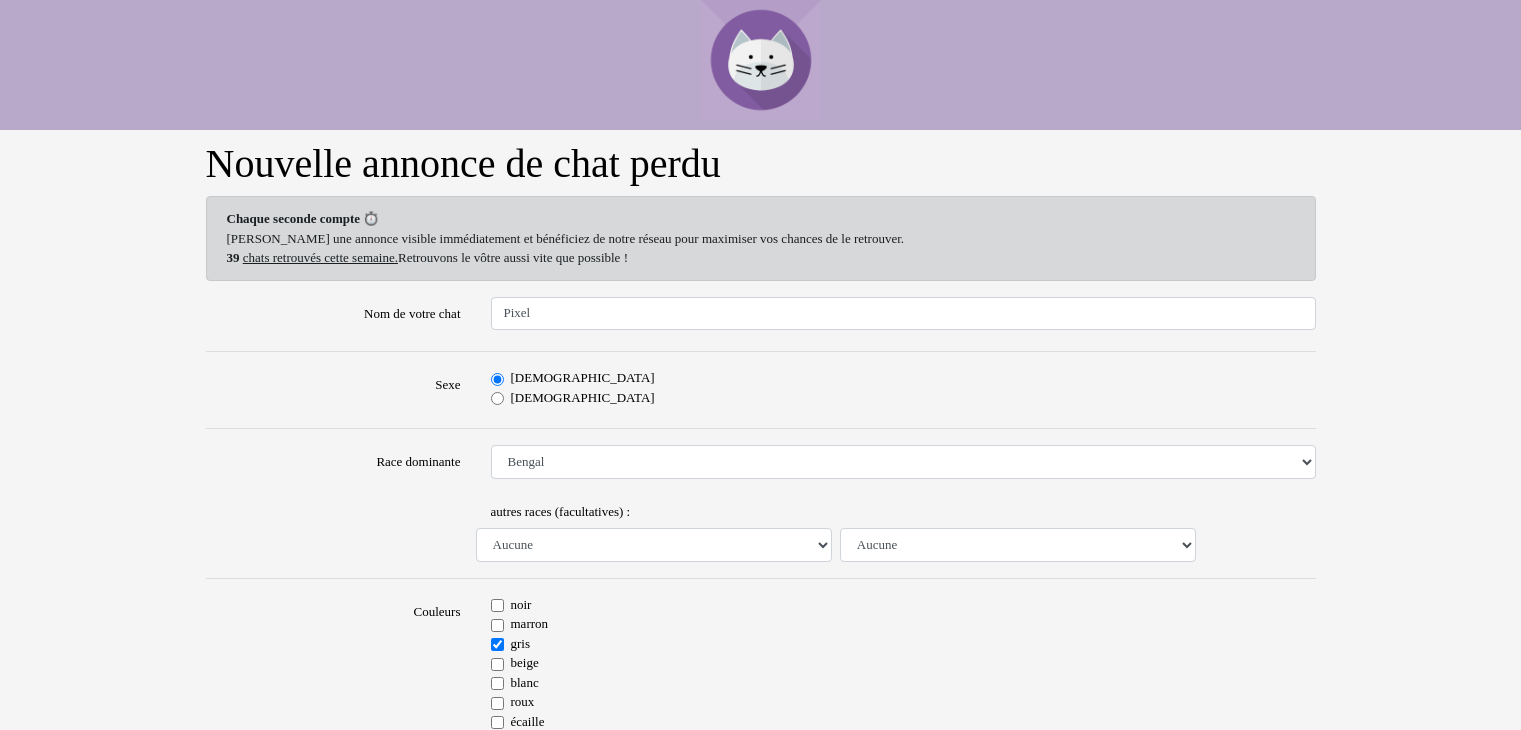 scroll, scrollTop: 0, scrollLeft: 0, axis: both 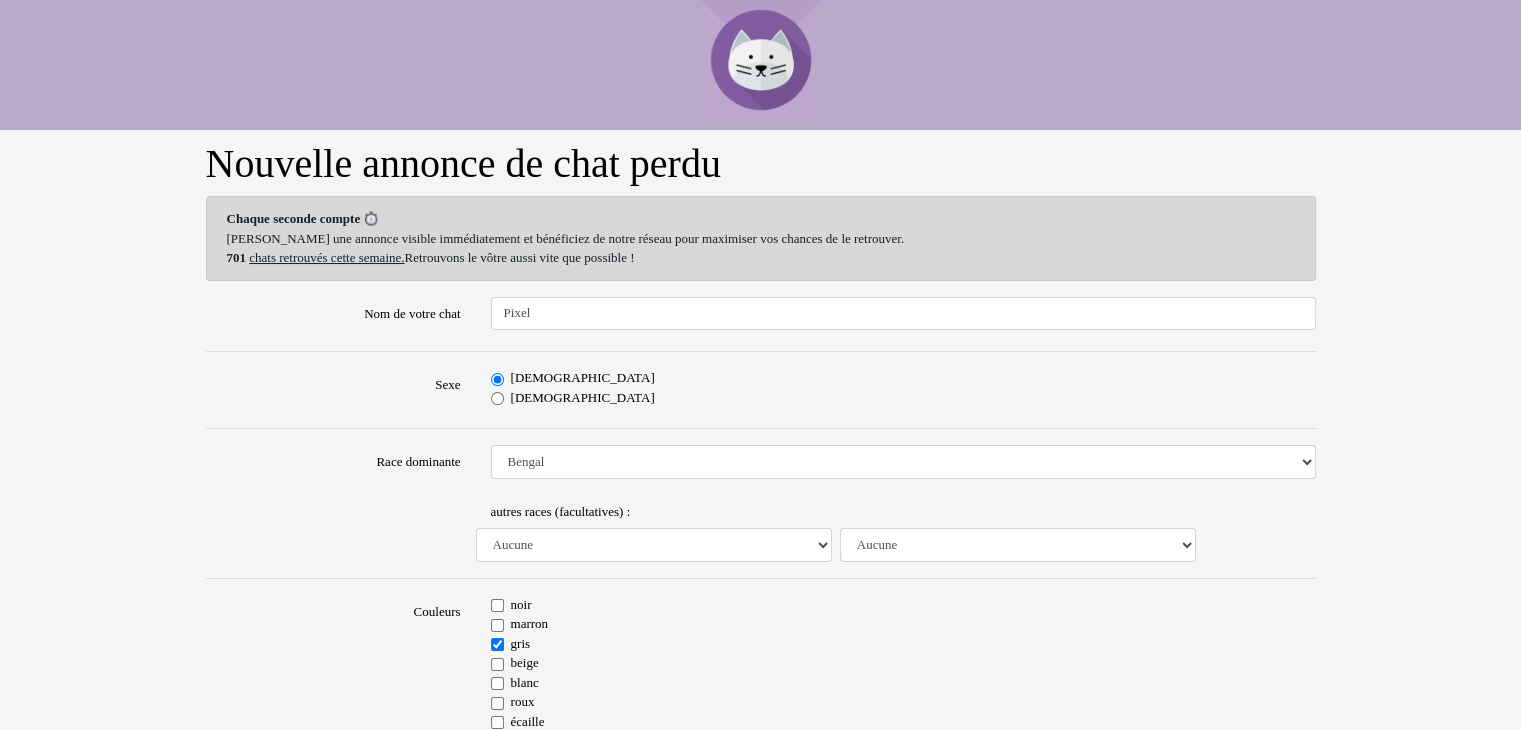 click at bounding box center [333, 528] 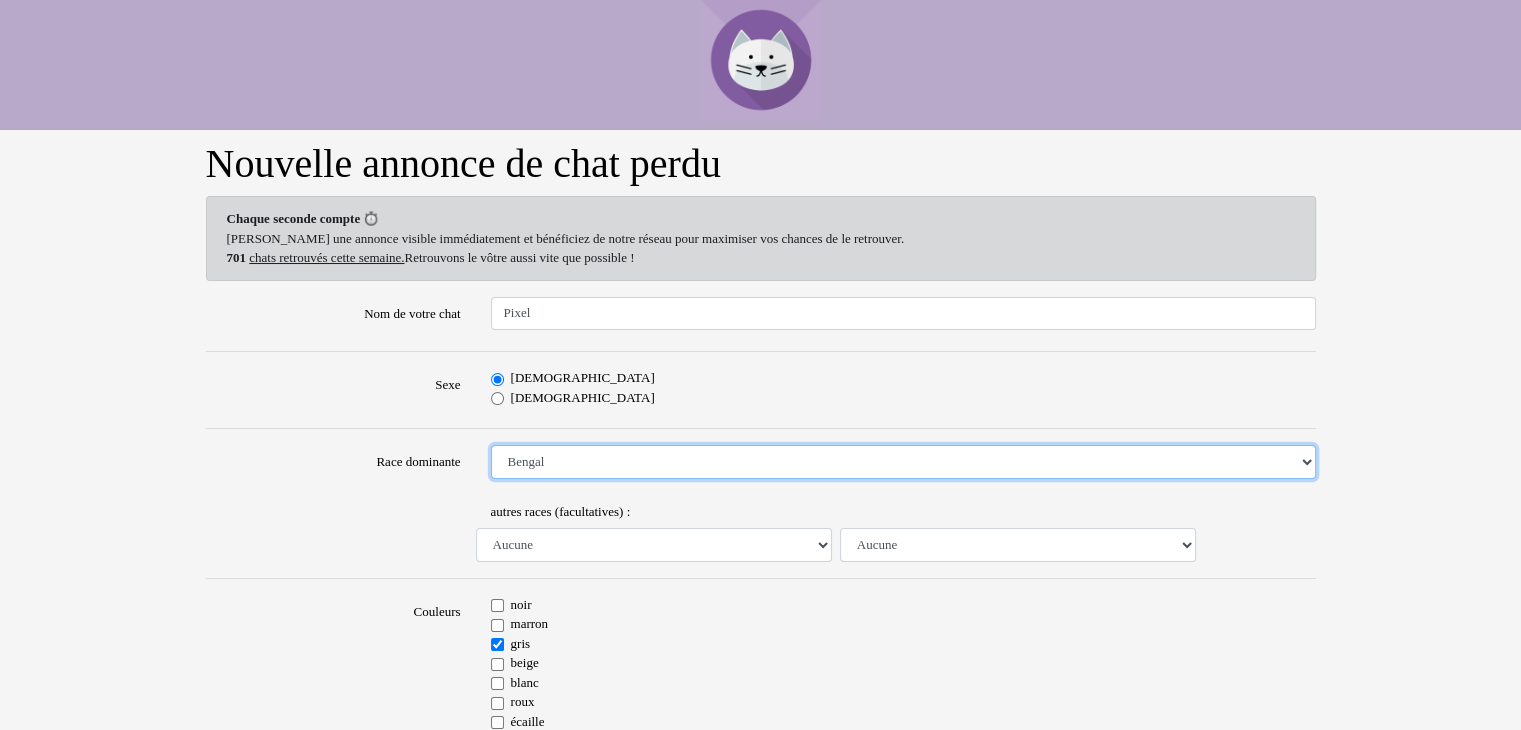 click on "Aucune race particulière (croisé)
Abyssin Américain à poil dur American Bobtail American Shorthair Angora Turc Balinais Bengal Bleu Russe Bombay British Shorthair Burmese Chartreux Chat de gouttière Chat des bois Norvégiens Chat du Sri Lanka Chat sacré de Birmanie Commun Cornish rex Devon rex Européen Exotic Shorthair Himalayan Korat Maine Coon Mandarin Norvégien Ocicat Oriental Persan Ragdoll Rex Selkirk Scottish Fold Siamois Sibérien Somali Sphynx" at bounding box center (903, 462) 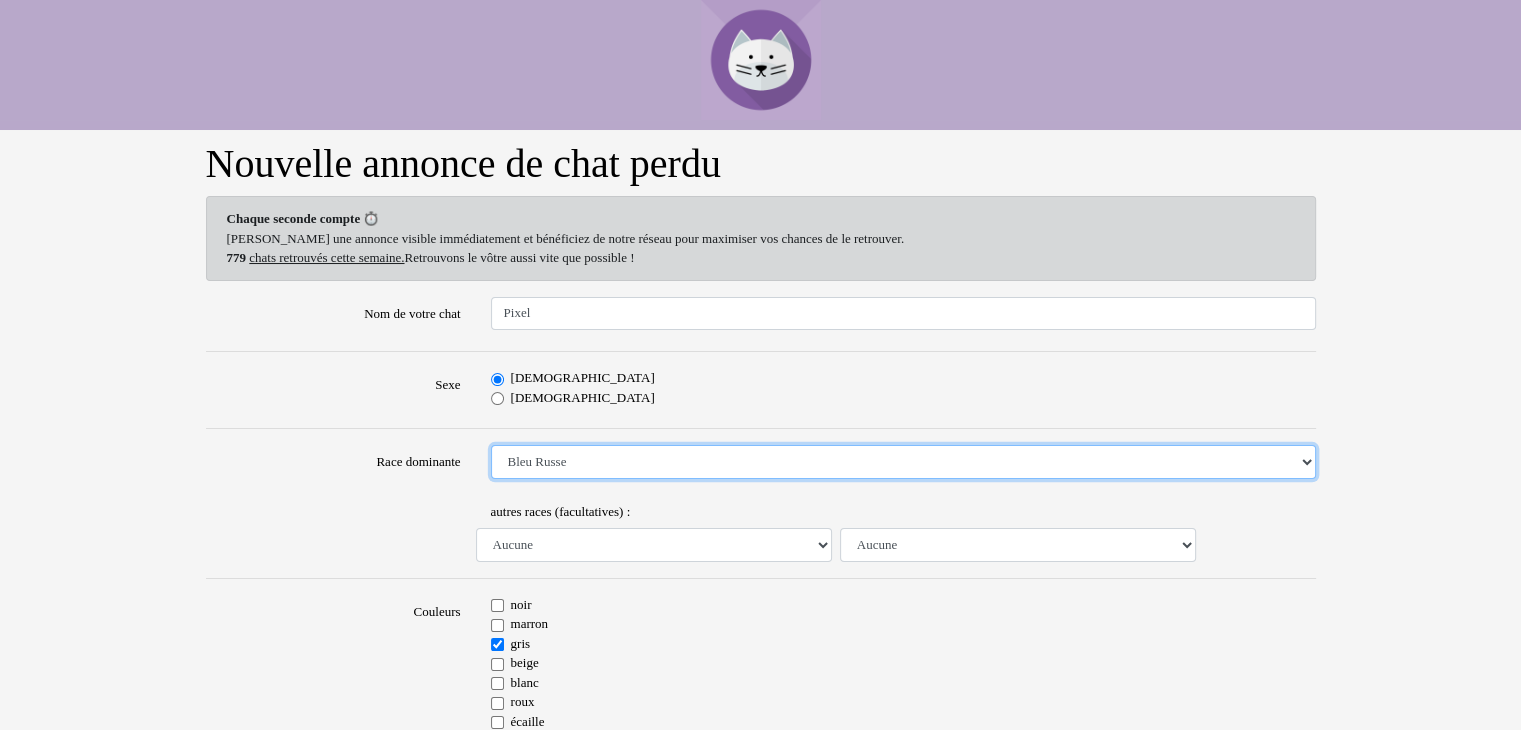 select on "7" 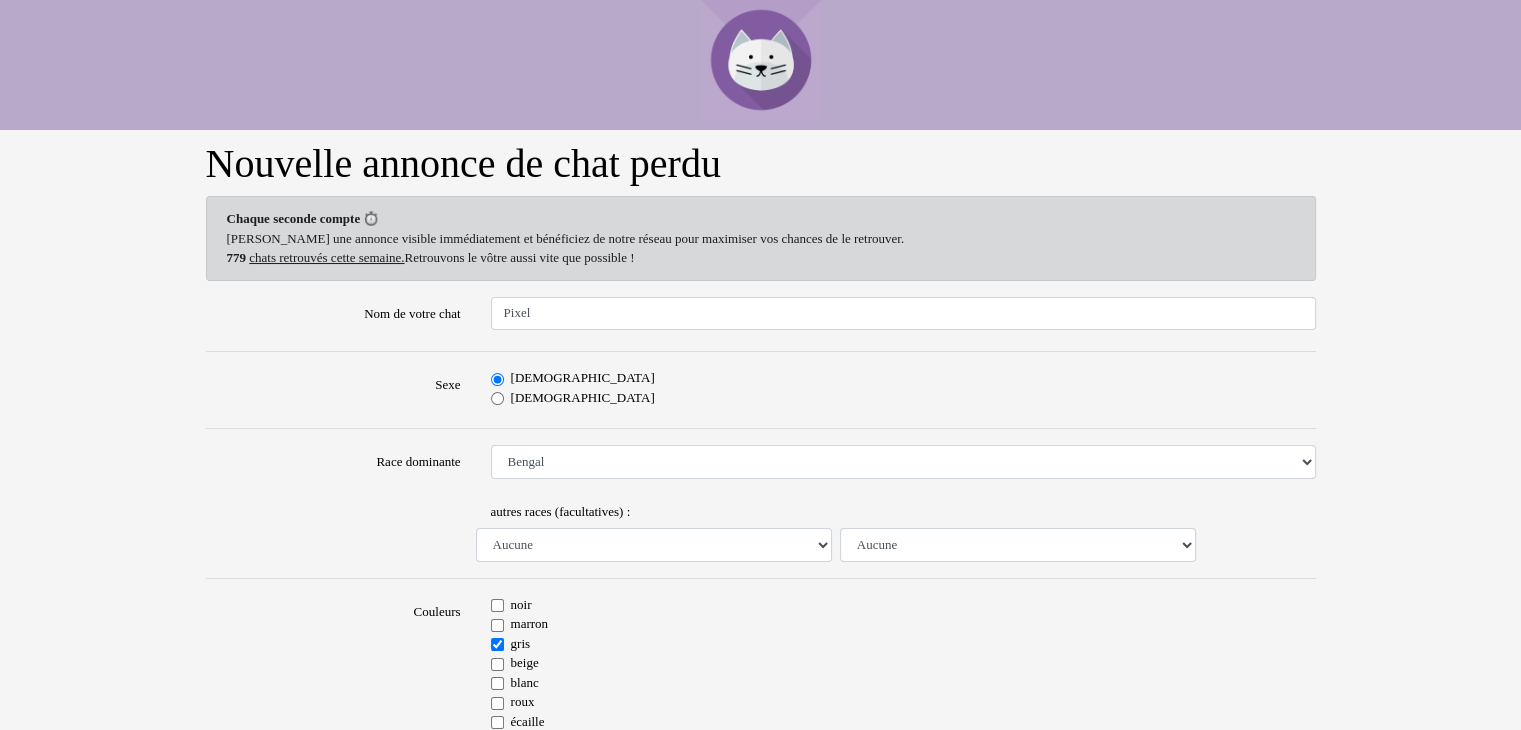 click on "Nouvelle annonce de chat perdu
Chaque seconde compte ⏱️
Déposez une annonce visible immédiatement et bénéficiez de notre réseau pour maximiser vos chances de le retrouver.
779
chats retrouvés cette semaine.  Retrouvons le vôtre aussi vite que possible !
Nom de votre chat
Pixel
Sexe
Mâle
Femelle
Race dominante
Aucune race particulière (croisé)
Abyssin Américain à poil dur American Bobtail American Shorthair Angora Turc Balinais Bengal Bleu Russe Bombay British Shorthair Burmese Chartreux Chat de gouttière Chat des bois Norvégiens Chat du Sri Lanka Chat sacré de Birmanie Commun Cornish rex Devon rex Européen Exotic Shorthair Himalayan Korat Maine Coon Mandarin Norvégien Ocicat Oriental Persan Ragdoll Rex Selkirk Scottish Fold Siamois Sibérien Somali Sphynx" at bounding box center [760, 1104] 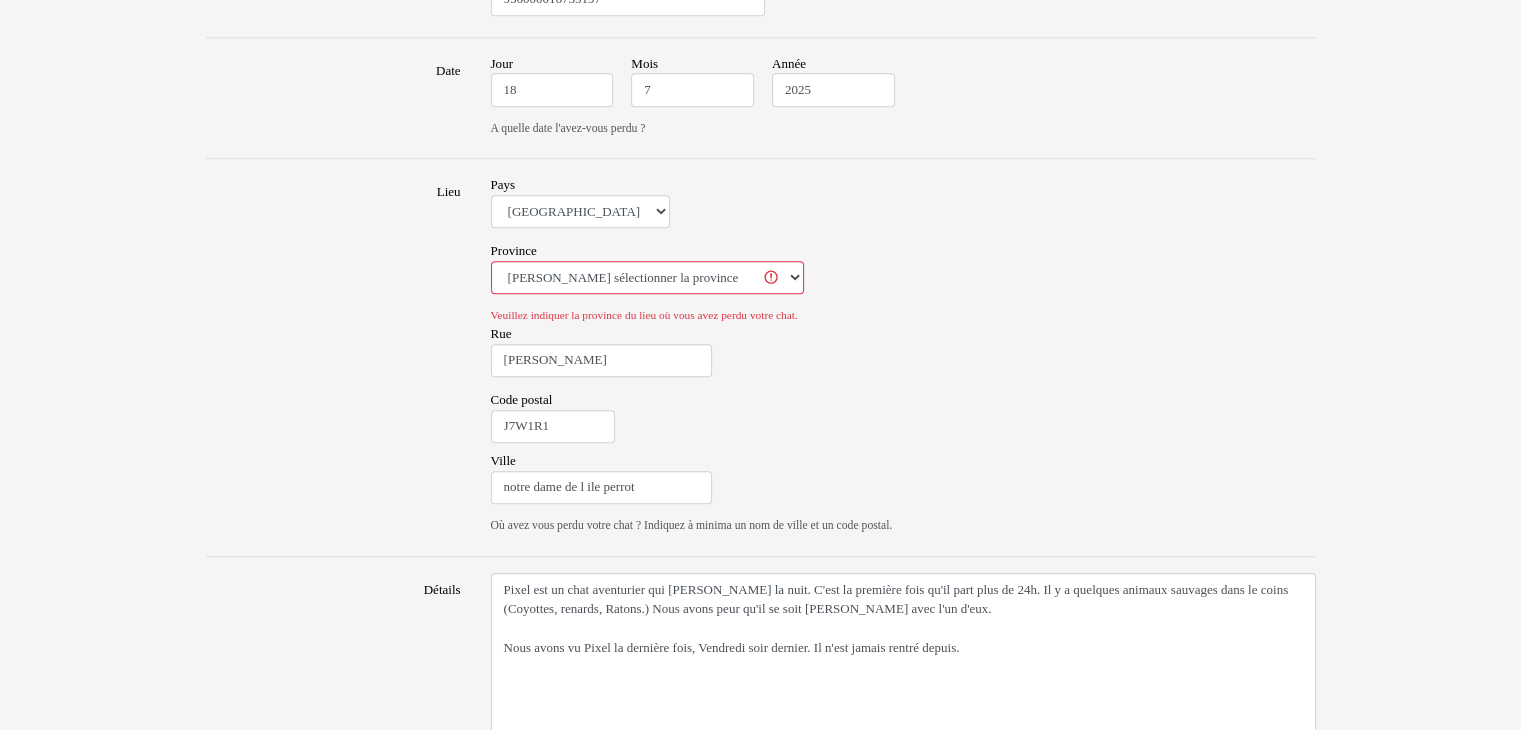 scroll, scrollTop: 1160, scrollLeft: 0, axis: vertical 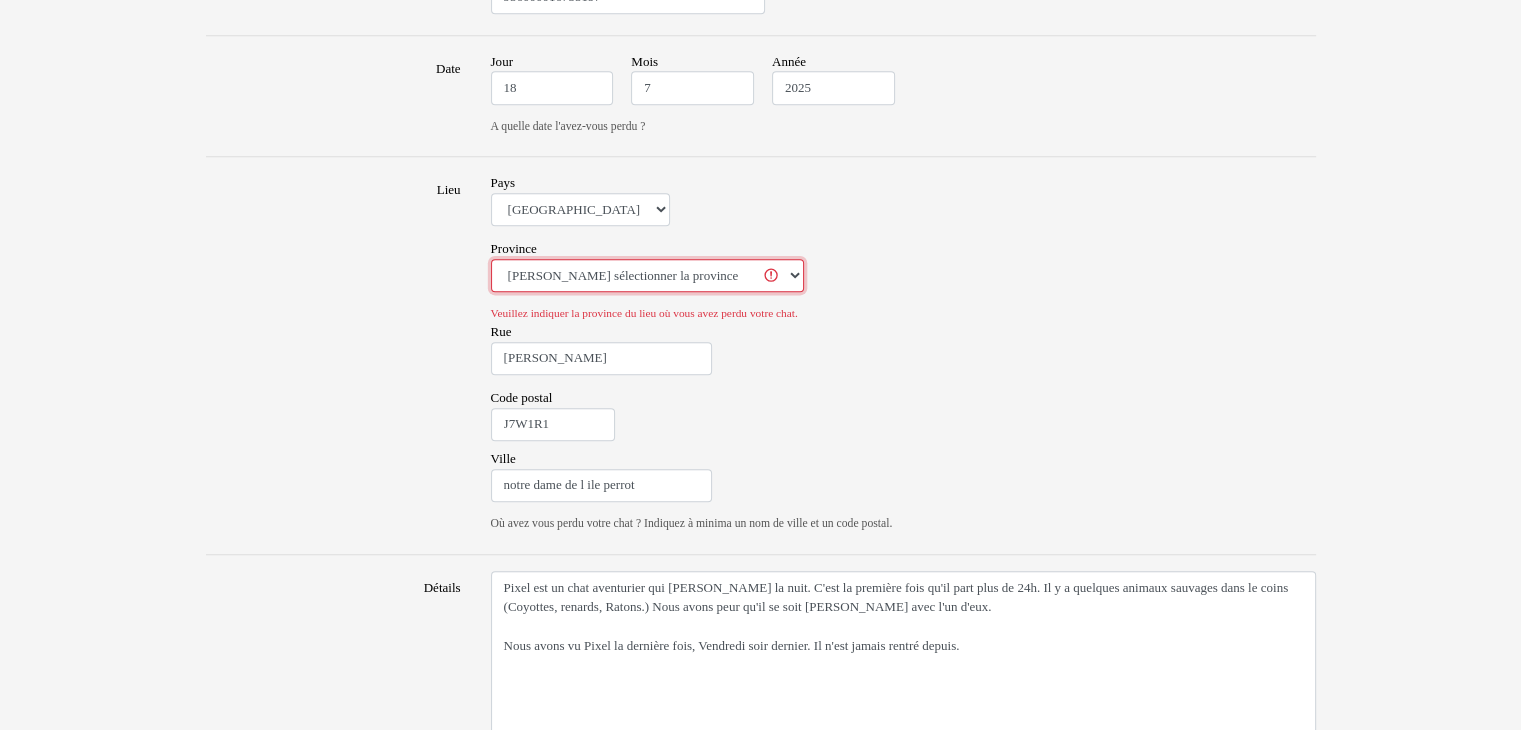 click on "Veuillez sélectionner la province AB - Alberta BC - Colombie-Britannique IPE - Île-du-Prince-Édouard MB - Manitoba NB - Nouveau-Brunswick NL - Terre-Neuve-et-Labrador NS - Nouvelle-Écosse NT - Territoires du Nord-Ouest NU - Nunavut ON - Ontario QC - Québec SK - Saskatchewan YT - Yukon" at bounding box center (647, 276) 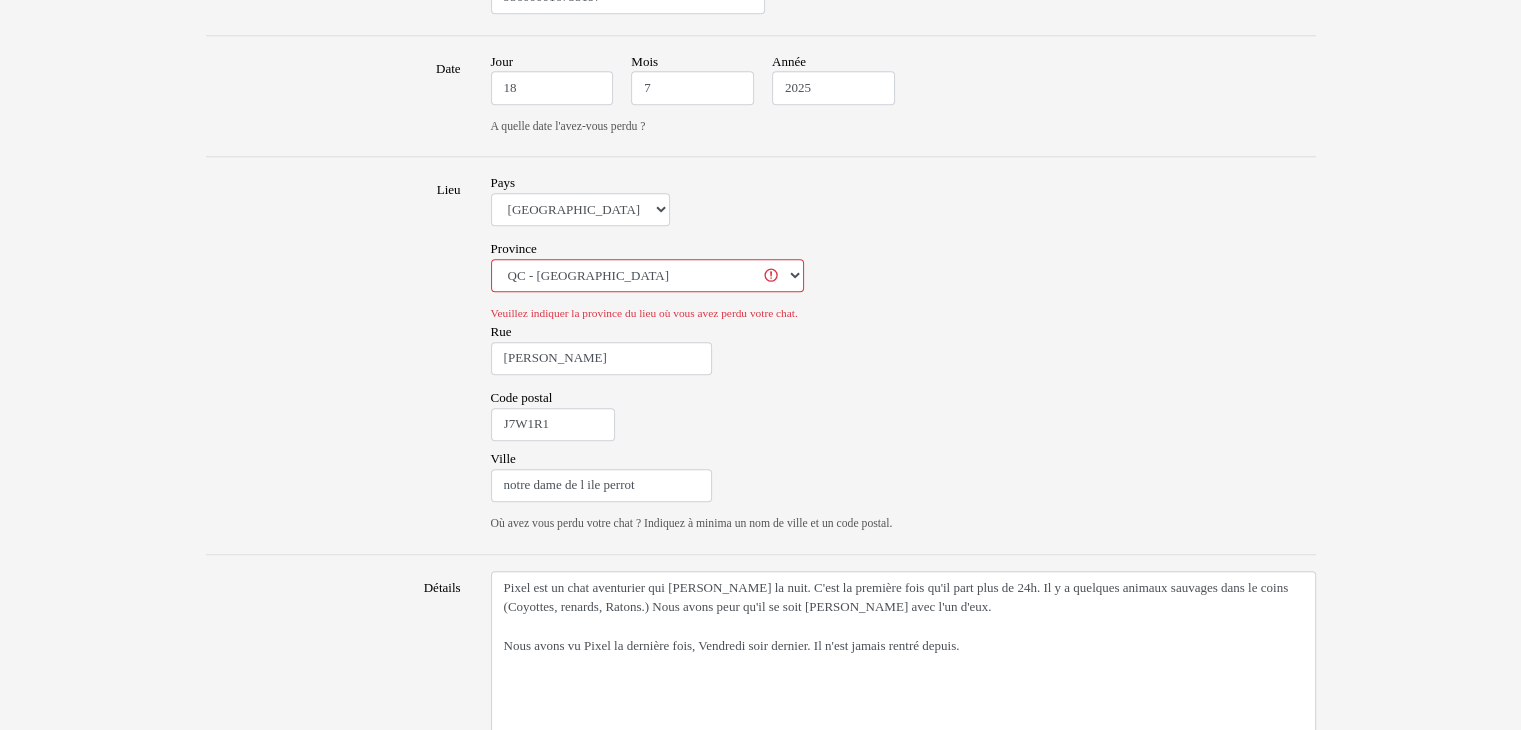 click on "Nouvelle annonce de chat perdu
Chaque seconde compte ⏱️
Déposez une annonce visible immédiatement et bénéficiez de notre réseau pour maximiser vos chances de le retrouver.
779
chats retrouvés cette semaine.  Retrouvons le vôtre aussi vite que possible !
Nom de votre chat
Pixel
Sexe
Mâle
Femelle
Race dominante
Aucune race particulière (croisé)
Abyssin Américain à poil dur American Bobtail American Shorthair Angora Turc Balinais Bengal Bleu Russe Bombay British Shorthair Burmese Chartreux Chat de gouttière Chat des bois Norvégiens Chat du Sri Lanka Chat sacré de Birmanie Commun Cornish rex Devon rex Européen Exotic Shorthair Himalayan Korat Maine Coon Mandarin Norvégien Ocicat Oriental Persan Ragdoll Rex Selkirk Scottish Fold Siamois Sibérien Somali Sphynx" at bounding box center [760, -56] 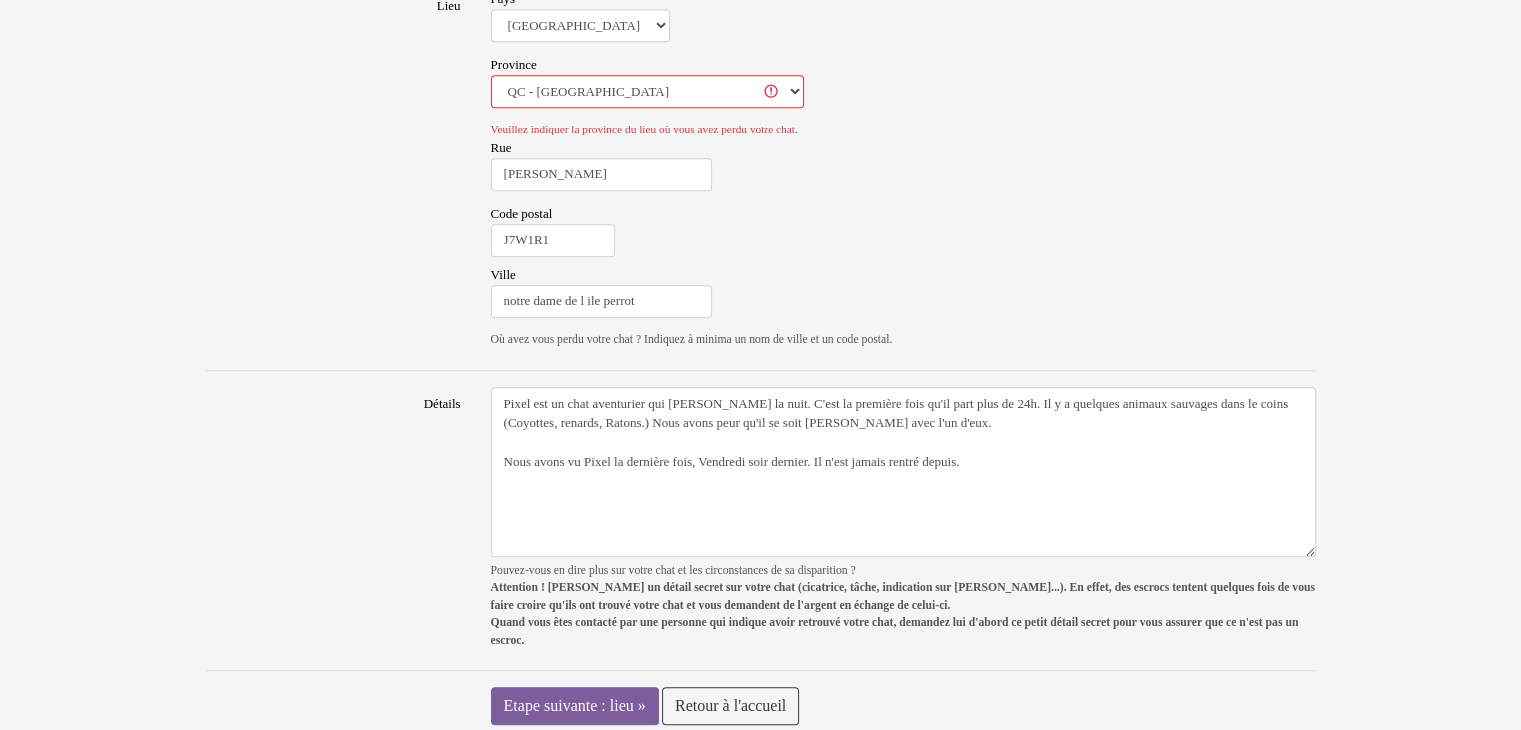 scroll, scrollTop: 1352, scrollLeft: 0, axis: vertical 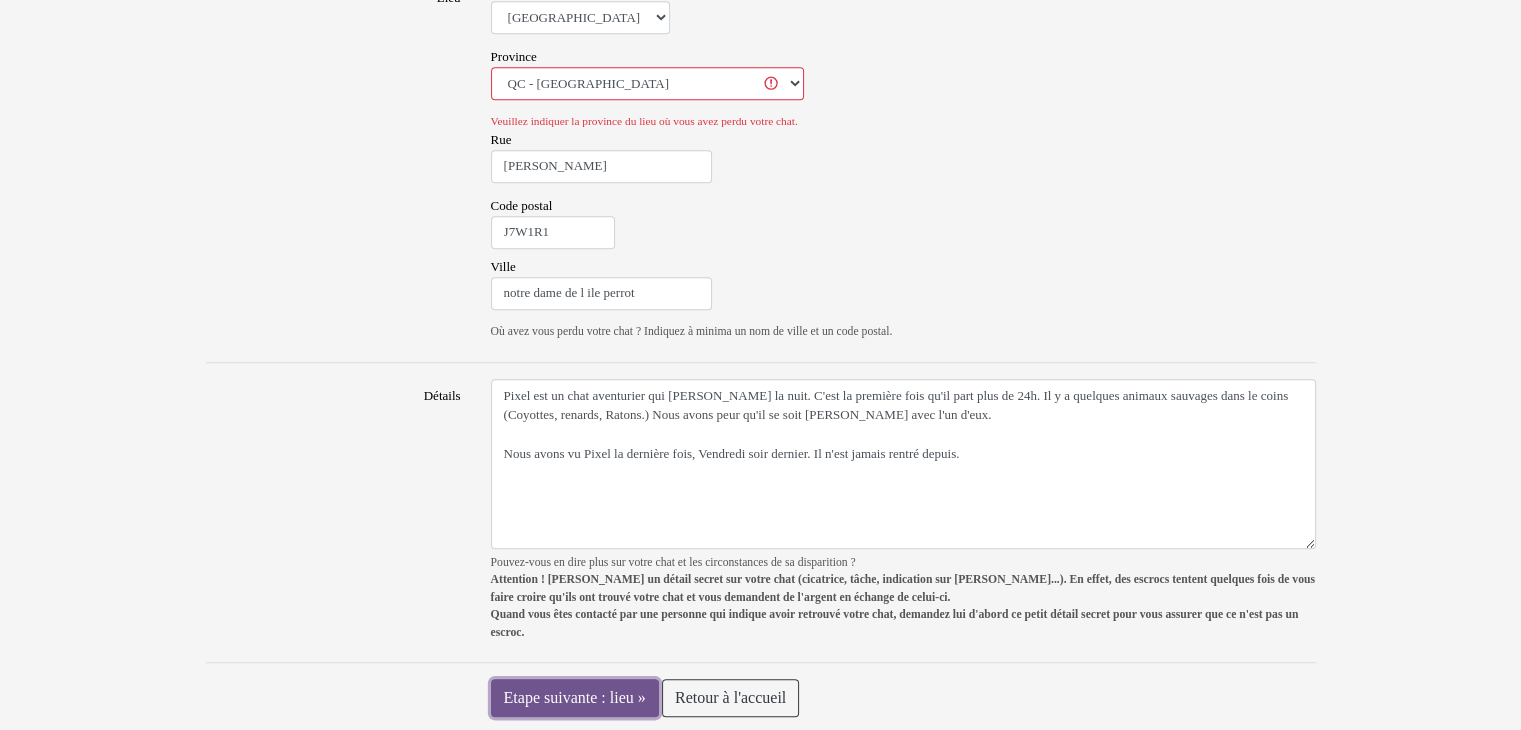 click on "Etape suivante : lieu »" at bounding box center [575, 698] 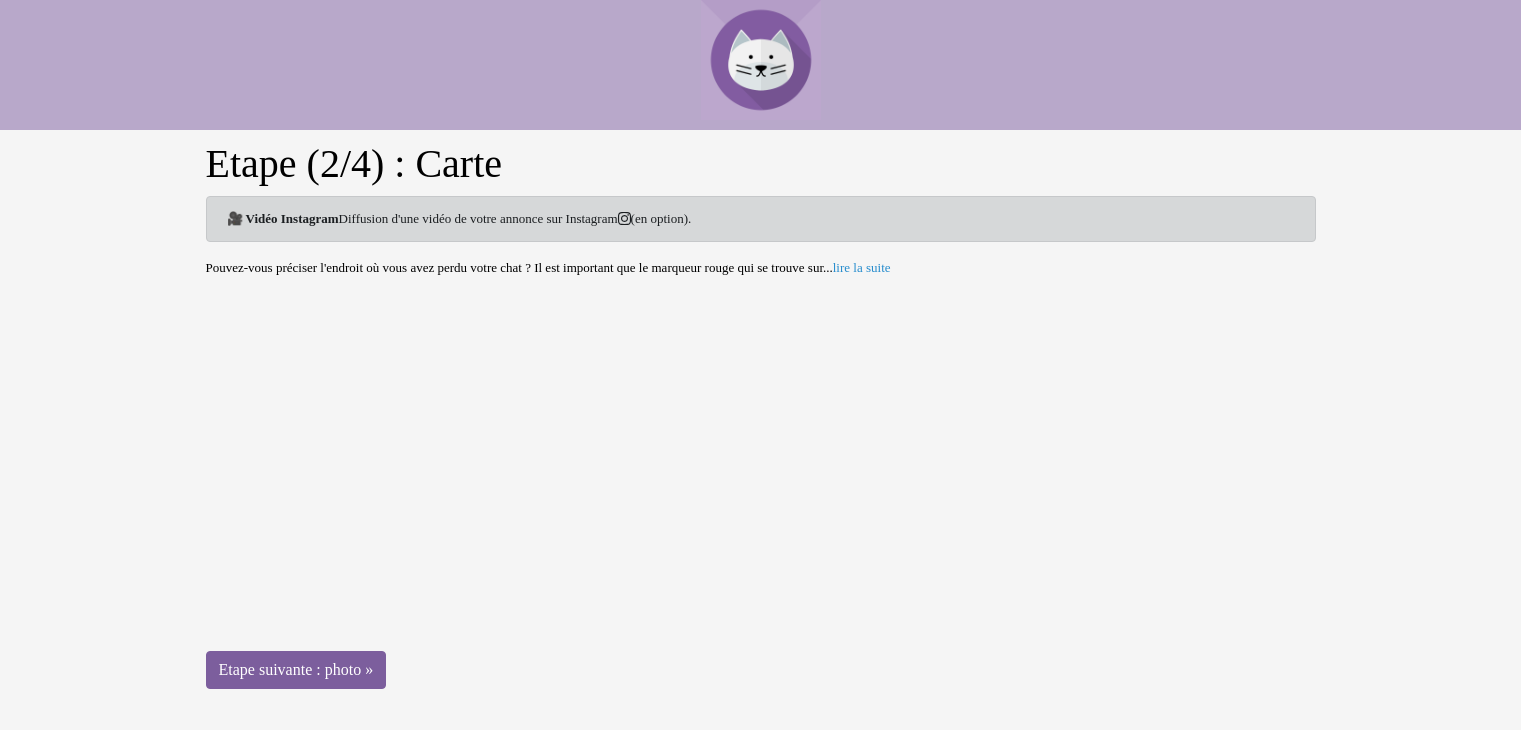 scroll, scrollTop: 0, scrollLeft: 0, axis: both 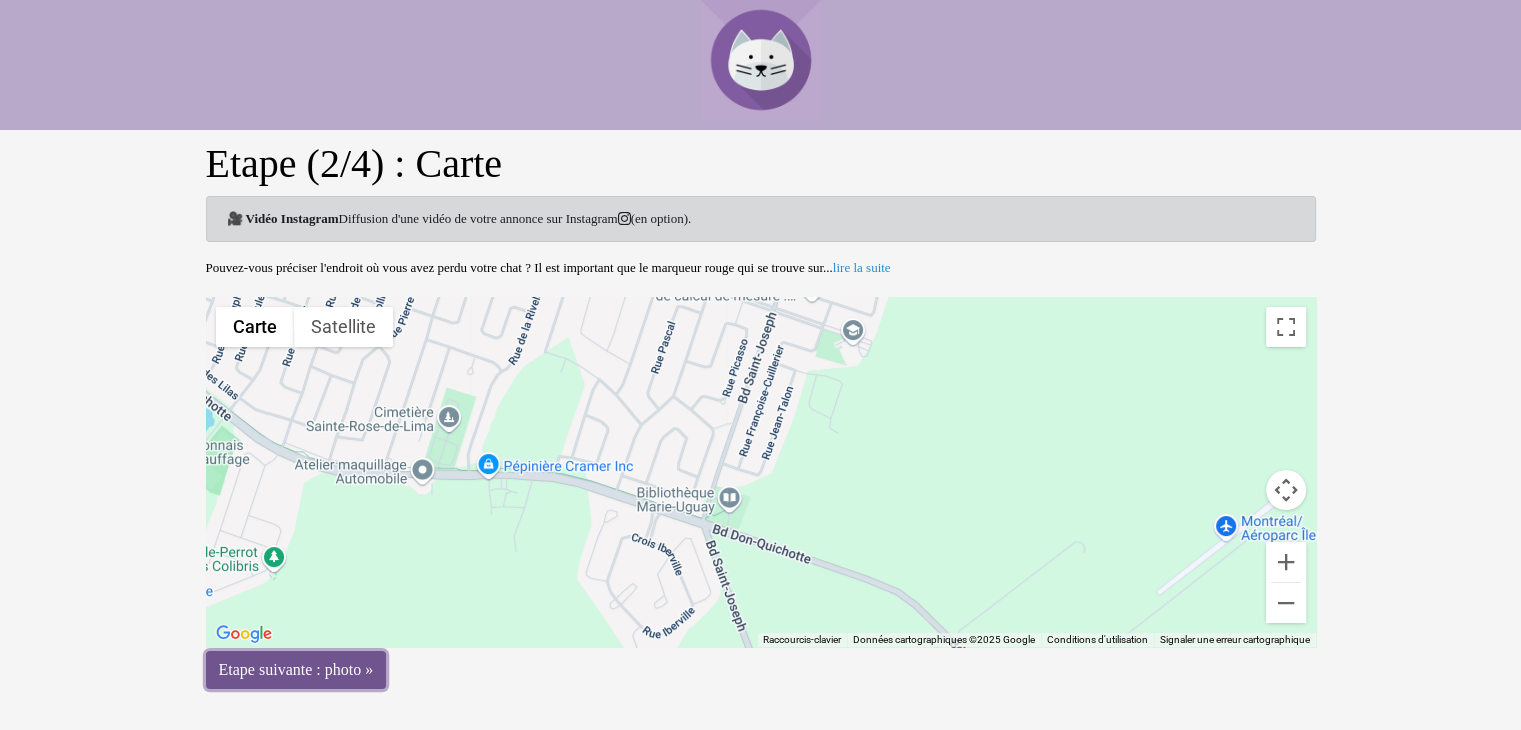 click on "Etape suivante : photo »" at bounding box center [296, 670] 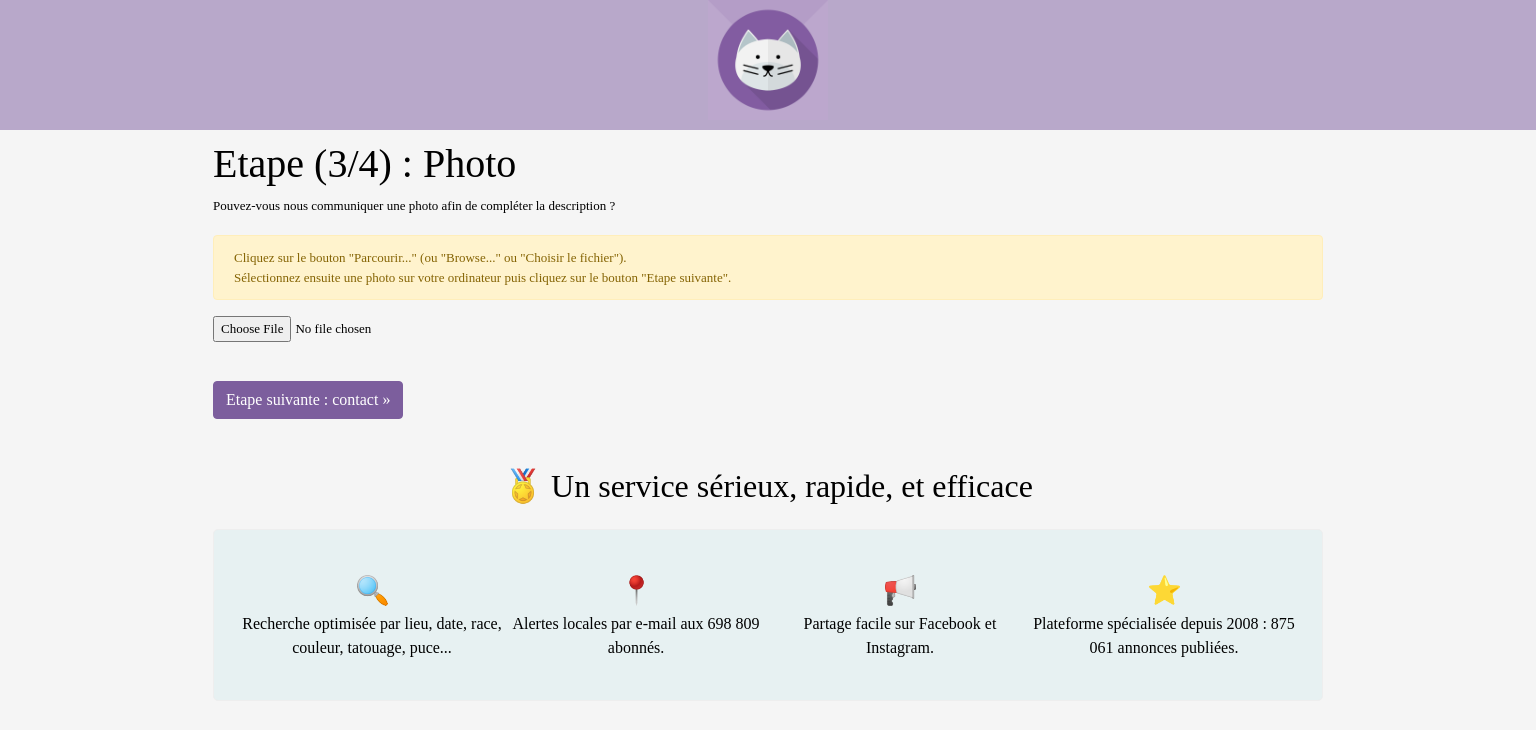 scroll, scrollTop: 0, scrollLeft: 0, axis: both 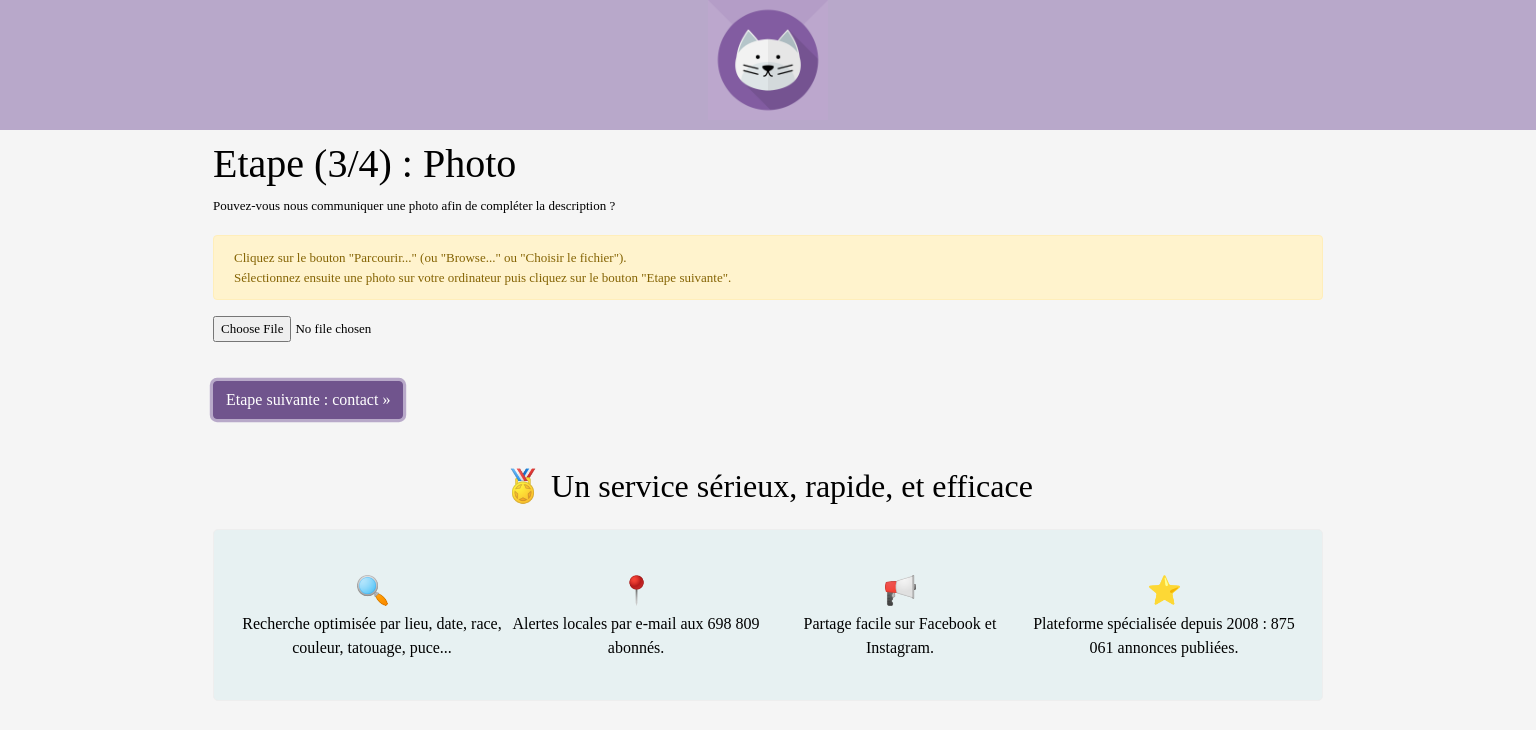 click on "Etape suivante : contact »" at bounding box center (308, 400) 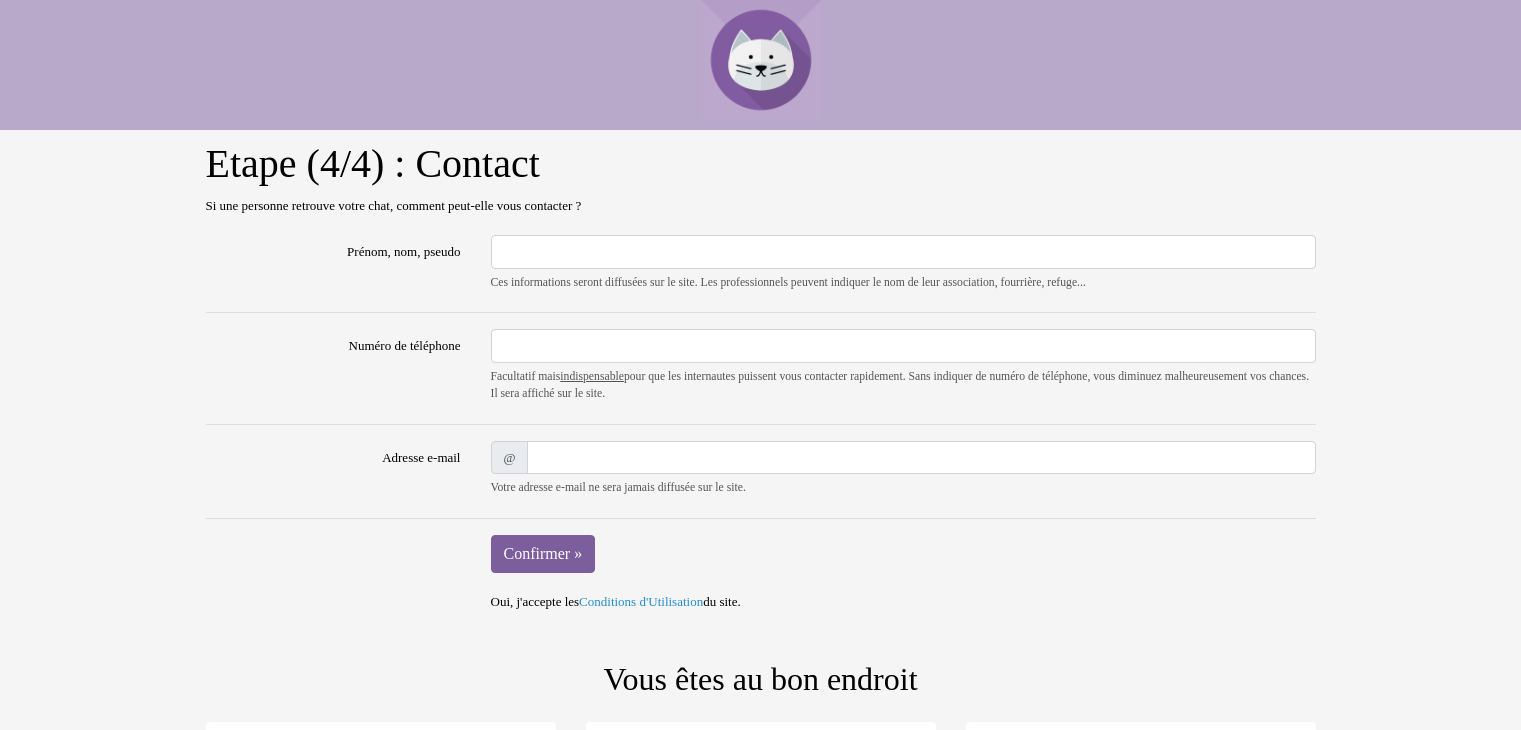 scroll, scrollTop: 0, scrollLeft: 0, axis: both 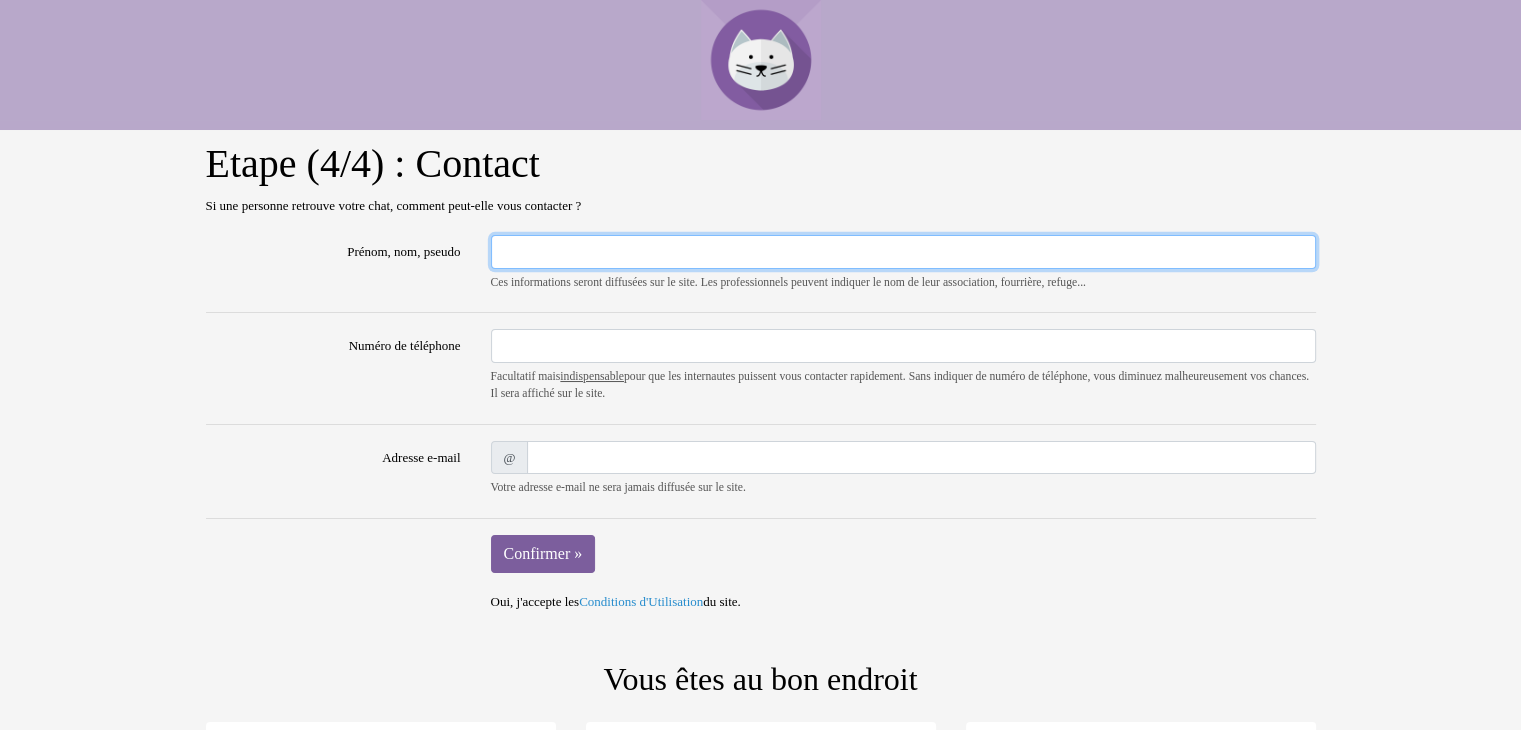 click on "Prénom, nom, pseudo" at bounding box center (903, 252) 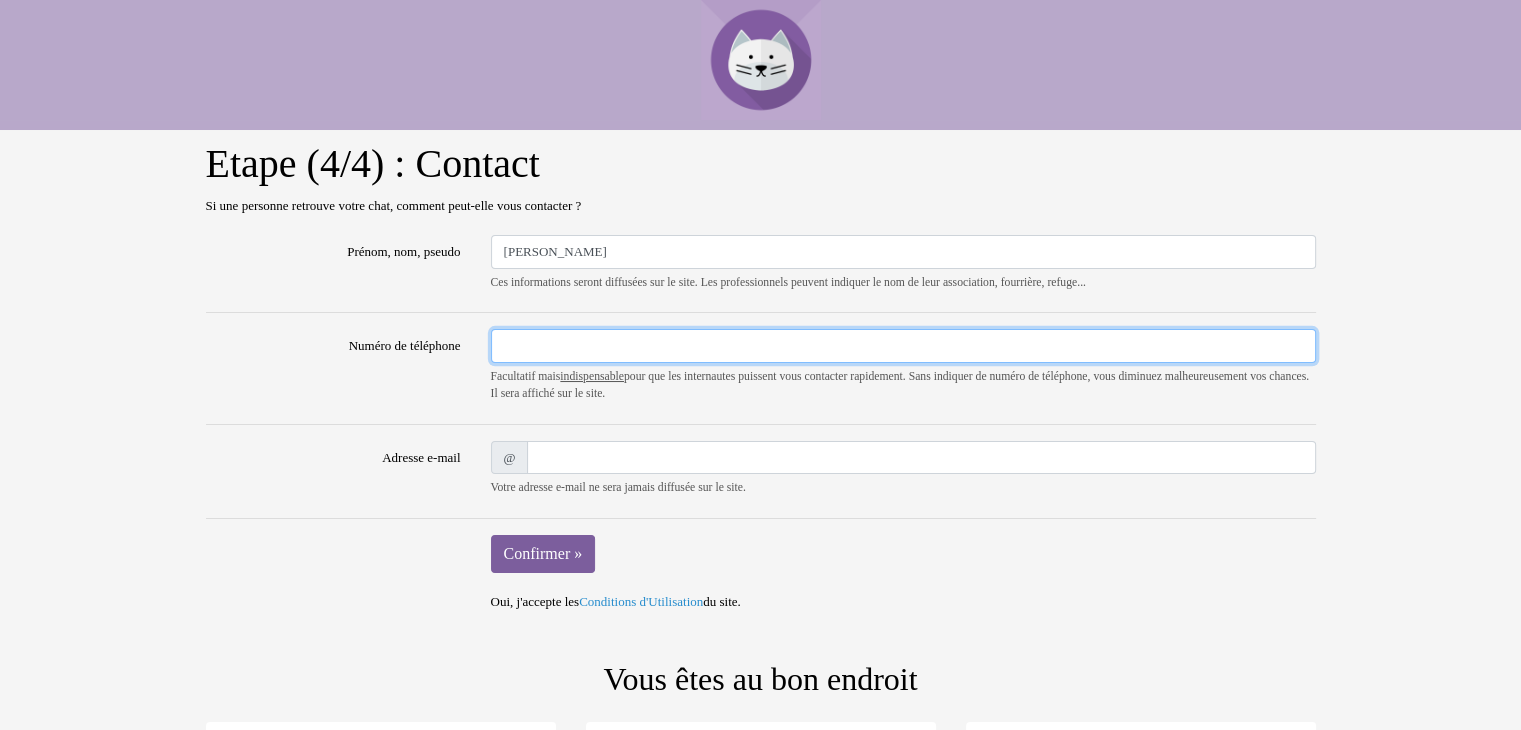 click on "Numéro de téléphone" at bounding box center [903, 346] 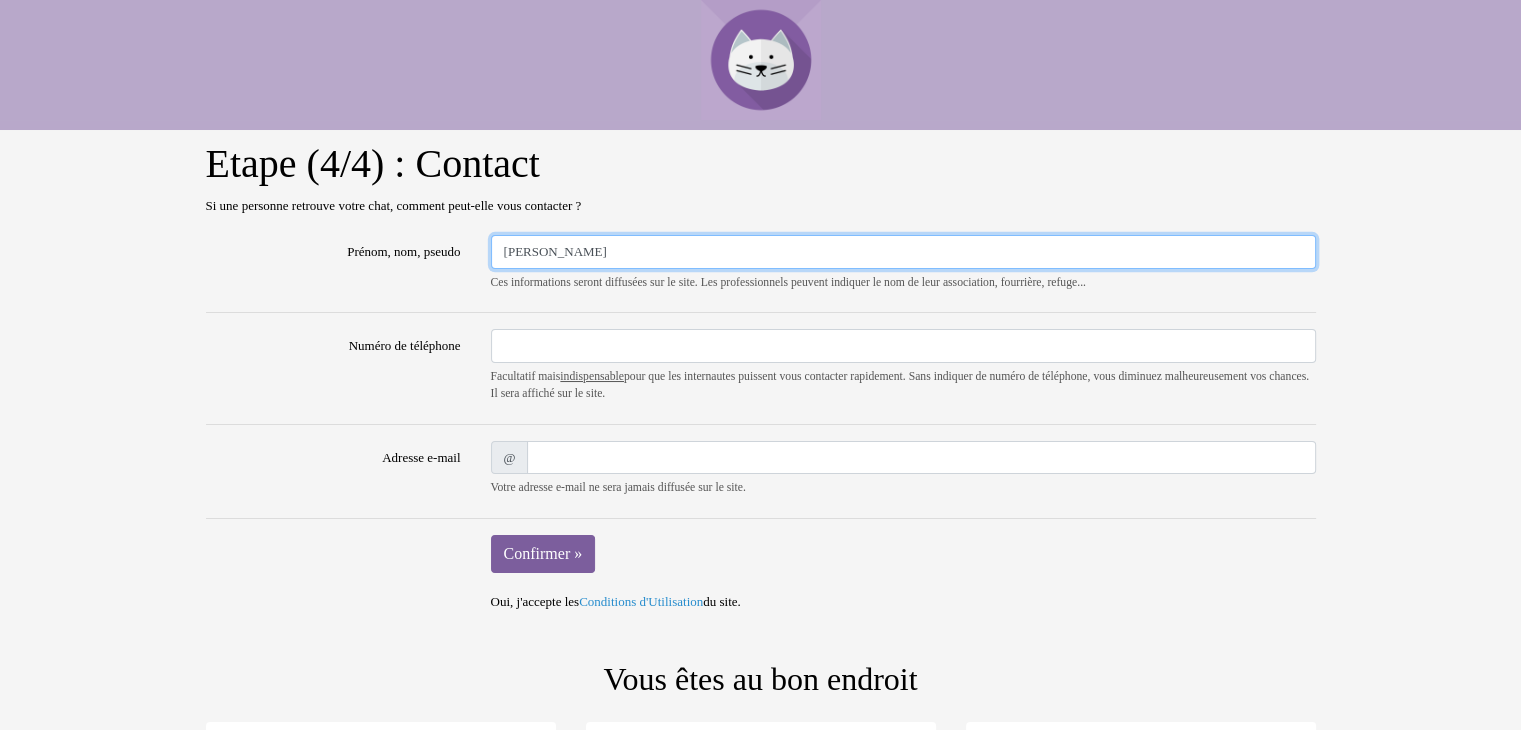 click on "Benoit" at bounding box center [903, 252] 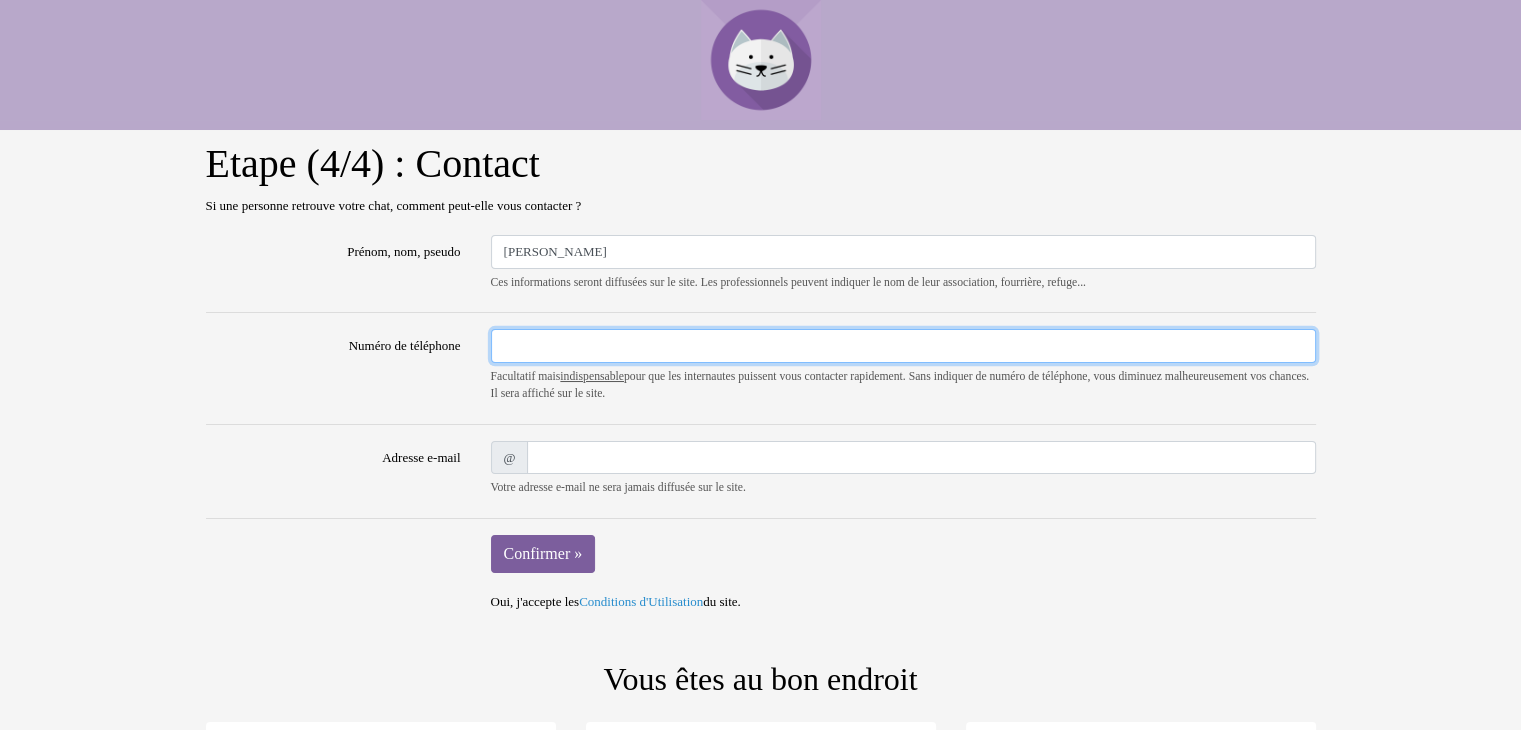 click on "Numéro de téléphone" at bounding box center (903, 346) 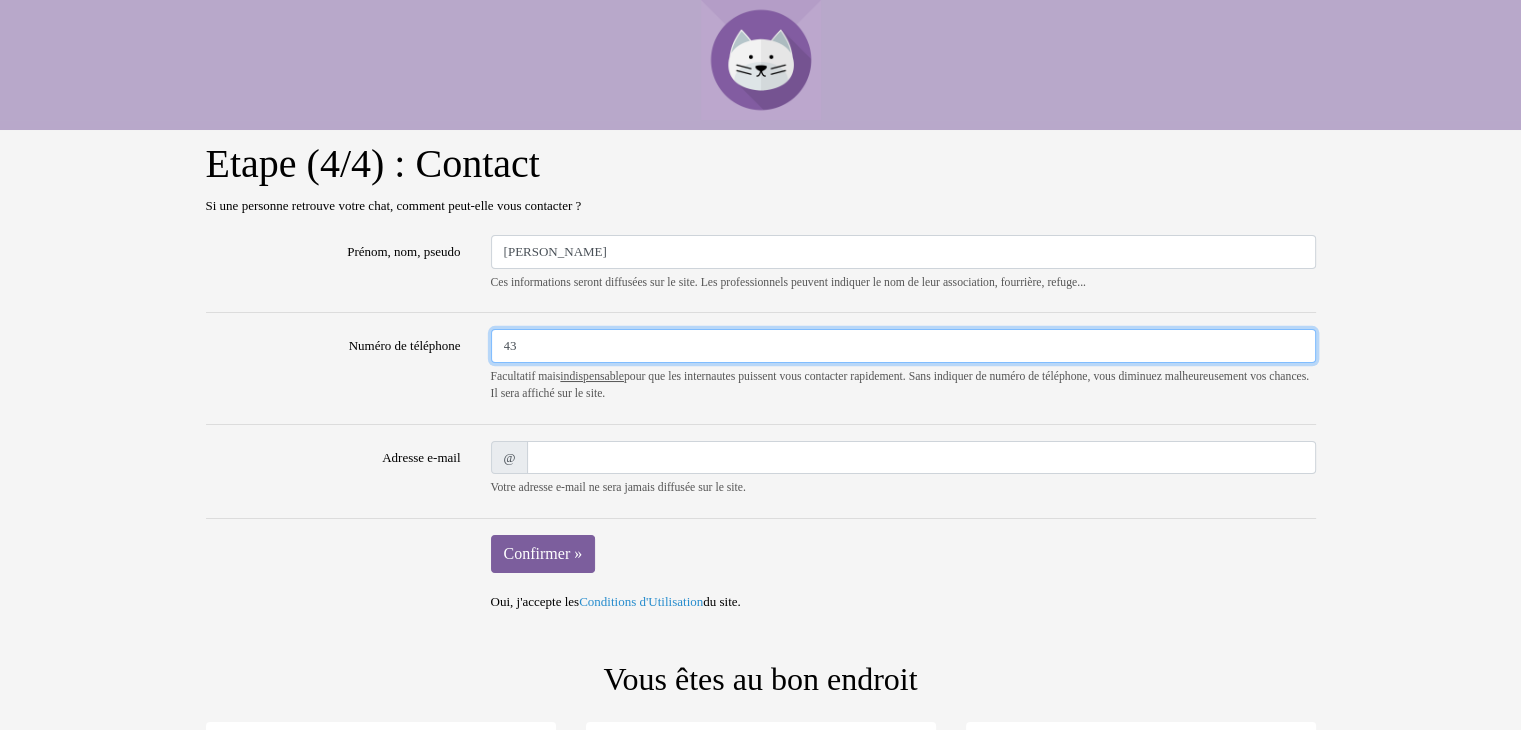 type on "4" 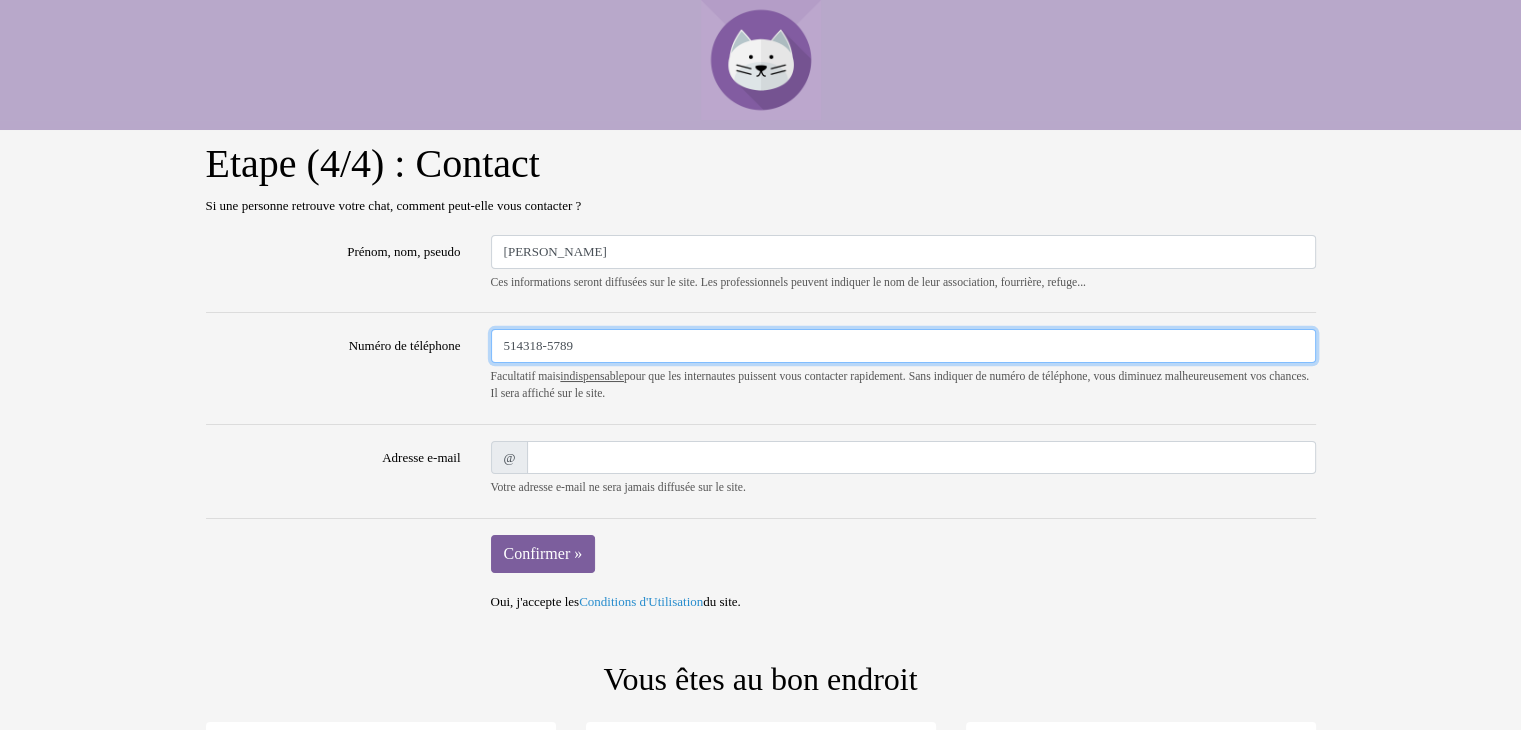 type on "514318-5789" 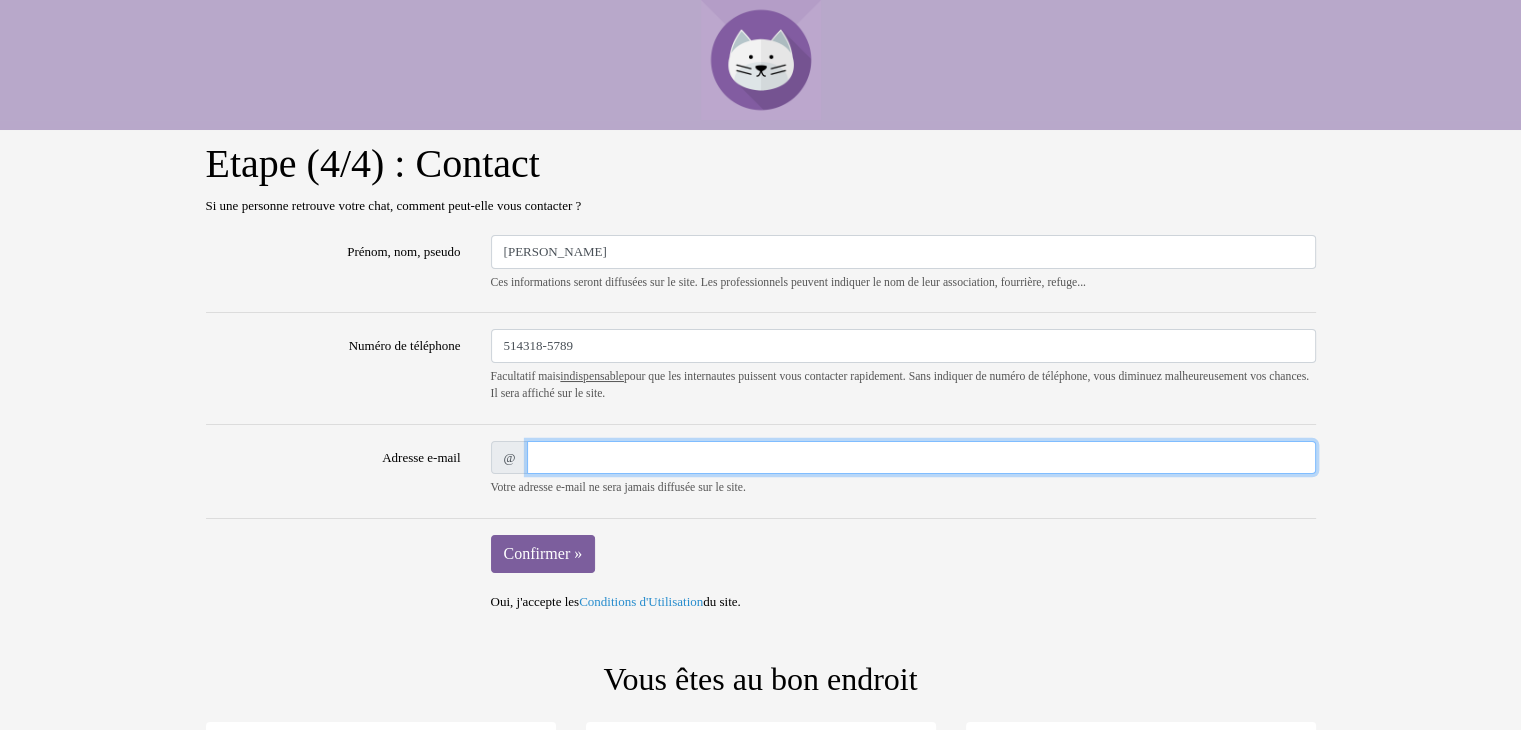 click on "Adresse e-mail" at bounding box center (921, 458) 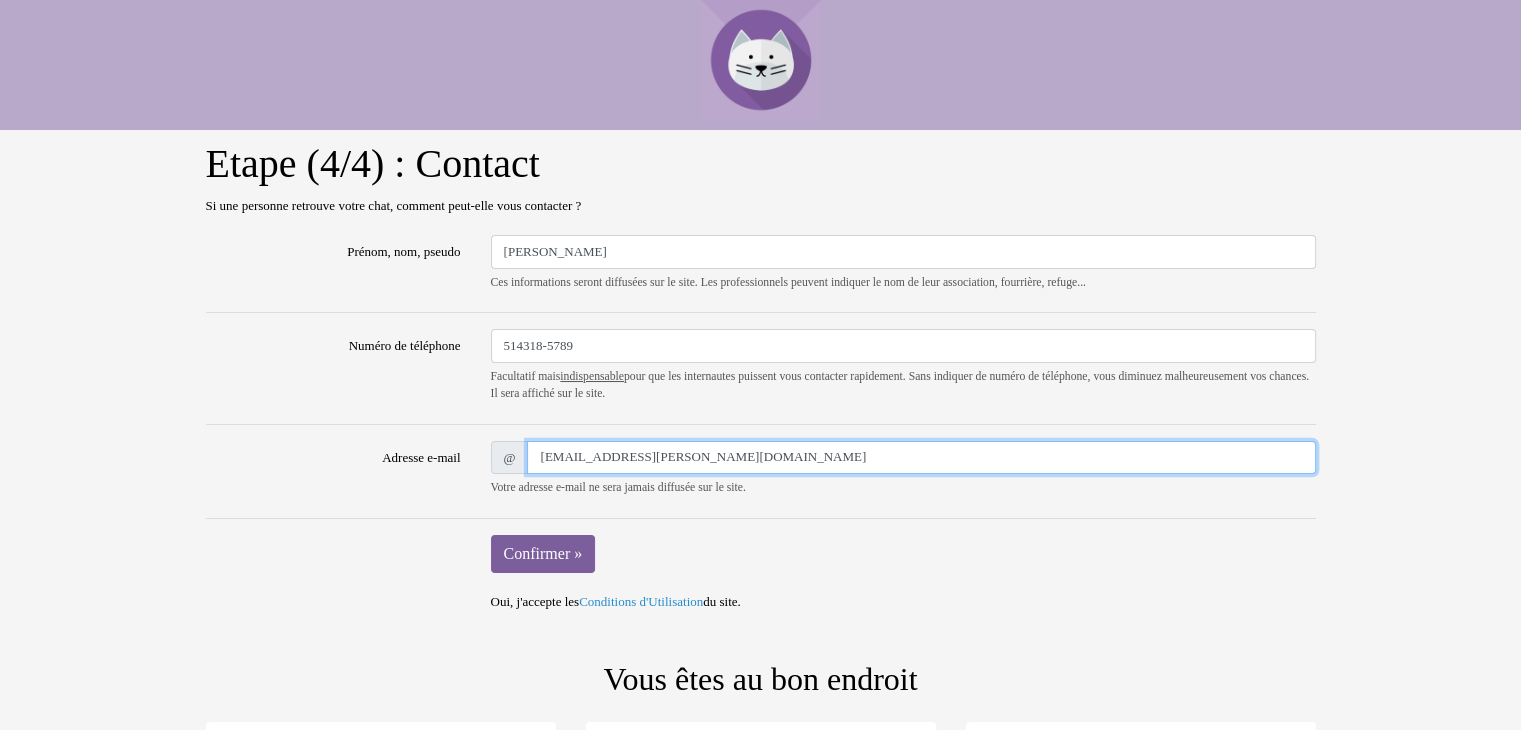 type on "dom.desmarais@gmail.com" 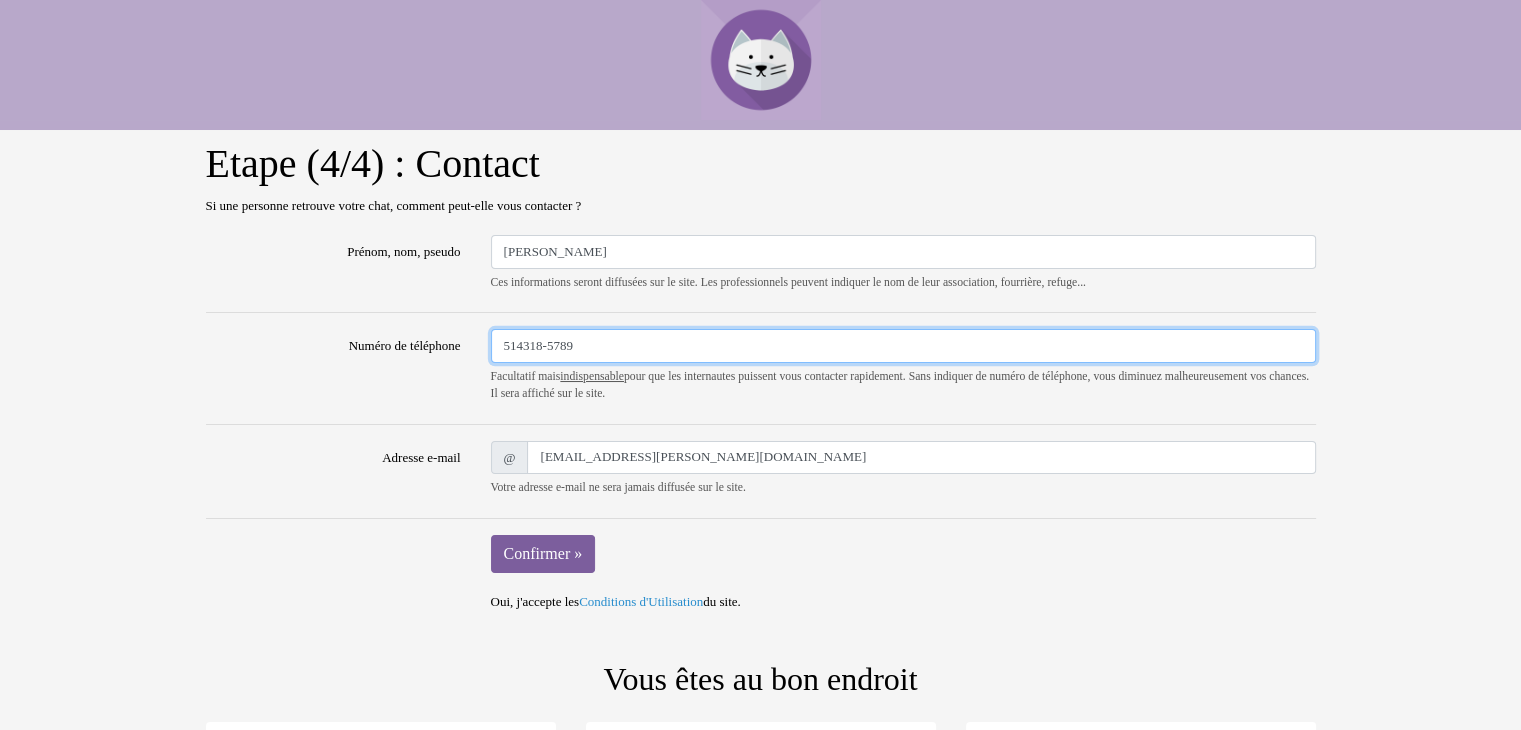click on "514318-5789" at bounding box center [903, 346] 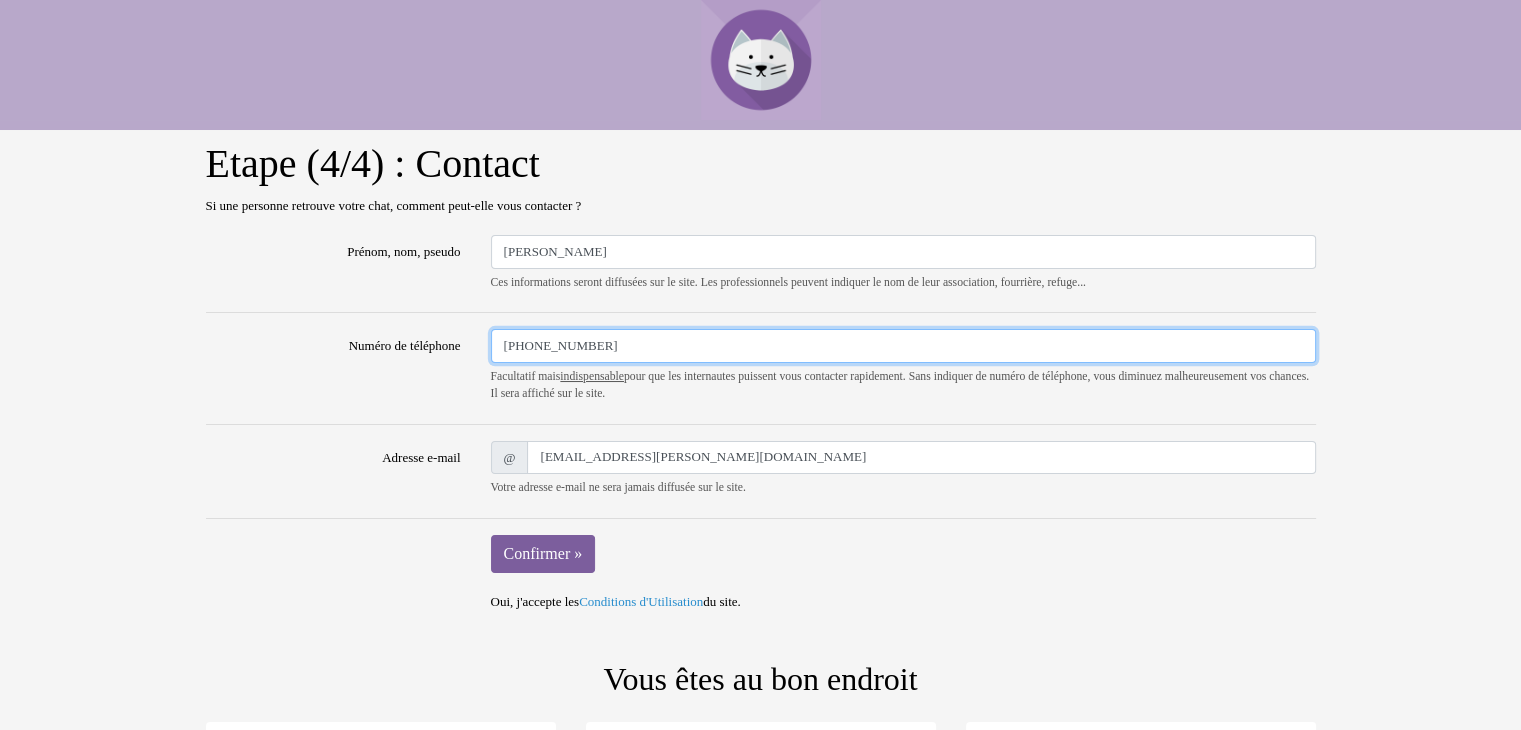 type on "514-318-5789" 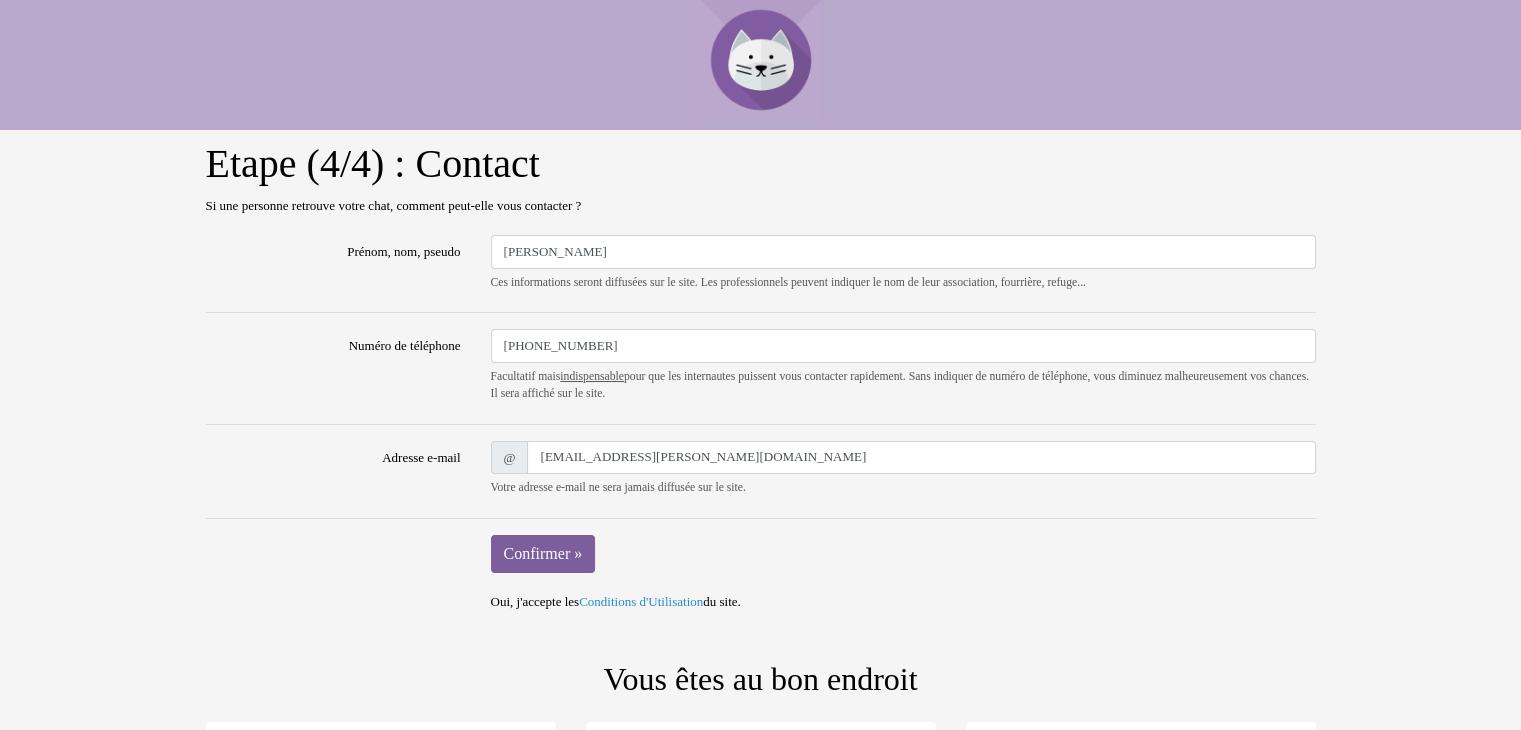 click at bounding box center [333, 573] 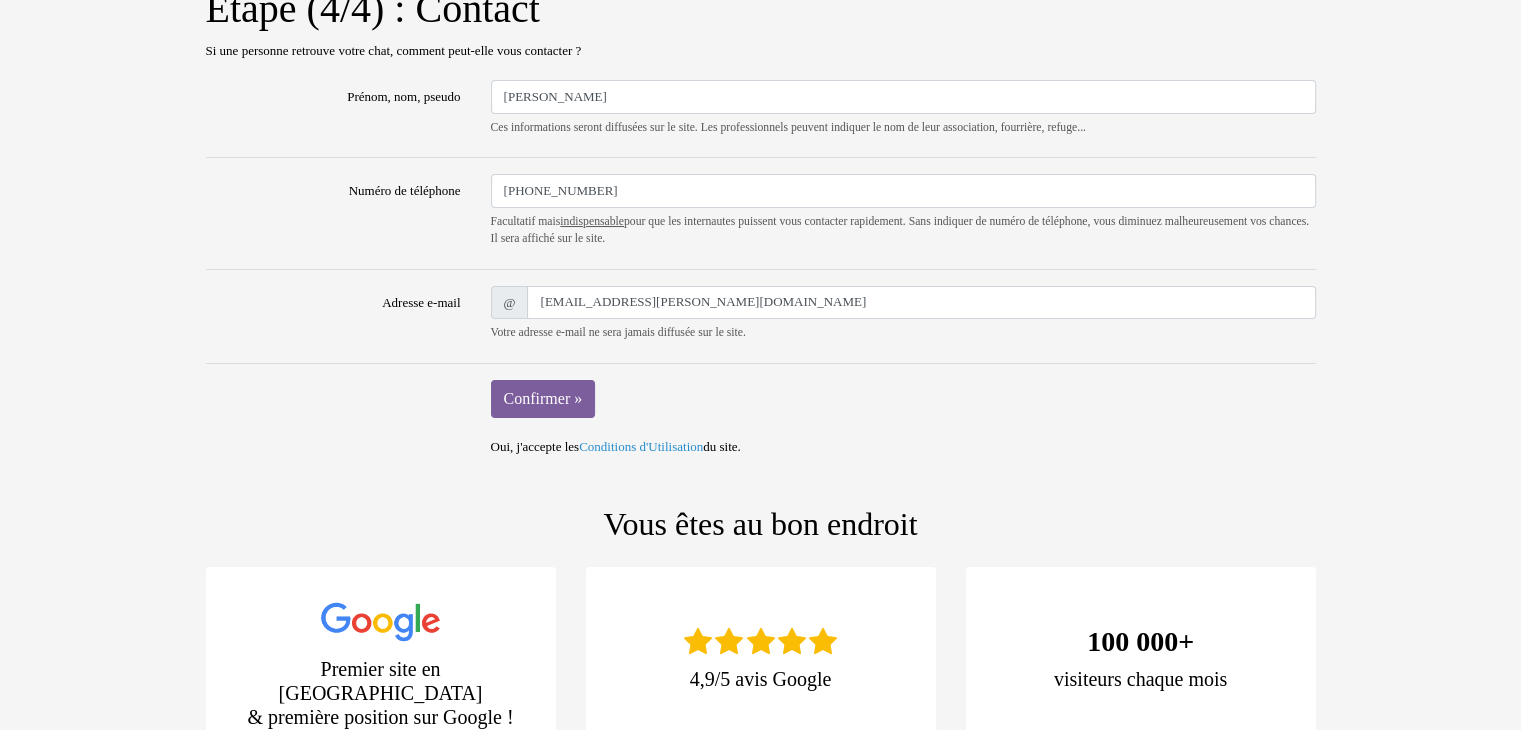 scroll, scrollTop: 160, scrollLeft: 0, axis: vertical 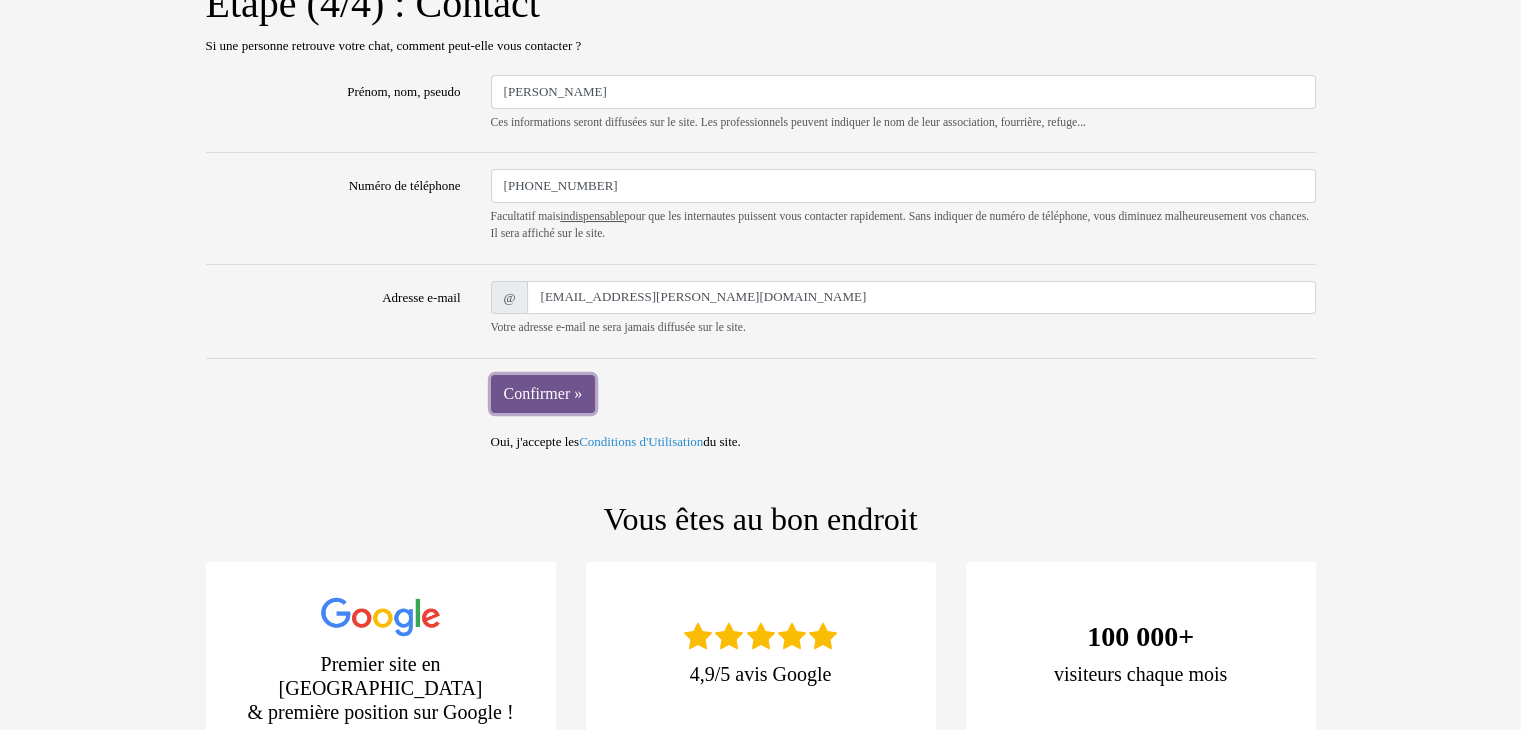 click on "Confirmer »" at bounding box center [543, 394] 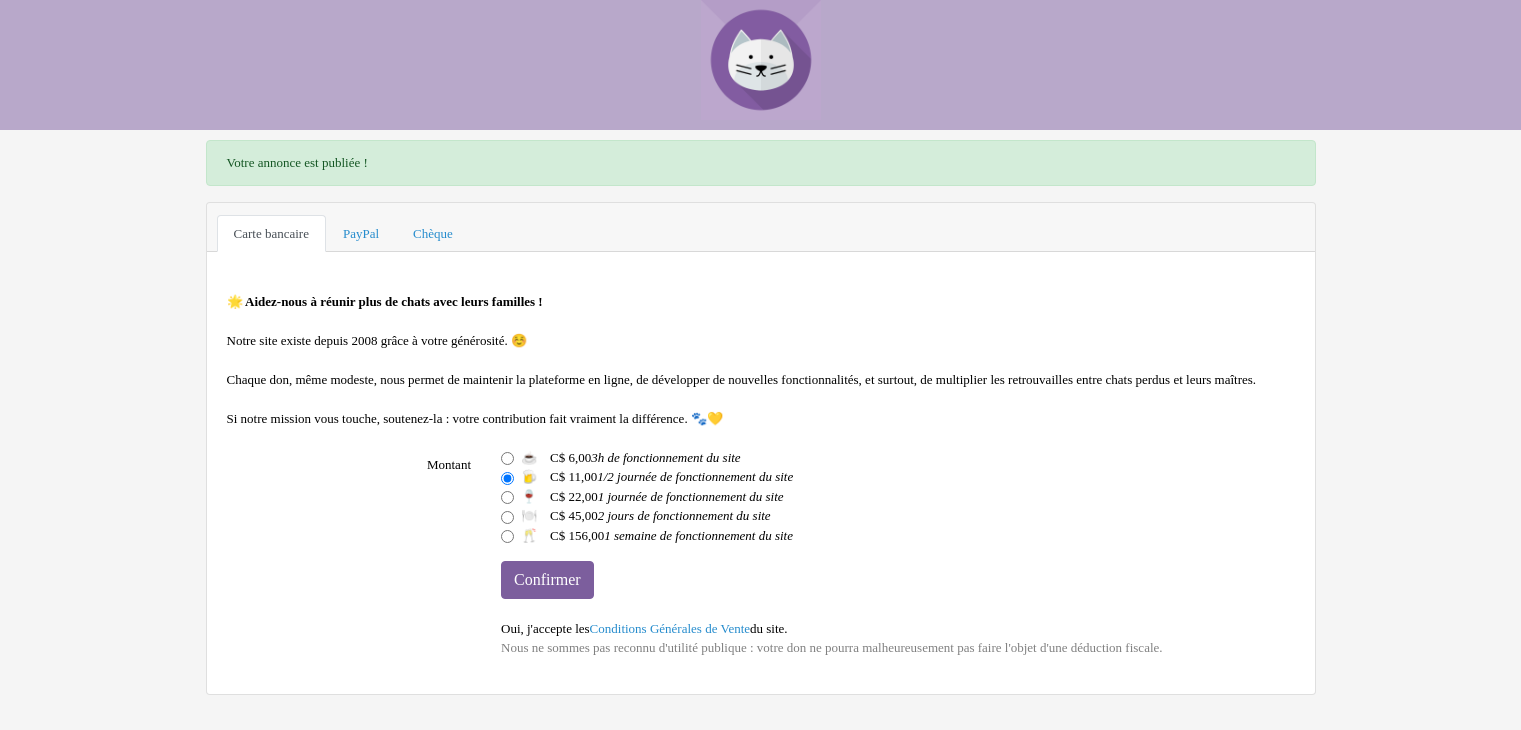scroll, scrollTop: 0, scrollLeft: 0, axis: both 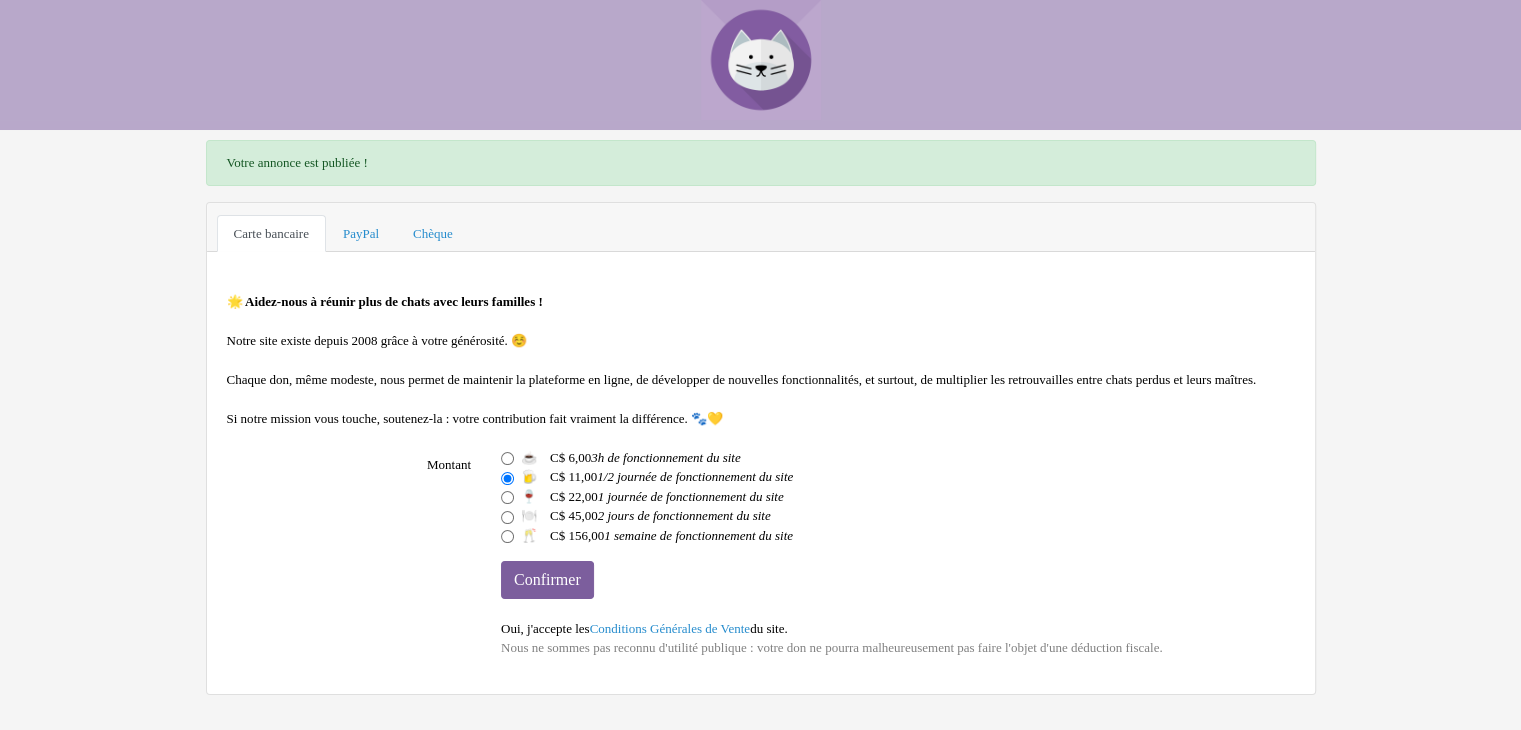 click on "Votre annonce est publiée !
Carte bancaire
PayPal
Chèque
🌟 Aidez-nous à réunir plus de chats avec leurs familles !
Notre site existe depuis 2008 grâce à votre générosité. ☺️
Chaque don, même modeste, nous permet de maintenir la plateforme en ligne, de développer de nouvelles fonctionnalités, et surtout, de multiplier les retrouvailles entre chats perdus et leurs maîtres.
Si notre mission vous touche, soutenez-la : votre contribution fait vraiment la différence. 🐾💛" at bounding box center (760, 417) 